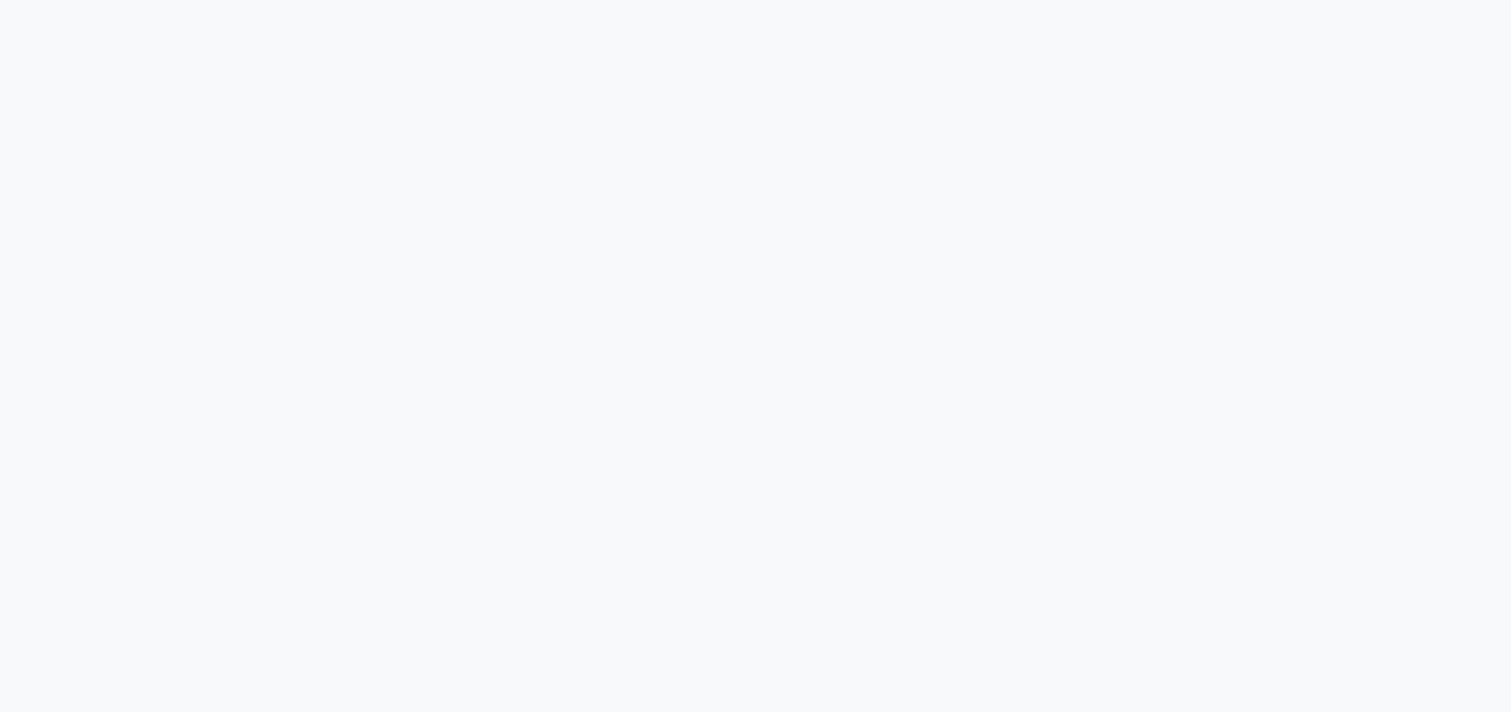 scroll, scrollTop: 0, scrollLeft: 0, axis: both 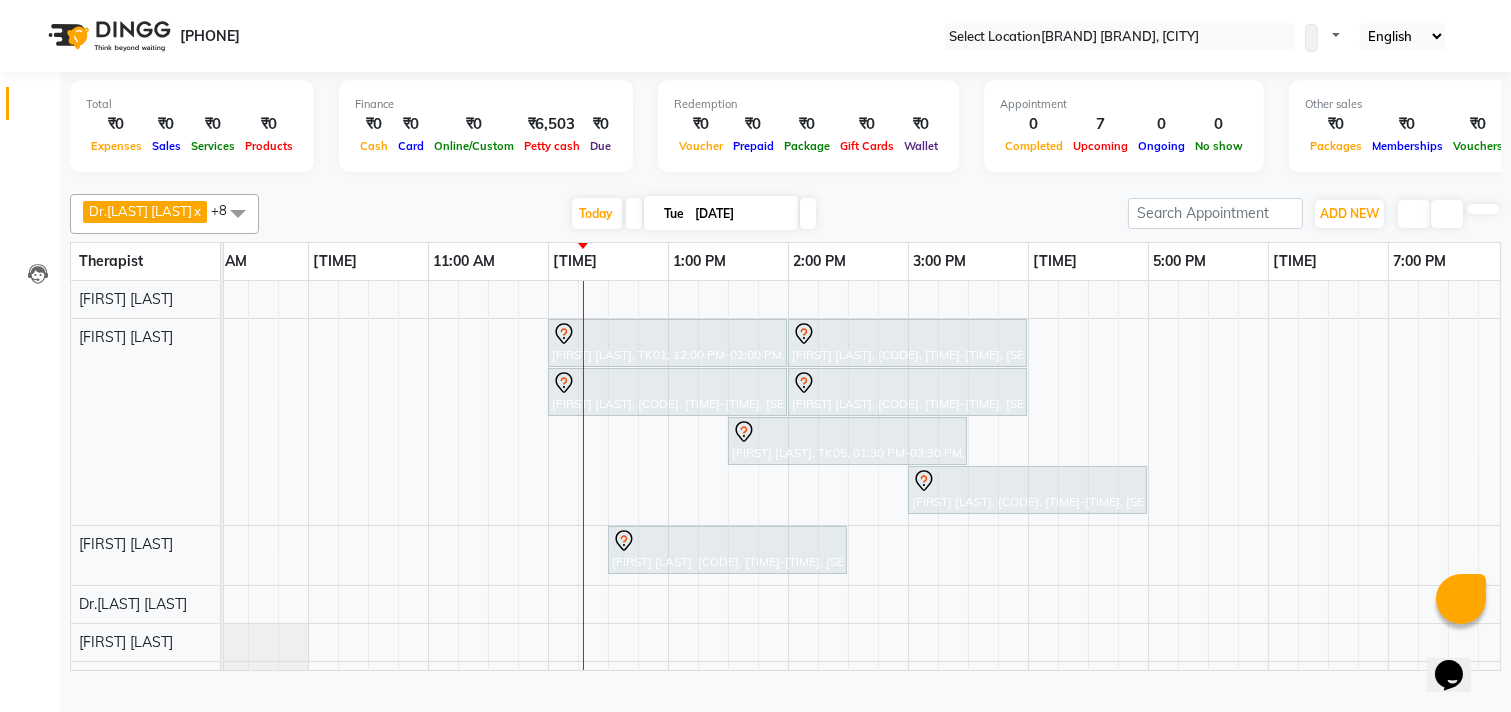 click on "Edit" at bounding box center (50, 725) 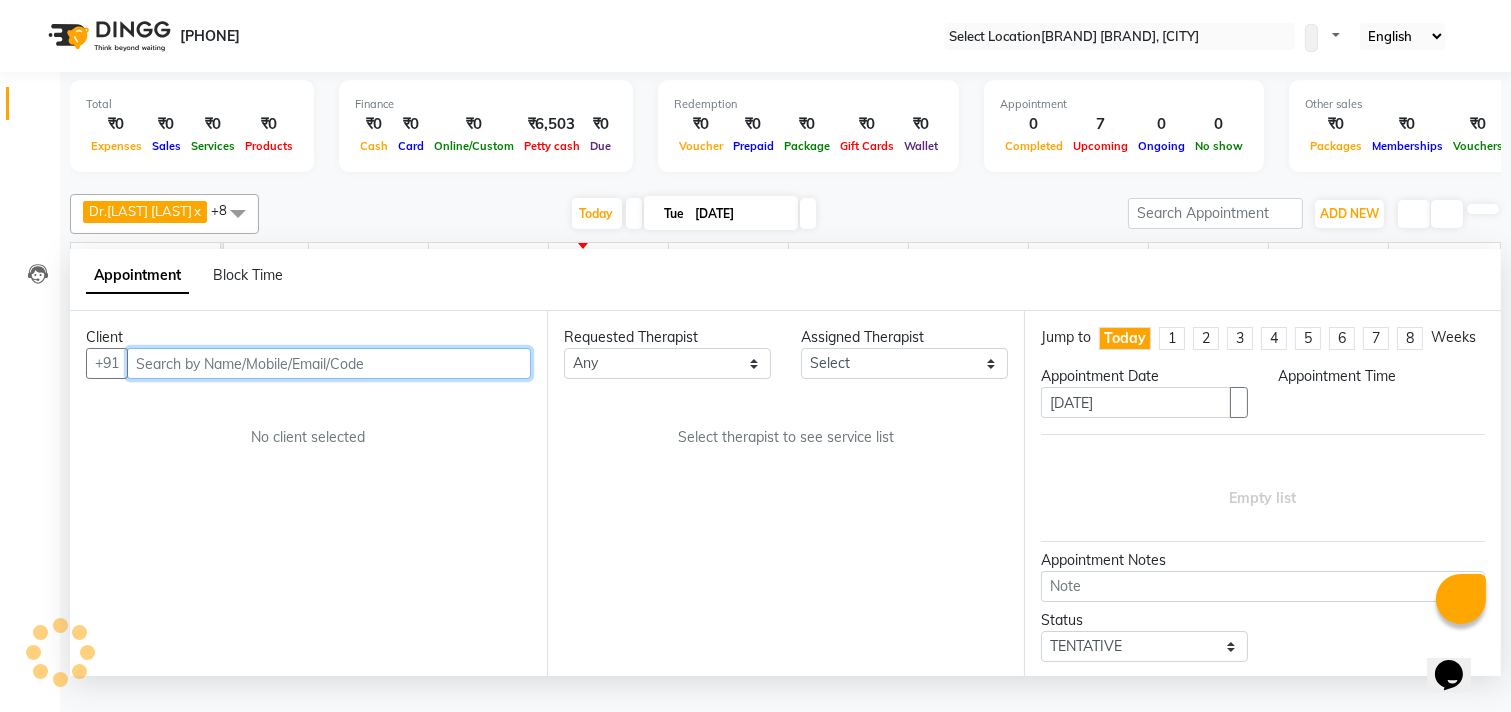 scroll, scrollTop: 0, scrollLeft: 524, axis: horizontal 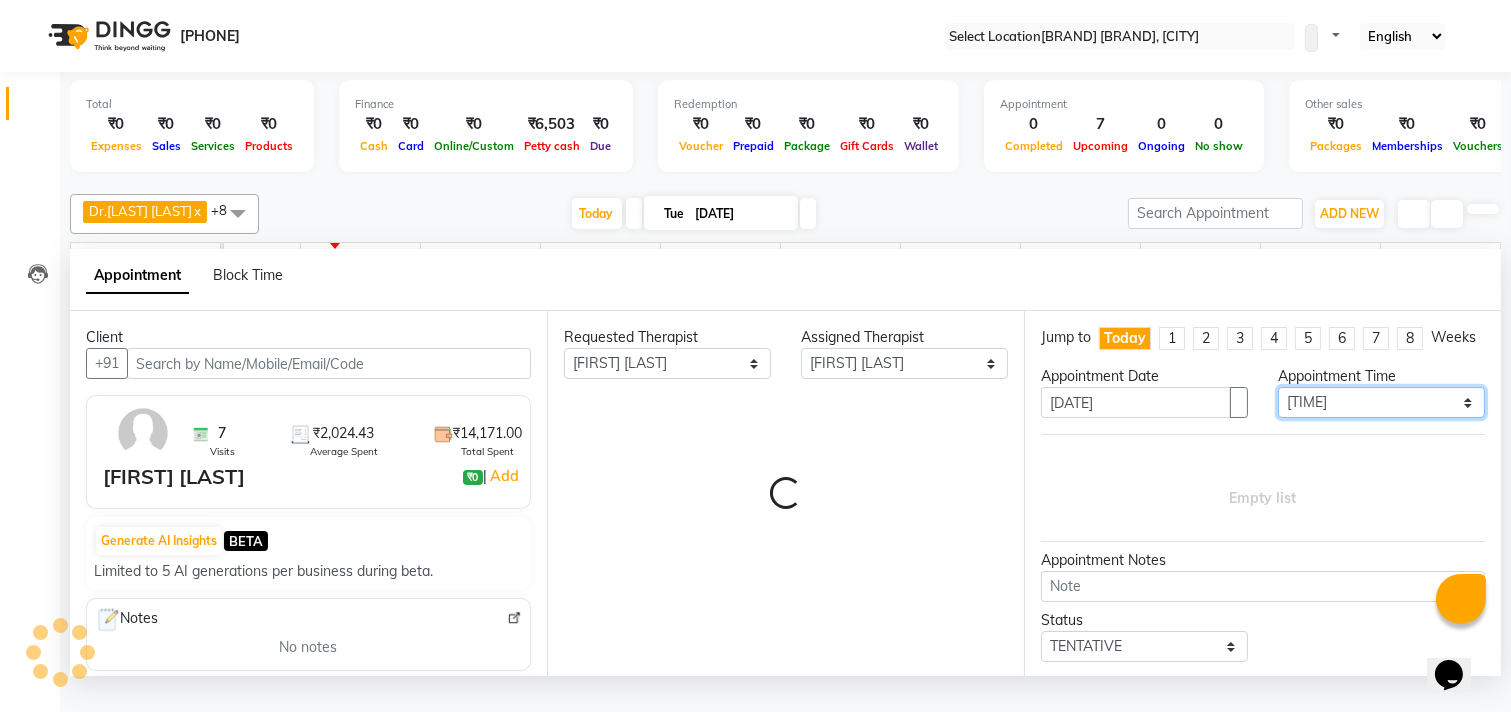 click on "Select 08:00 AM 08:15 AM 08:30 AM 08:45 AM 09:00 AM 09:15 AM 09:30 AM 09:45 AM 10:00 AM 10:15 AM 10:30 AM 10:45 AM 11:00 AM 11:15 AM 11:30 AM 11:45 AM 12:00 PM 12:15 PM 12:30 PM 12:45 PM 01:00 PM 01:15 PM 01:30 PM 01:45 PM 02:00 PM 02:15 PM 02:30 PM 02:45 PM 03:00 PM 03:15 PM 03:30 PM 03:45 PM 04:00 PM 04:15 PM 04:30 PM 04:45 PM 05:00 PM 05:15 PM 05:30 PM 05:45 PM 06:00 PM 06:15 PM 06:30 PM 06:45 PM 07:00 PM 07:15 PM 07:30 PM 07:45 PM 08:00 PM 08:15 PM 08:30 PM 08:45 PM 09:00 PM" at bounding box center (1381, 402) 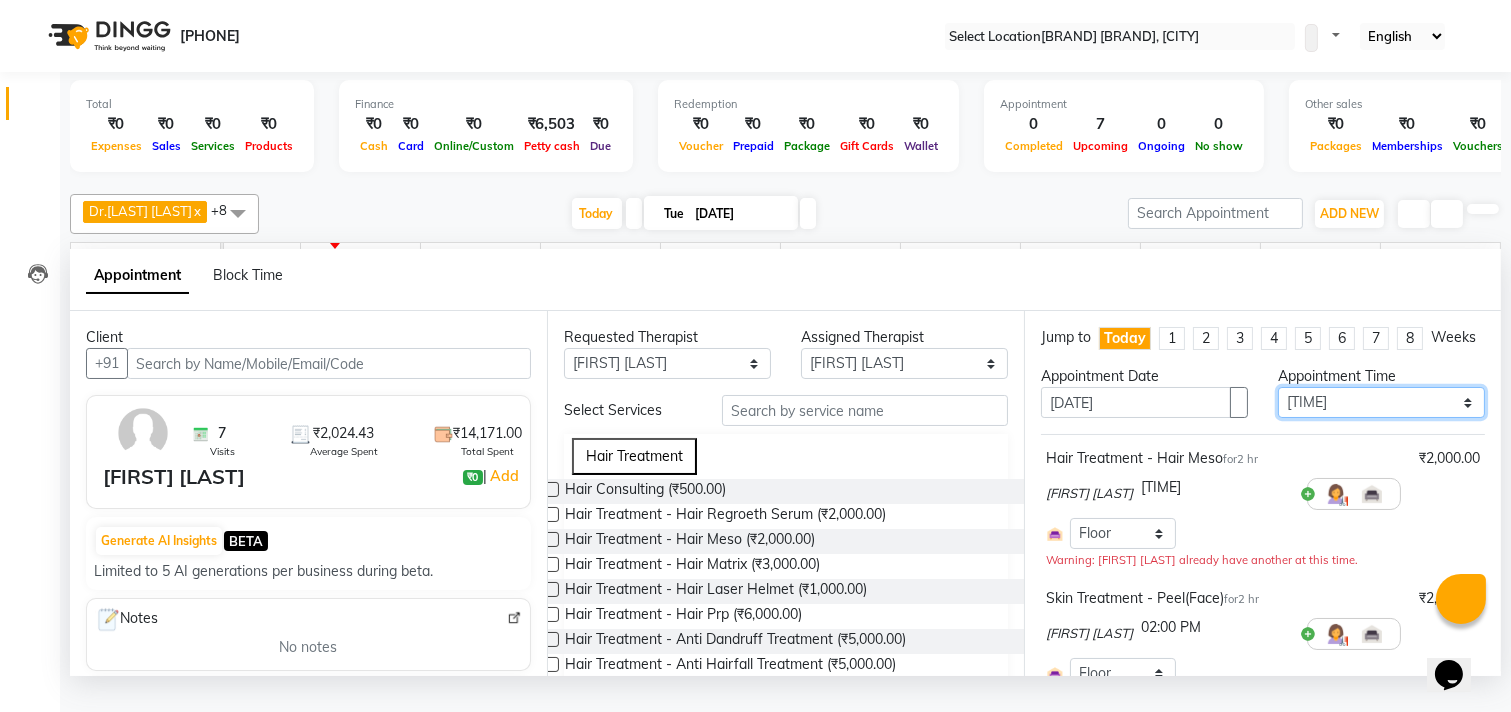 select on "750" 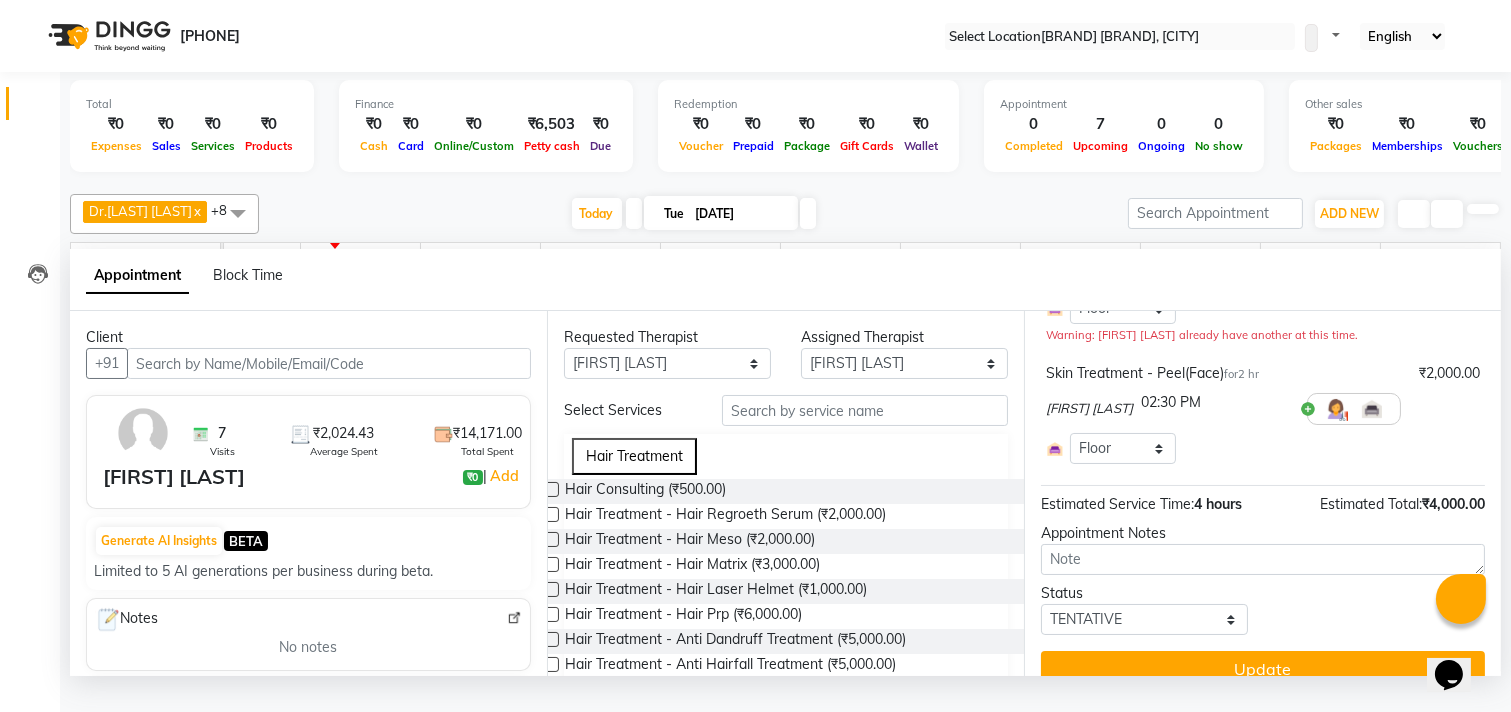 scroll, scrollTop: 276, scrollLeft: 0, axis: vertical 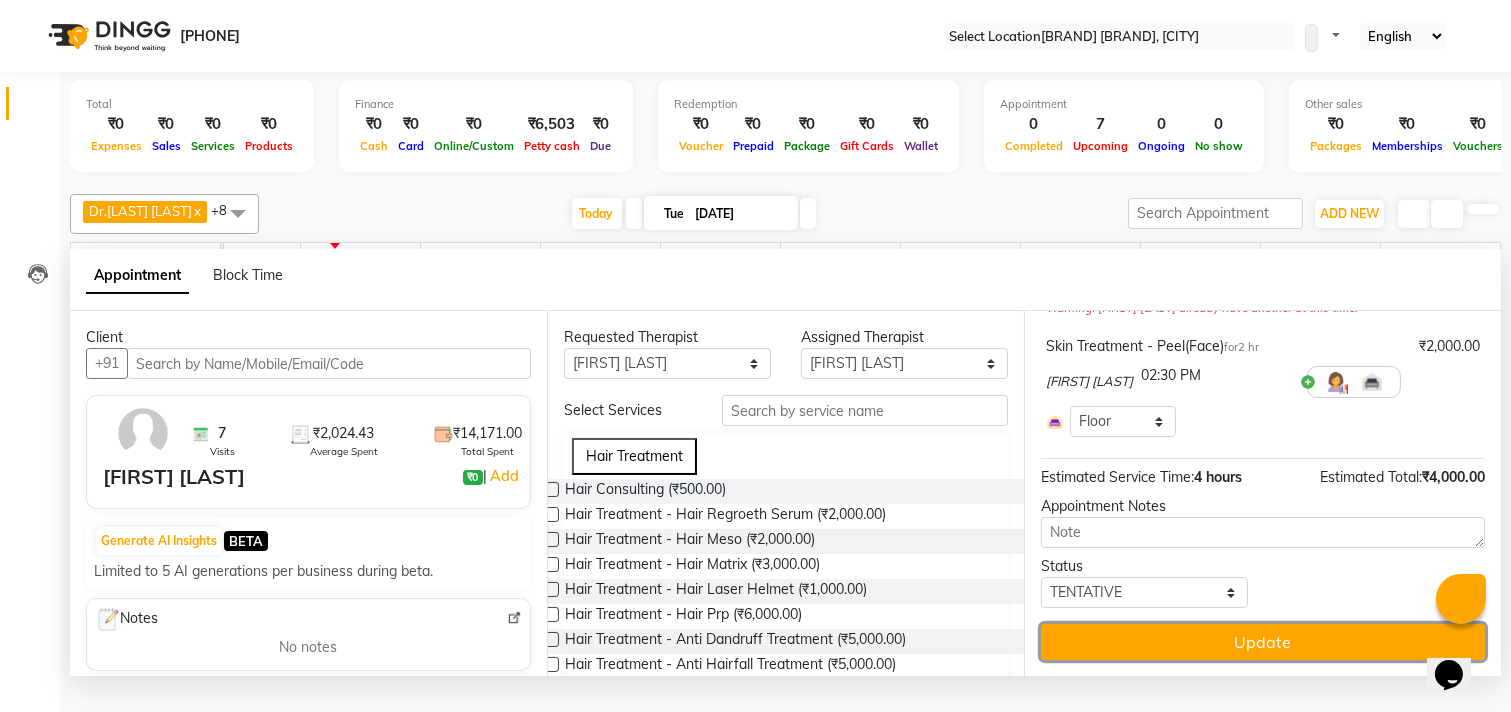 click on "Update" at bounding box center [1263, 642] 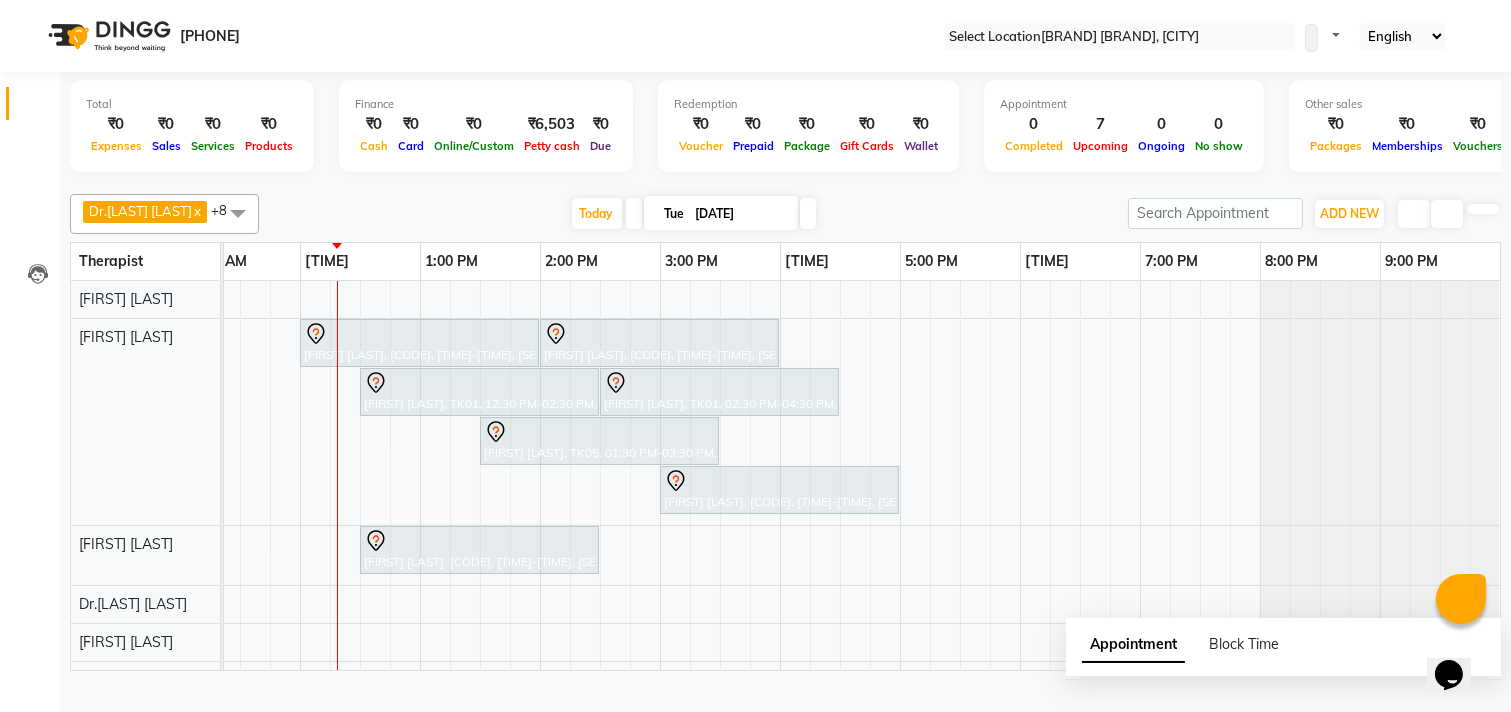 click on "[FIRST] [LAST], TK03, 12:00 PM-02:00 PM, Laser Hair Reduction Treatment - Full Face Laser             [FIRST] [LAST], TK02, 02:00 PM-04:00 PM, Skin Treatment - Peel(Face)             [FIRST] [LAST], TK01, 12:30 PM-02:30 PM, Hair Treatment - Hair Meso             [FIRST] [LAST], TK01, 02:30 PM-04:30 PM, Skin Treatment - Peel(Face)             [FIRST] [LAST], TK05, 01:30 PM-03:30 PM, Skin Treatment - Peel(Face)             [FIRST] [LAST], TK04, 03:00 PM-05:00 PM, Hair Treatment - Hair Matrix             [FIRST] [LAST], TK06, 12:30 PM-02:30 PM, Skin Treatment - Ipl Laser" at bounding box center [600, 547] 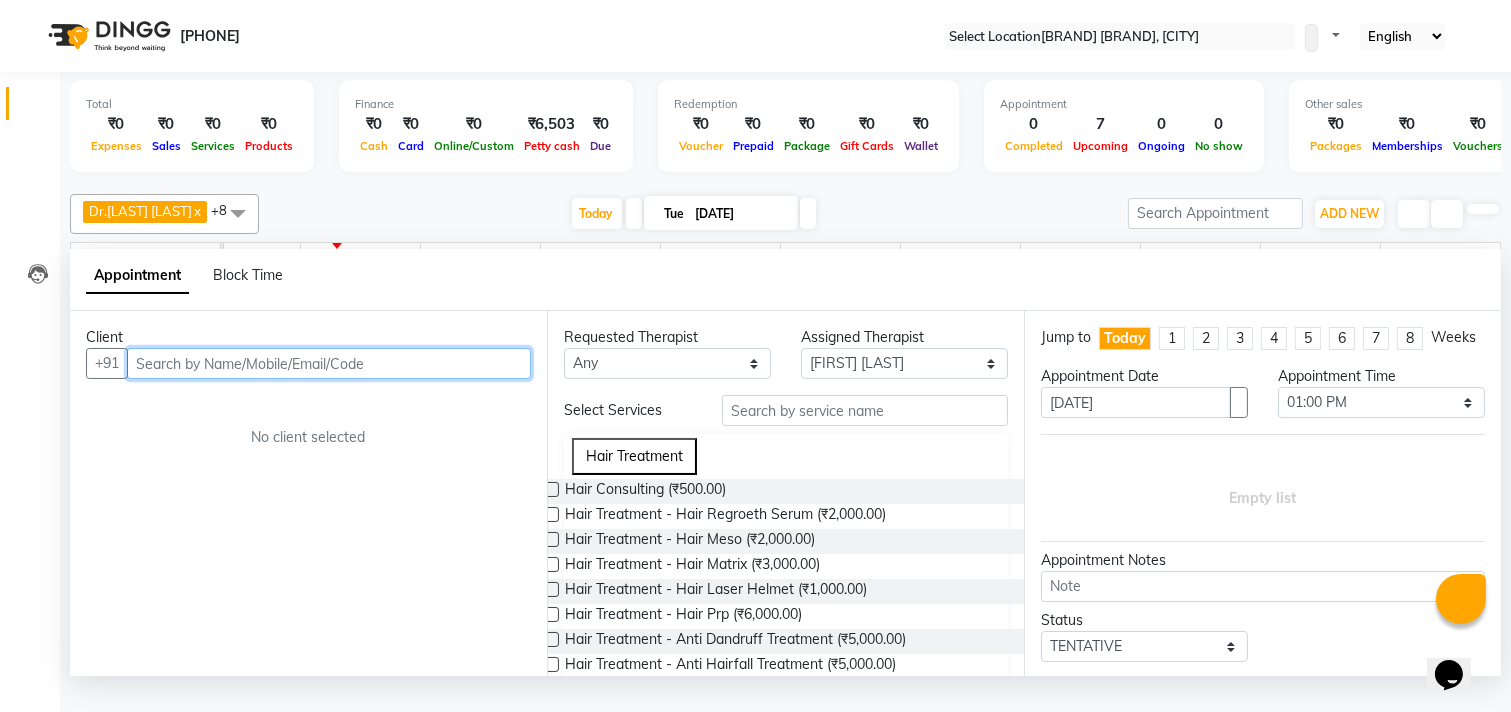 click at bounding box center (329, 363) 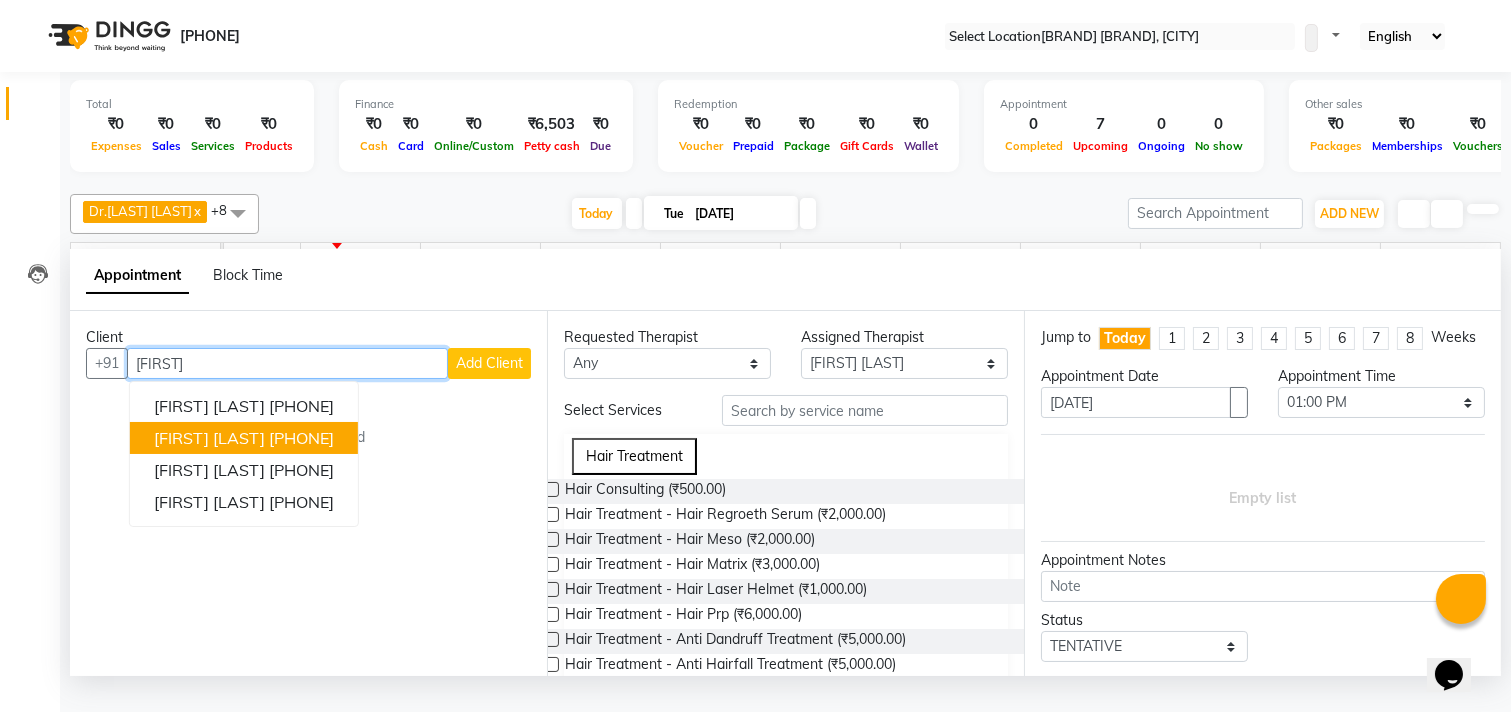 click on "[PHONE]" at bounding box center (301, 438) 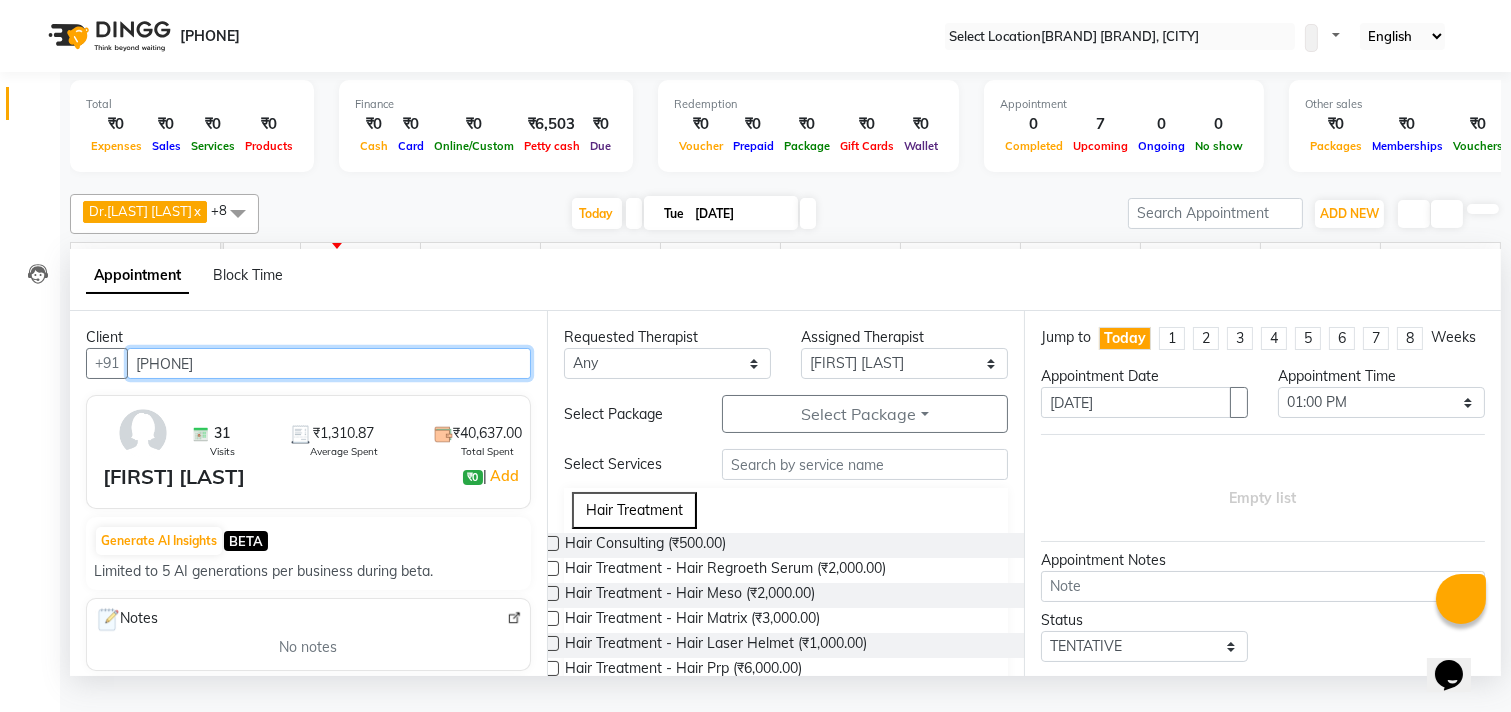 type on "[PHONE]" 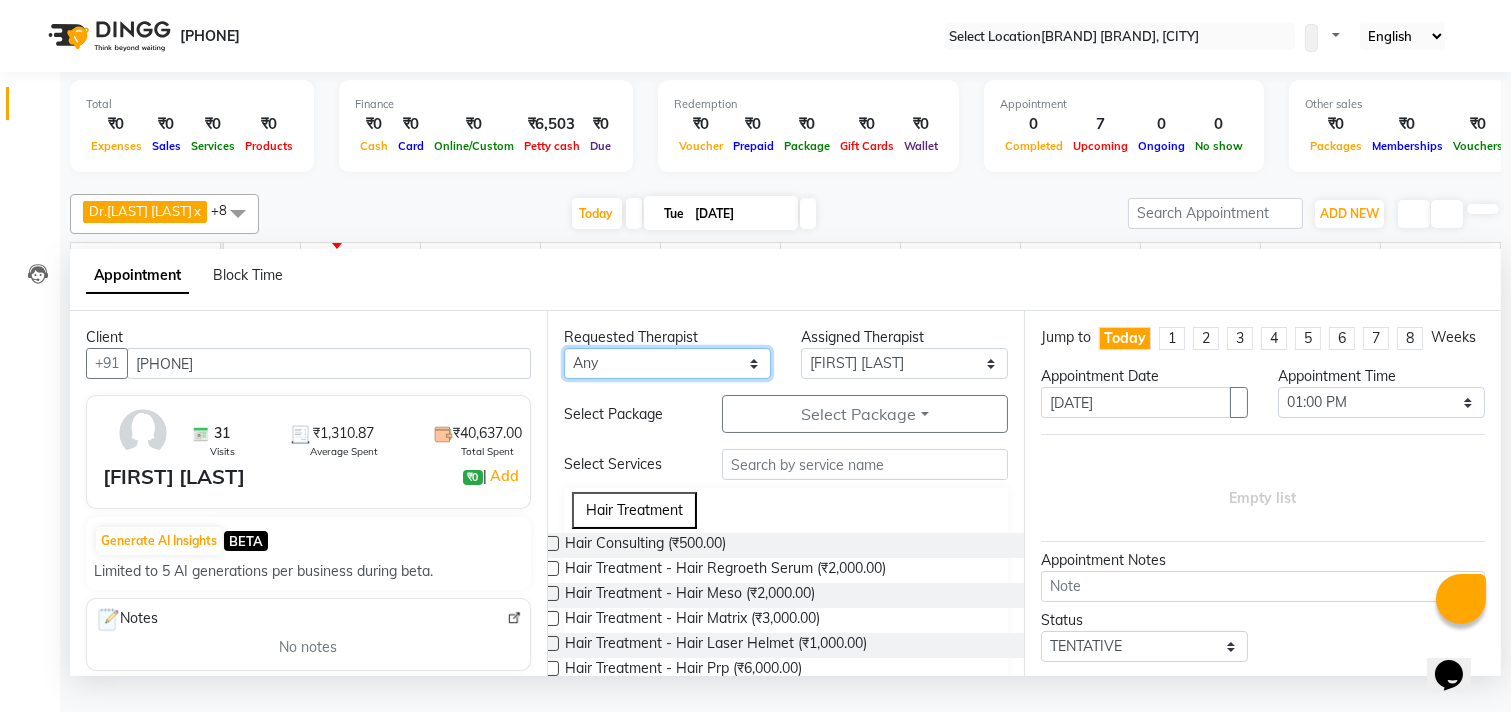 click on "Any [FIRST] [LAST]	 Dr.[LAST] [LAST] Dr.[LAST] [LAST] Dr.[LAST] [LAST] [FIRST] [LAST] [FIRST]  More [FIRST] [LAST]	 [FIRST] [LAST]	 [FIRST] [LAST]	 [FIRST] [LAST]" at bounding box center [667, 363] 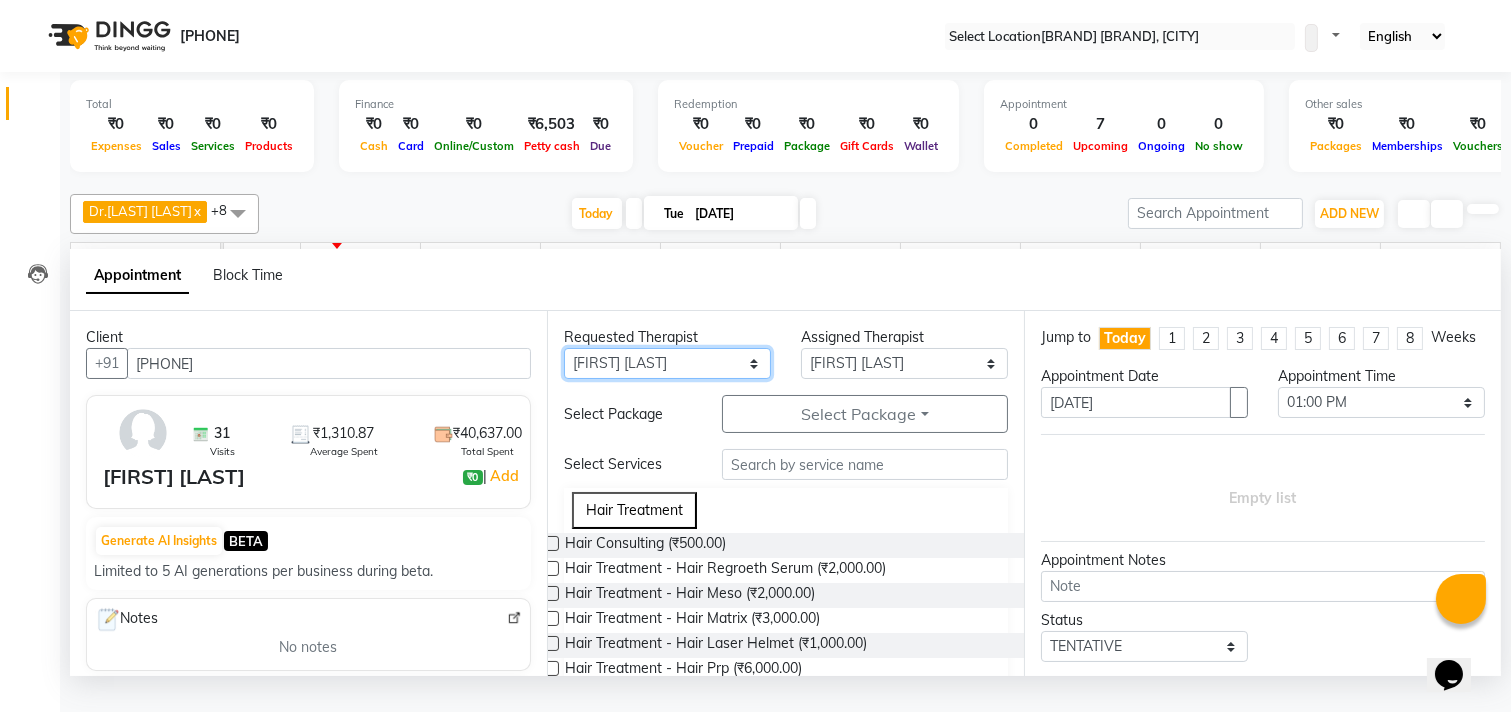 click on "Any [FIRST] [LAST]	 Dr.[LAST] [LAST] Dr.[LAST] [LAST] Dr.[LAST] [LAST] [FIRST] [LAST] [FIRST]  More [FIRST] [LAST]	 [FIRST] [LAST]	 [FIRST] [LAST]	 [FIRST] [LAST]" at bounding box center [667, 363] 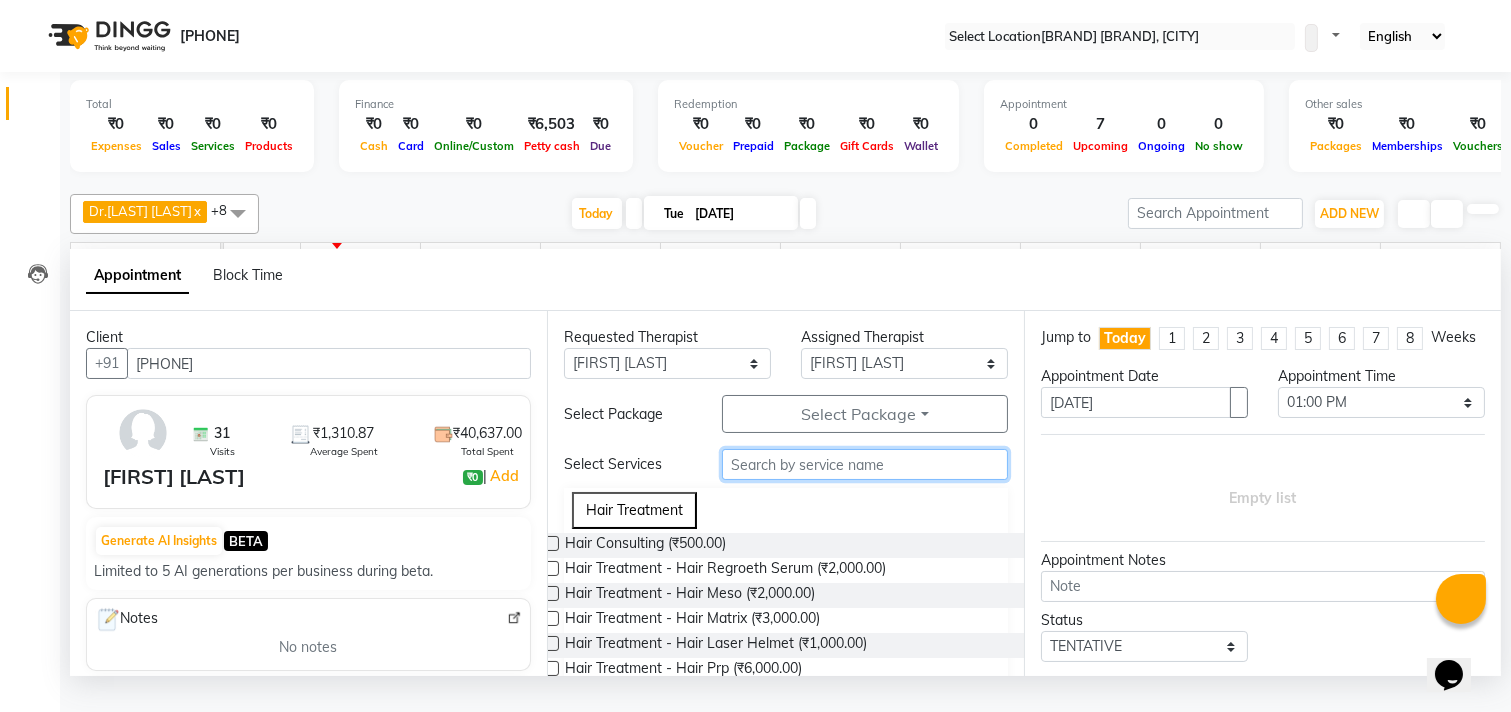 click at bounding box center [865, 464] 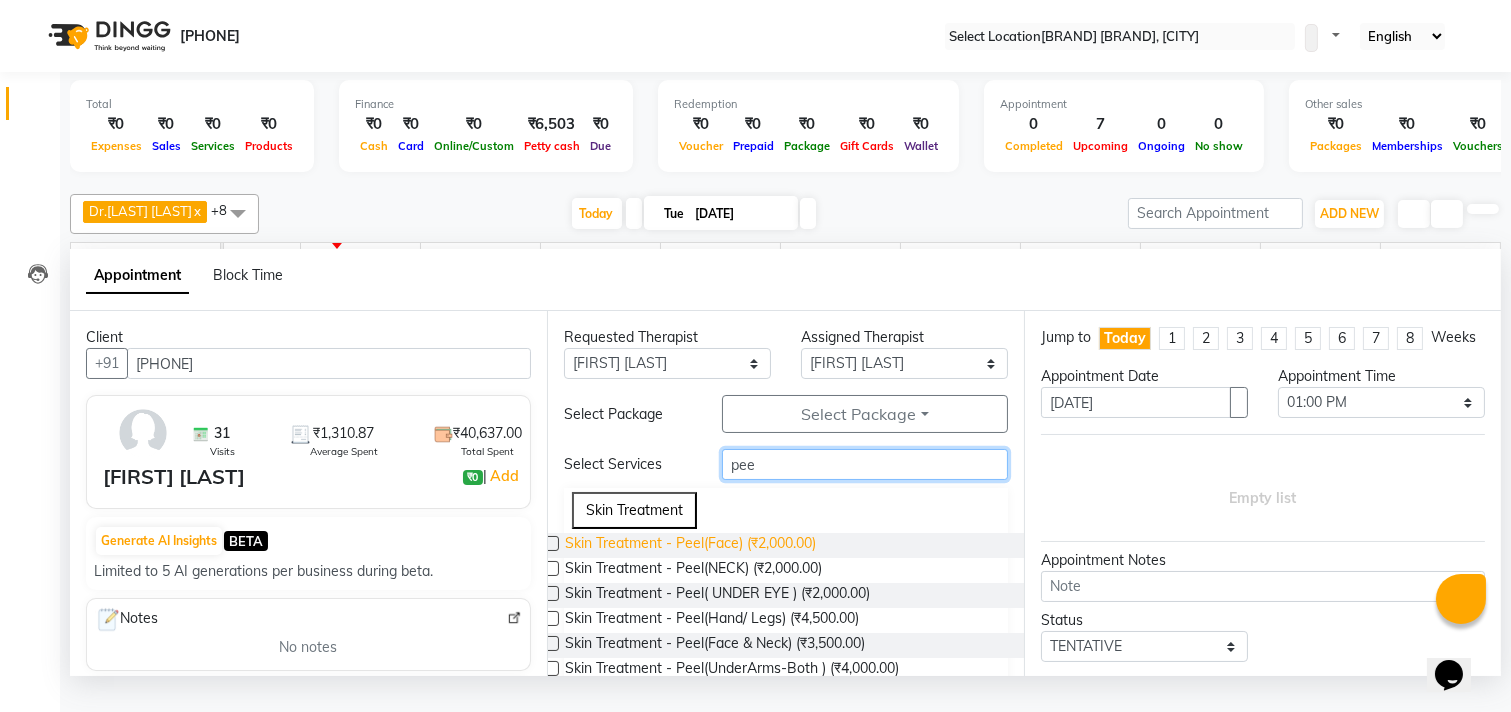 type on "pee" 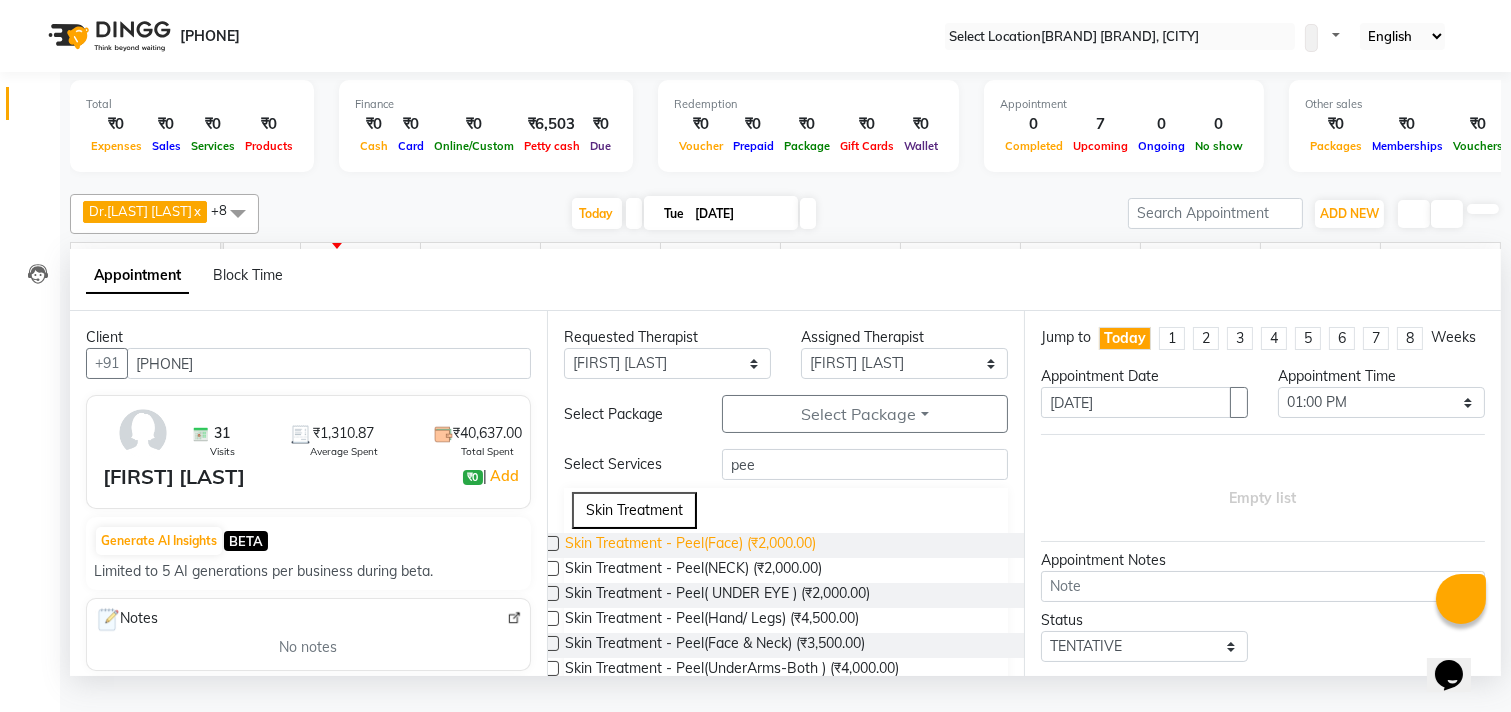 click on "Skin Treatment - Peel(Face) (₹2,000.00)" at bounding box center (690, 545) 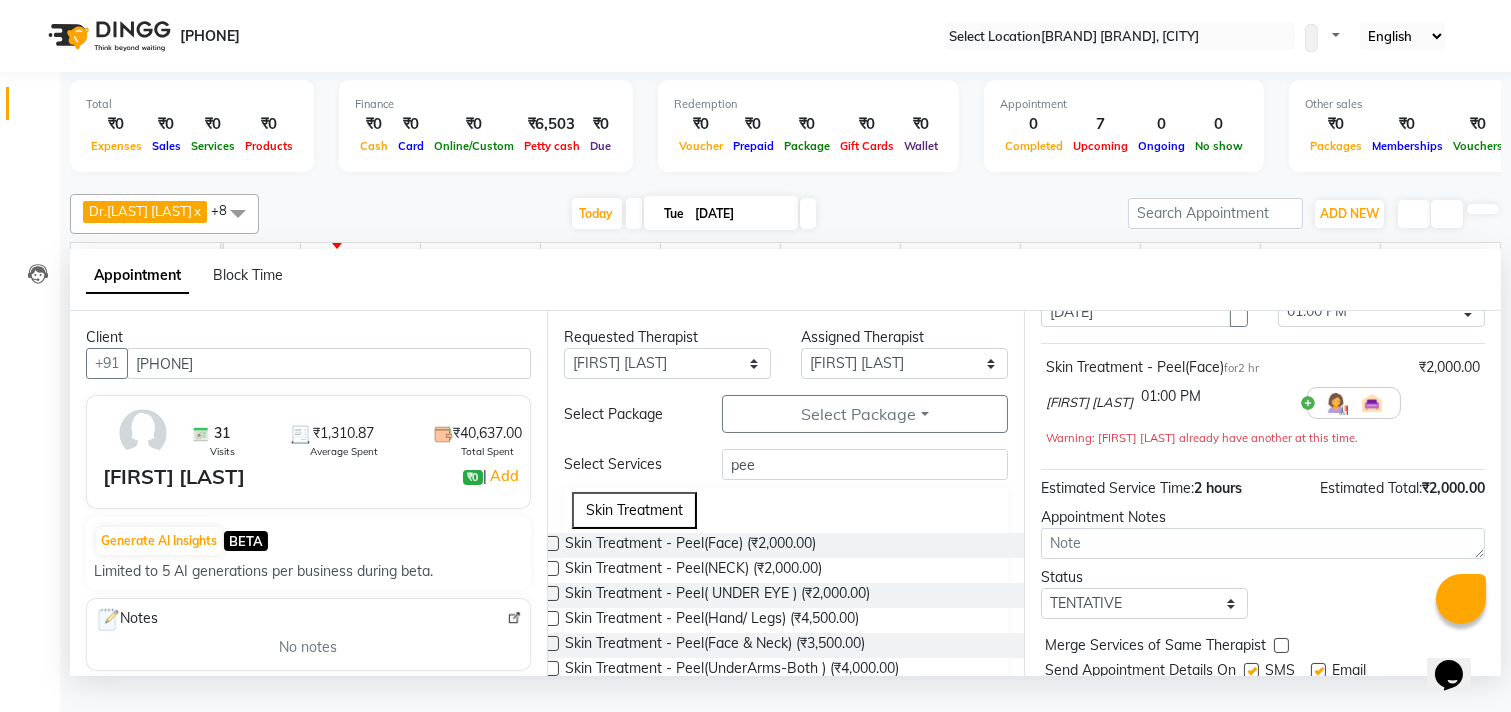 scroll, scrollTop: 182, scrollLeft: 0, axis: vertical 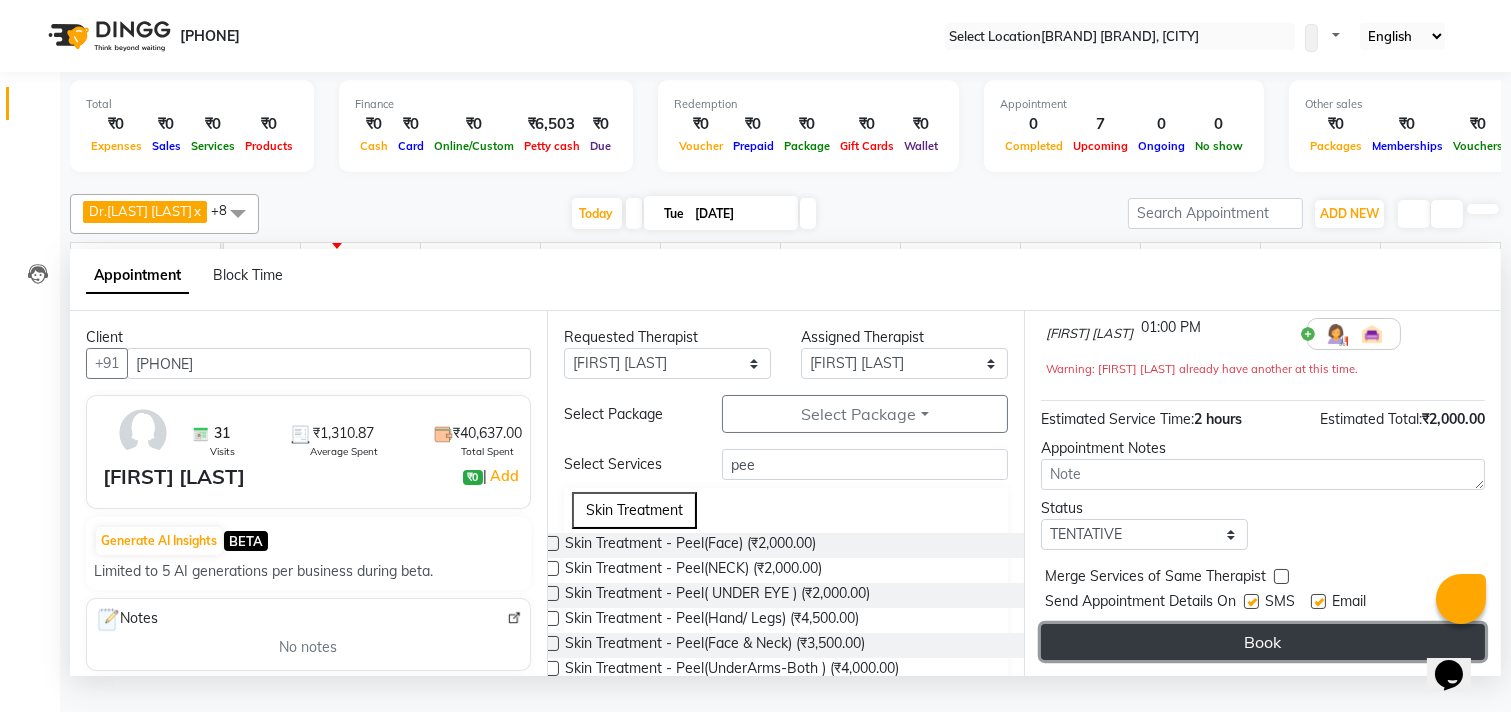 click on "Book" at bounding box center (1263, 642) 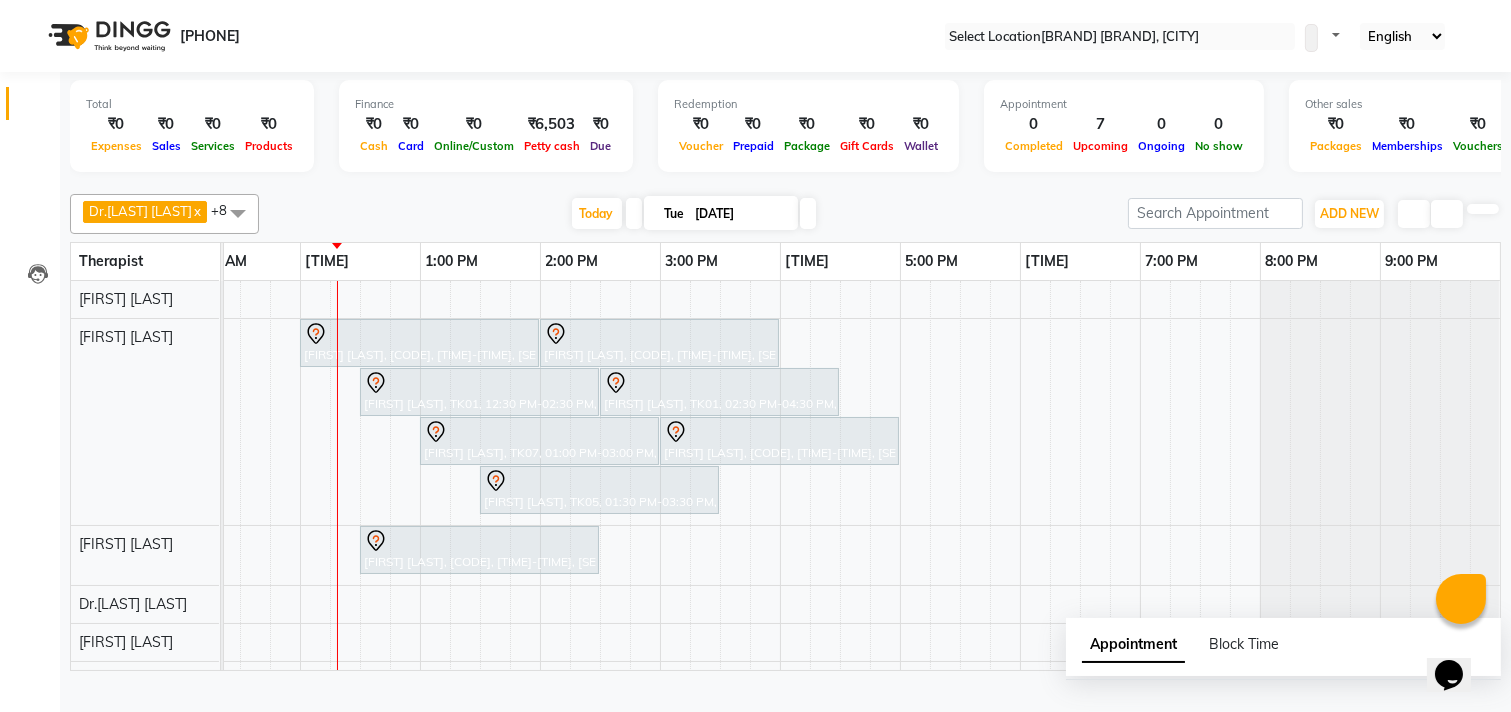 scroll, scrollTop: 111, scrollLeft: 524, axis: both 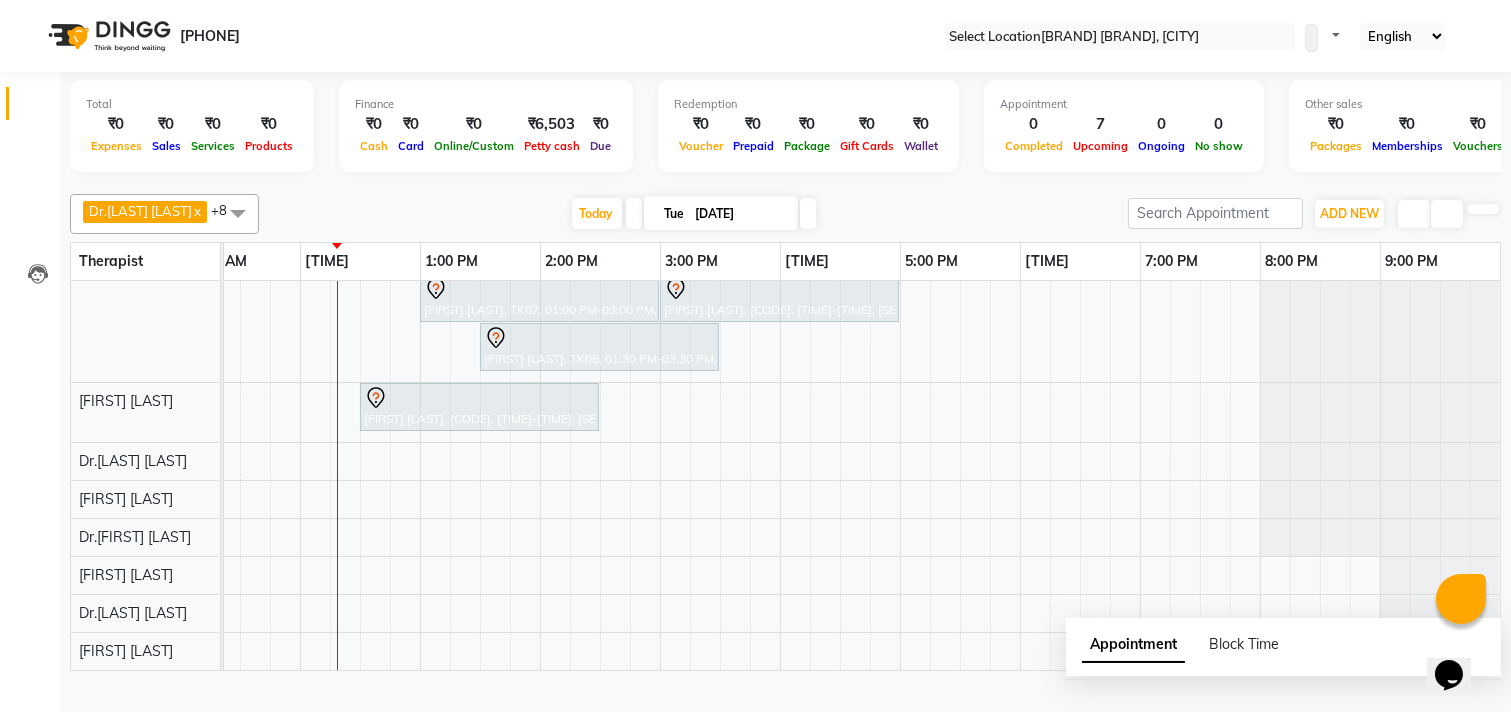click on "[FIRST] [LAST], TK03, 12:00 PM-02:00 PM, Laser Hair Reduction Treatment - Full Face Laser             [FIRST] [LAST], TK02, 02:00 PM-04:00 PM, Skin Treatment - Peel(Face)             [FIRST] [LAST], TK01, 12:30 PM-02:30 PM, Hair Treatment - Hair Meso             [FIRST] [LAST], TK01, 02:30 PM-04:30 PM, Skin Treatment - Peel(Face)             [FIRST] [LAST], TK07, 01:00 PM-03:00 PM, Skin Treatment - Peel(Face)             [FIRST] [LAST], TK04, 03:00 PM-05:00 PM, Hair Treatment - Hair Matrix             [FIRST] [LAST], TK05, 01:30 PM-03:30 PM, Skin Treatment - Peel(Face)             [FIRST] [LAST], TK06, 12:30 PM-02:30 PM, Skin Treatment - Ipl Laser" at bounding box center [600, 404] 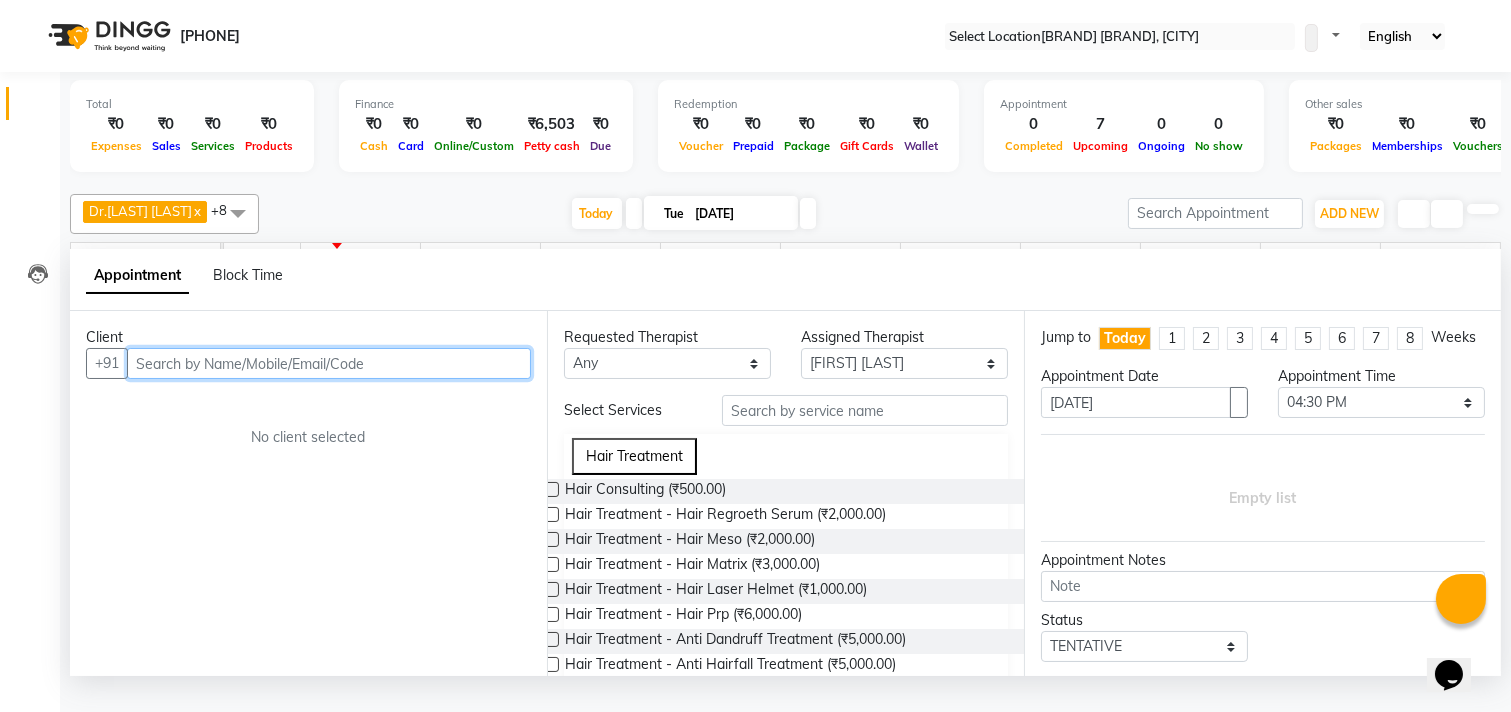 click at bounding box center (329, 363) 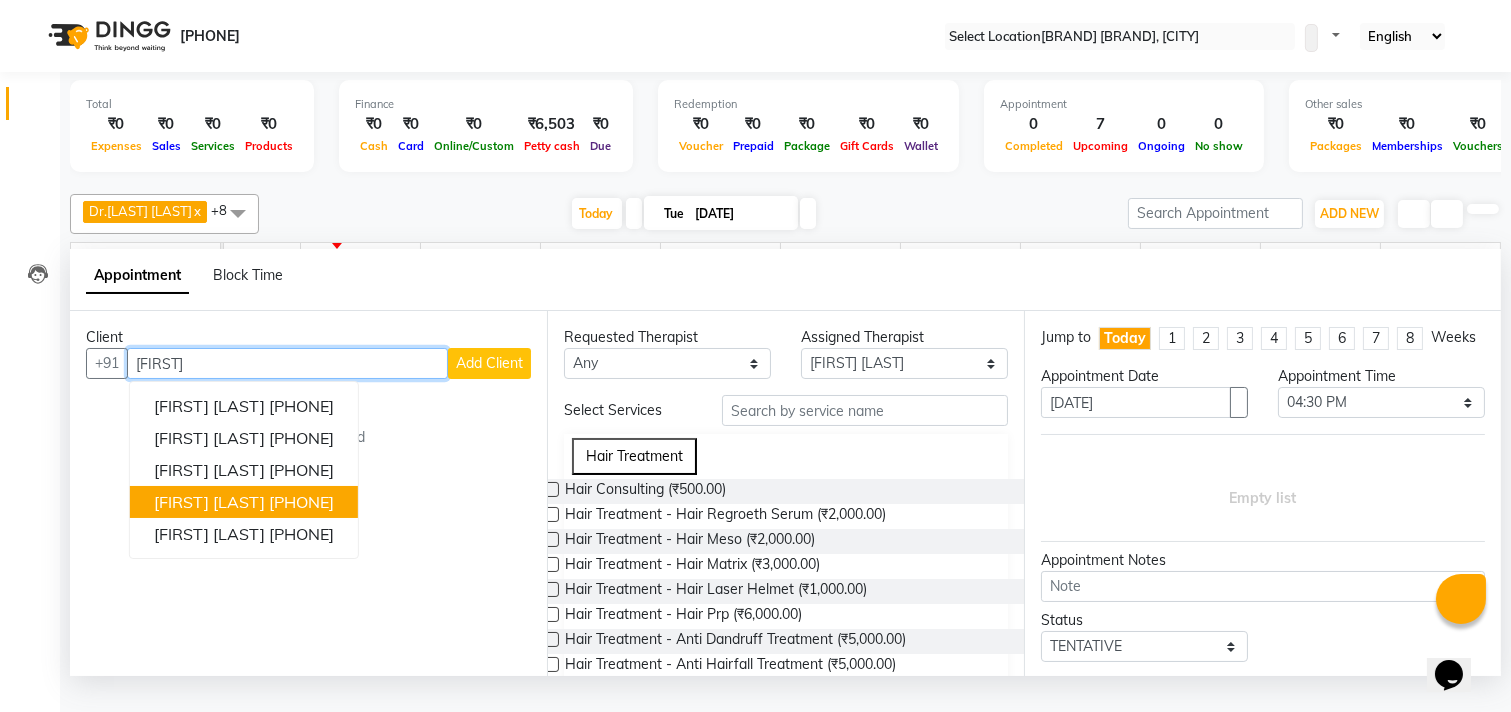 click on "[PHONE]" at bounding box center [301, 502] 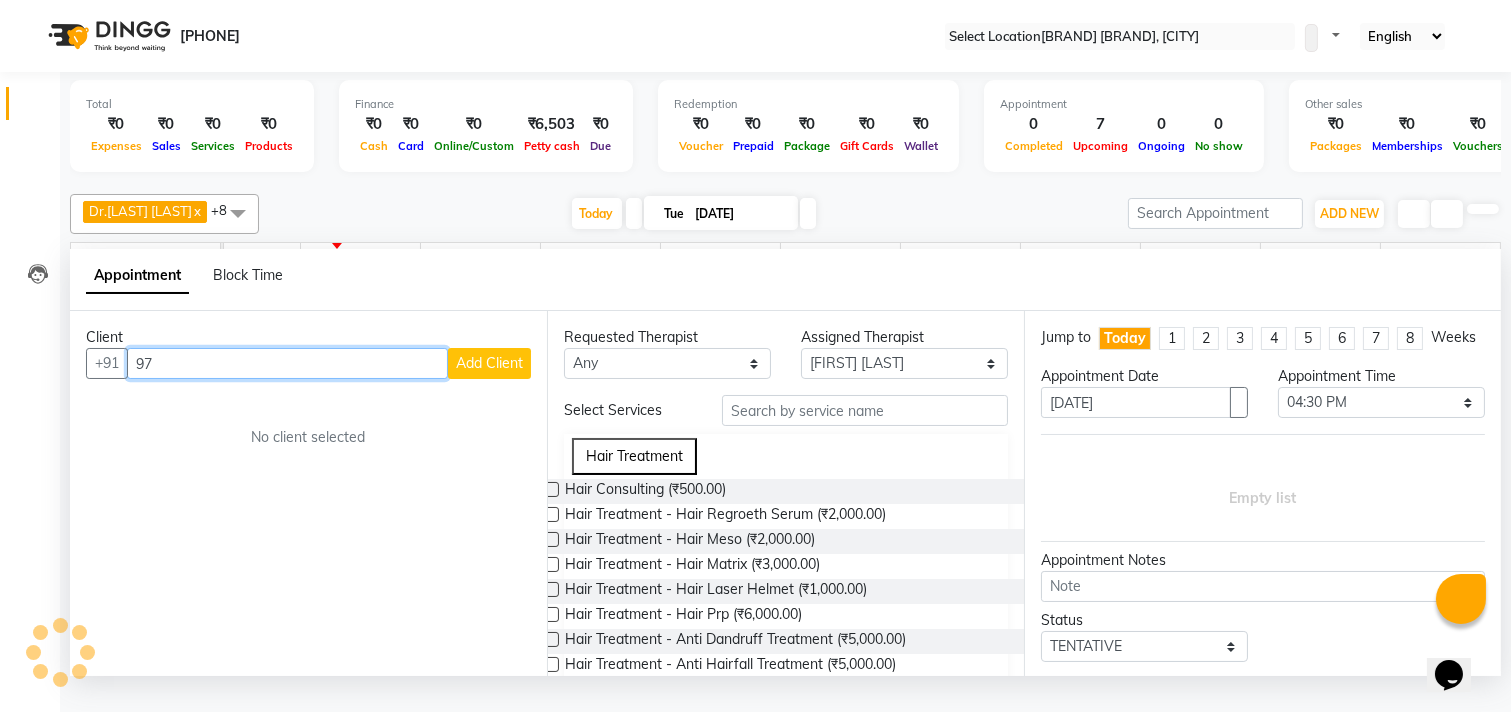 type on "9" 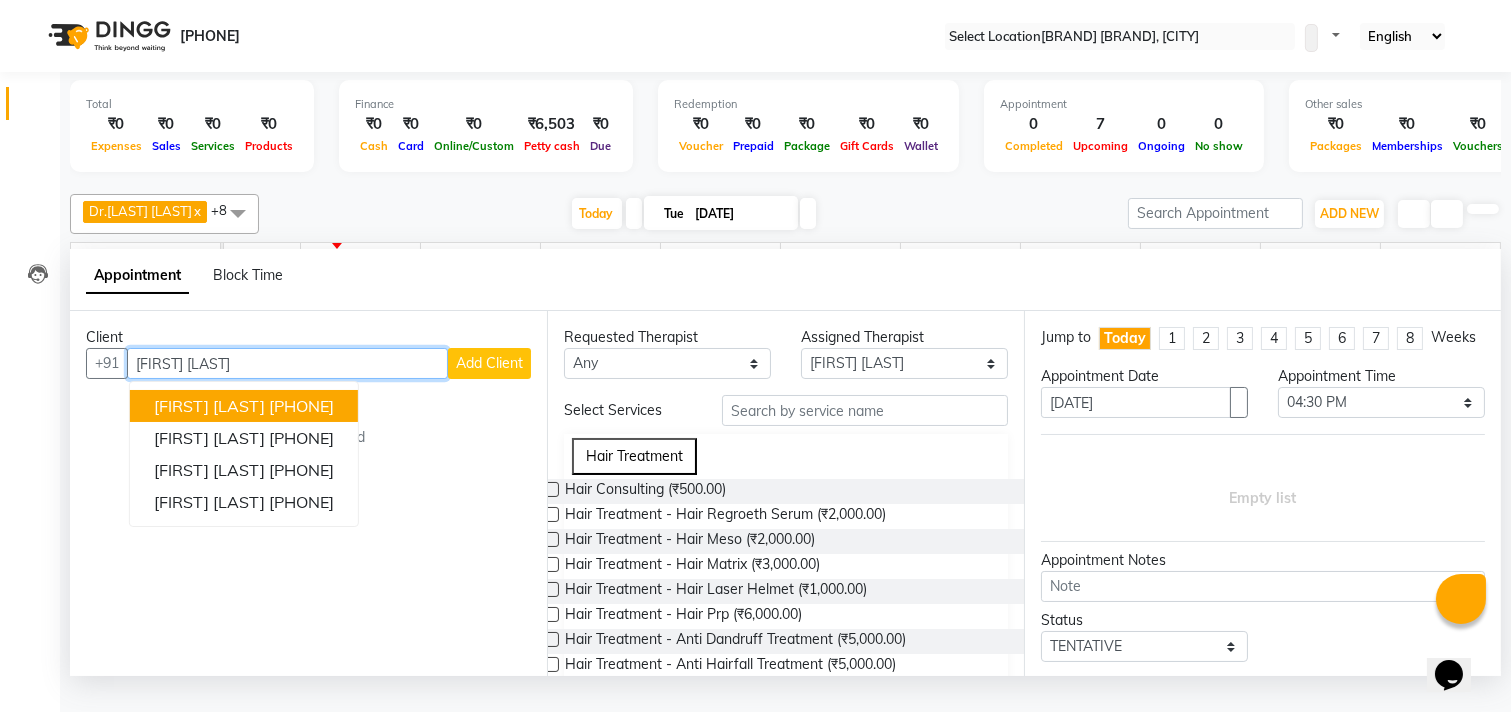 click on "[PHONE]" at bounding box center (301, 406) 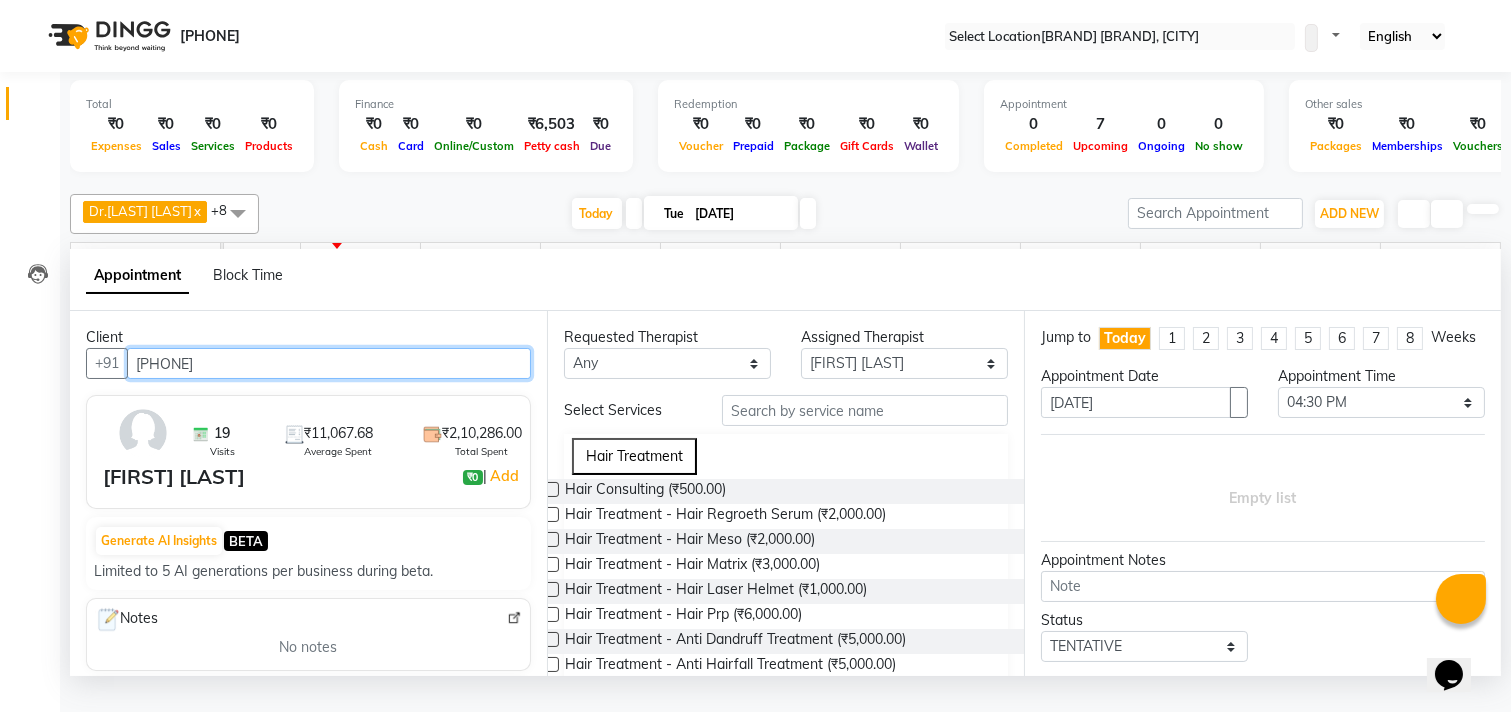 type on "[PHONE]" 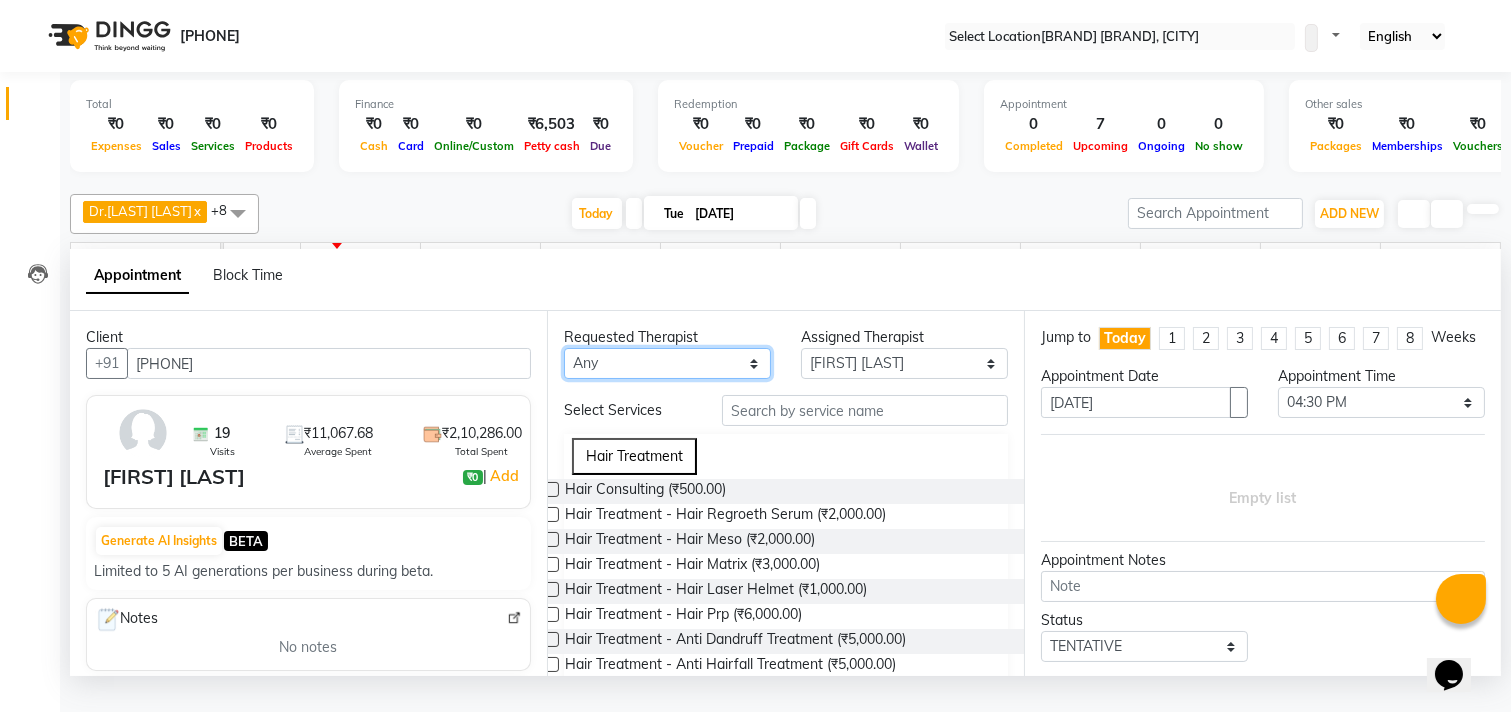 click on "Any [FIRST] [LAST]	 Dr.[LAST] [LAST] Dr.[LAST] [LAST] Dr.[LAST] [LAST] [FIRST] [LAST] [FIRST]  More [FIRST] [LAST]	 [FIRST] [LAST]	 [FIRST] [LAST]	 [FIRST] [LAST]" at bounding box center [667, 363] 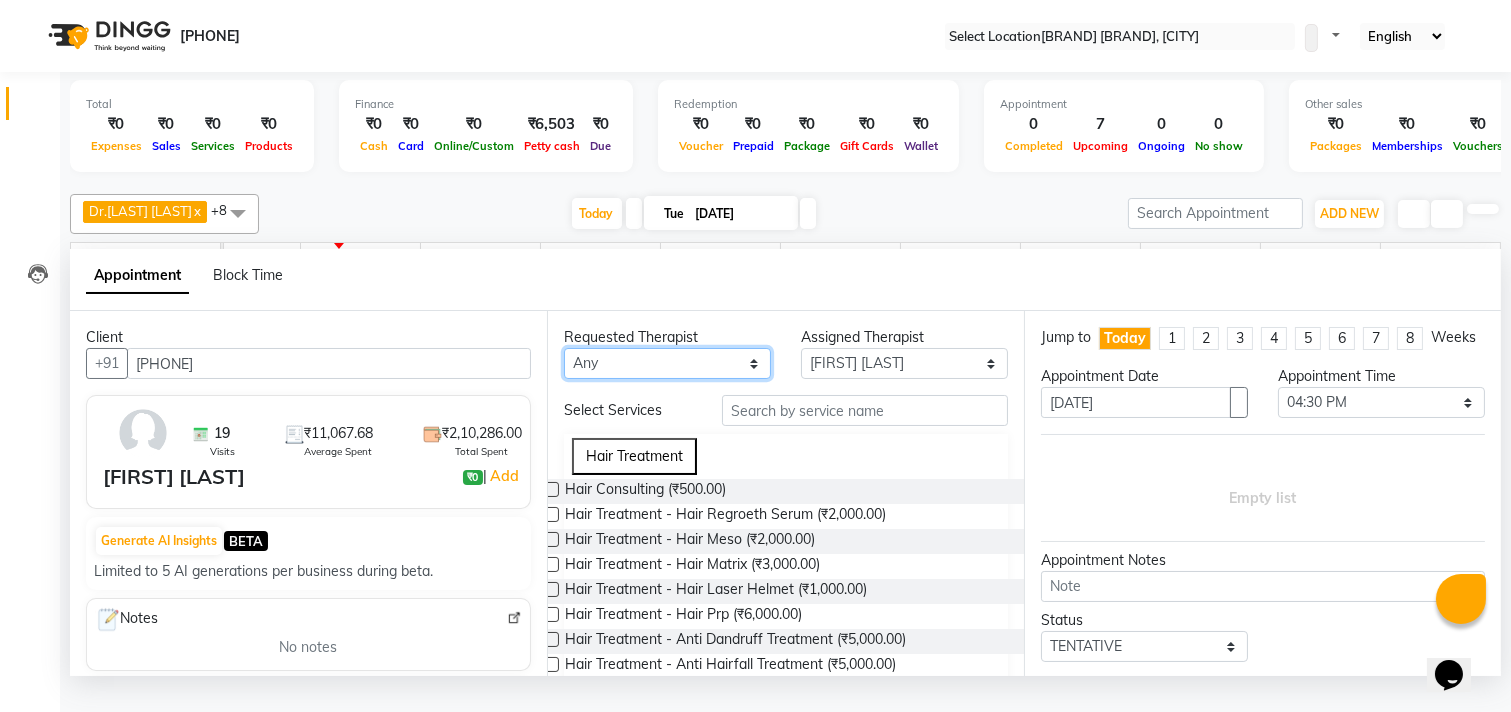 select on "27987" 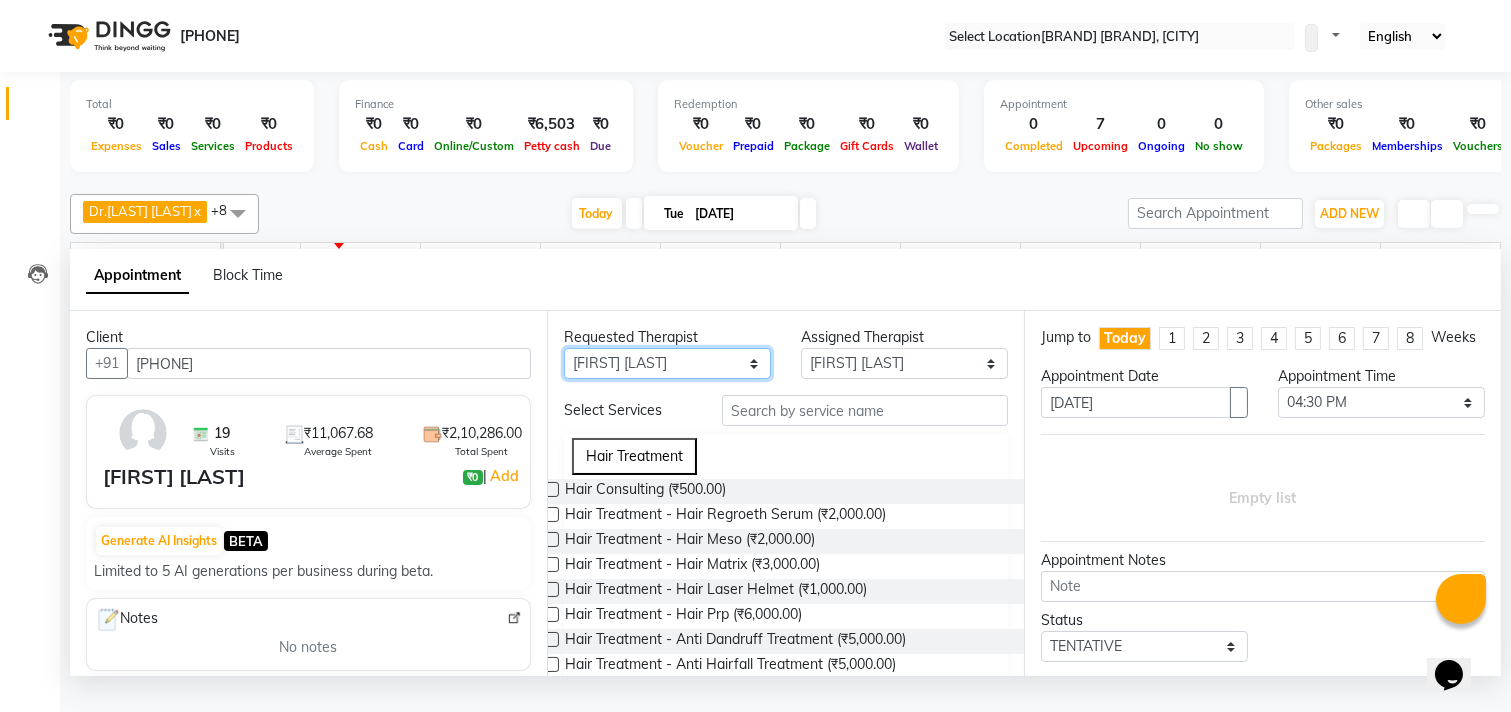 click on "Any [FIRST] [LAST]	 Dr.[LAST] [LAST] Dr.[LAST] [LAST] Dr.[LAST] [LAST] [FIRST] [LAST] [FIRST]  More [FIRST] [LAST]	 [FIRST] [LAST]	 [FIRST] [LAST]	 [FIRST] [LAST]" at bounding box center (667, 363) 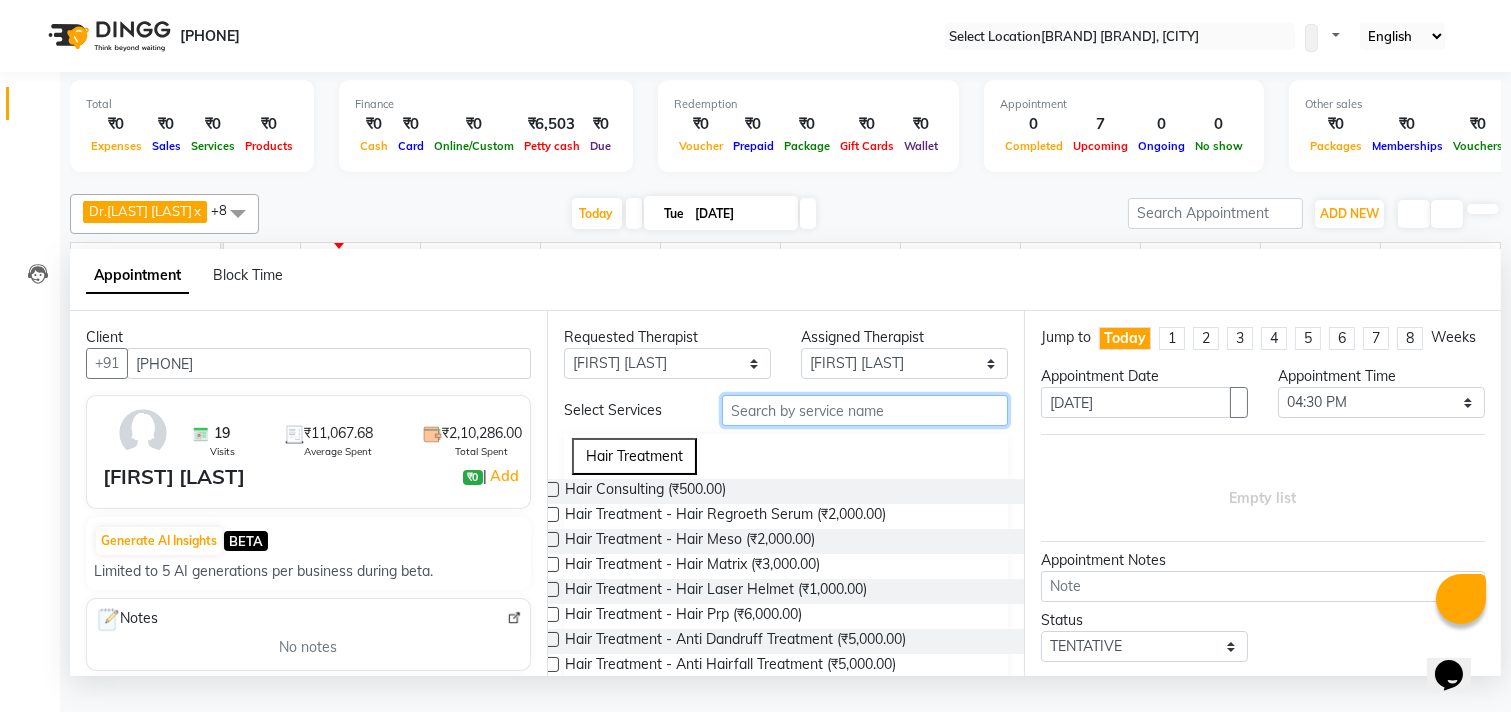 click at bounding box center (865, 410) 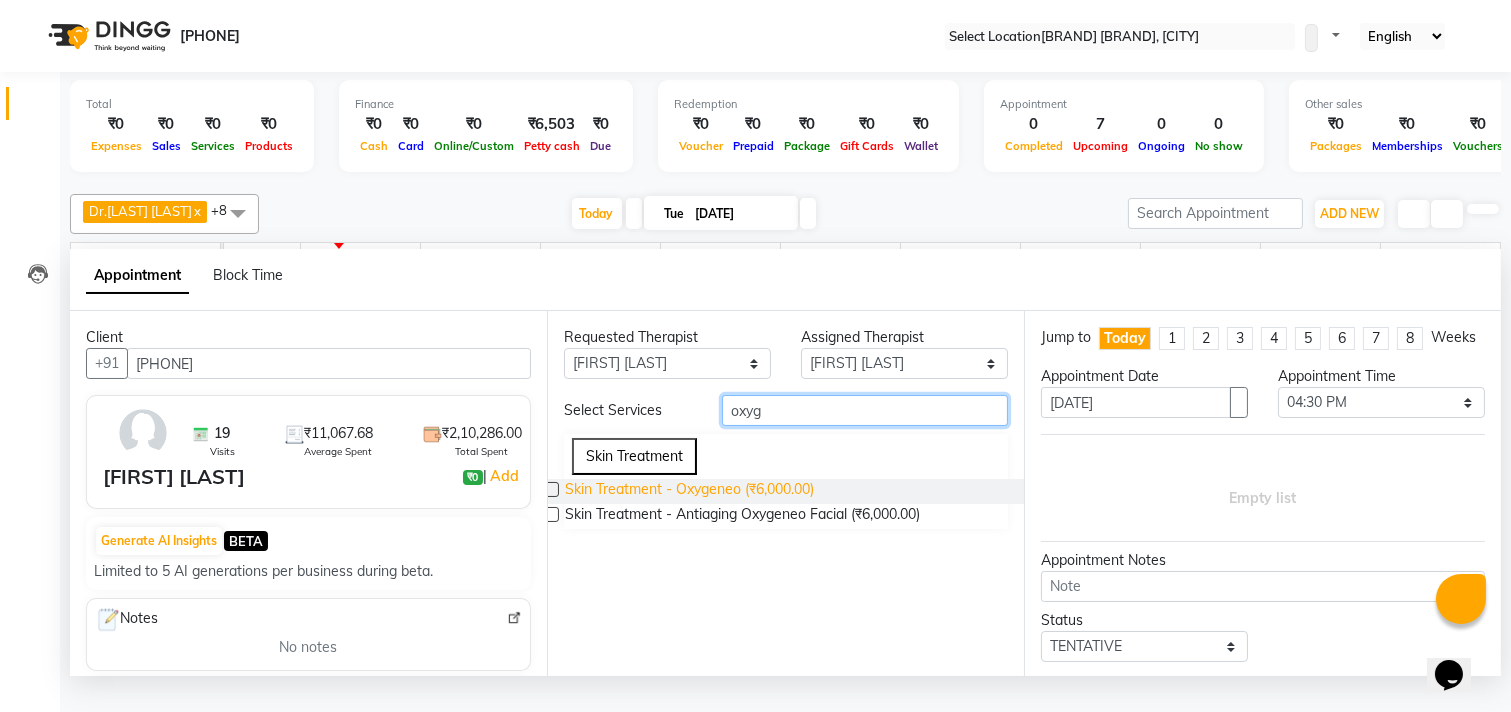 type on "oxyg" 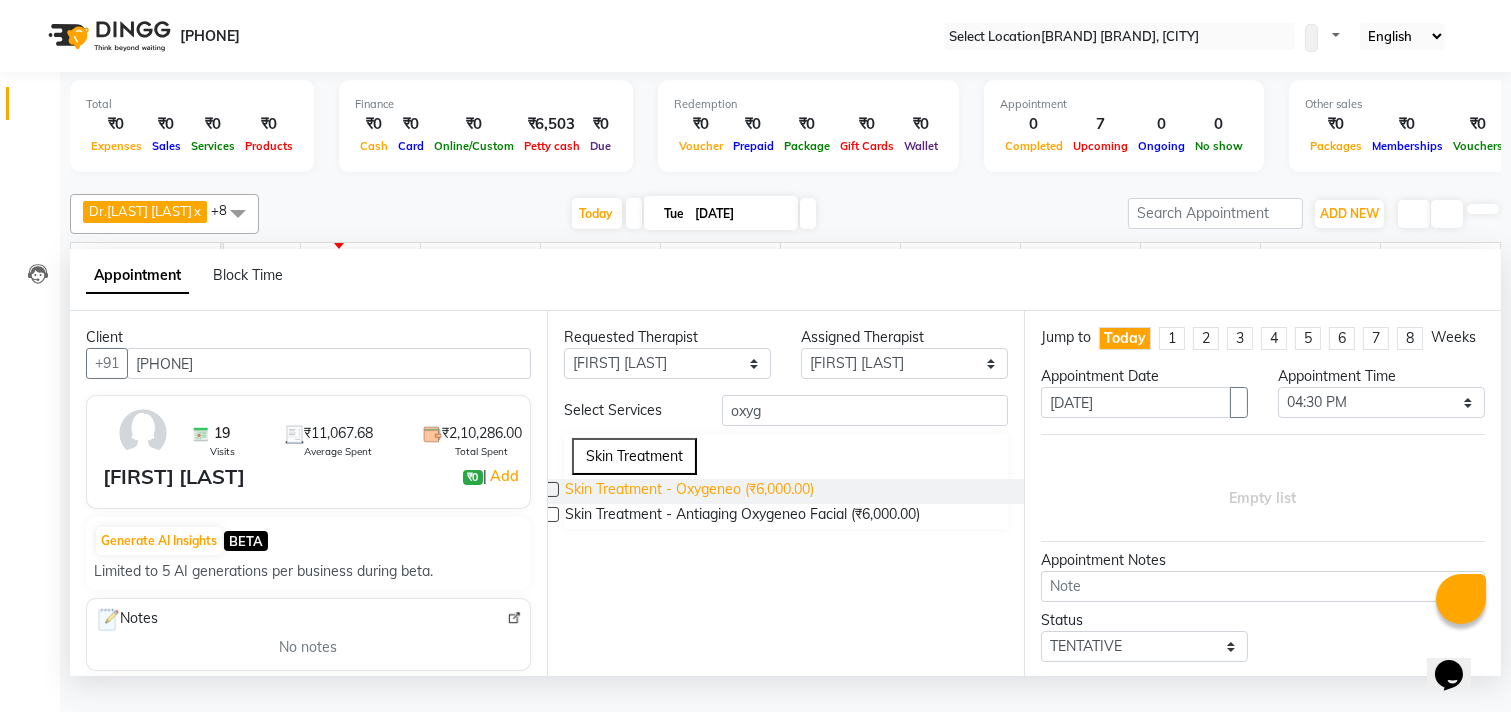 click on "Skin Treatment - Oxygeneo (₹6,000.00)" at bounding box center (689, 491) 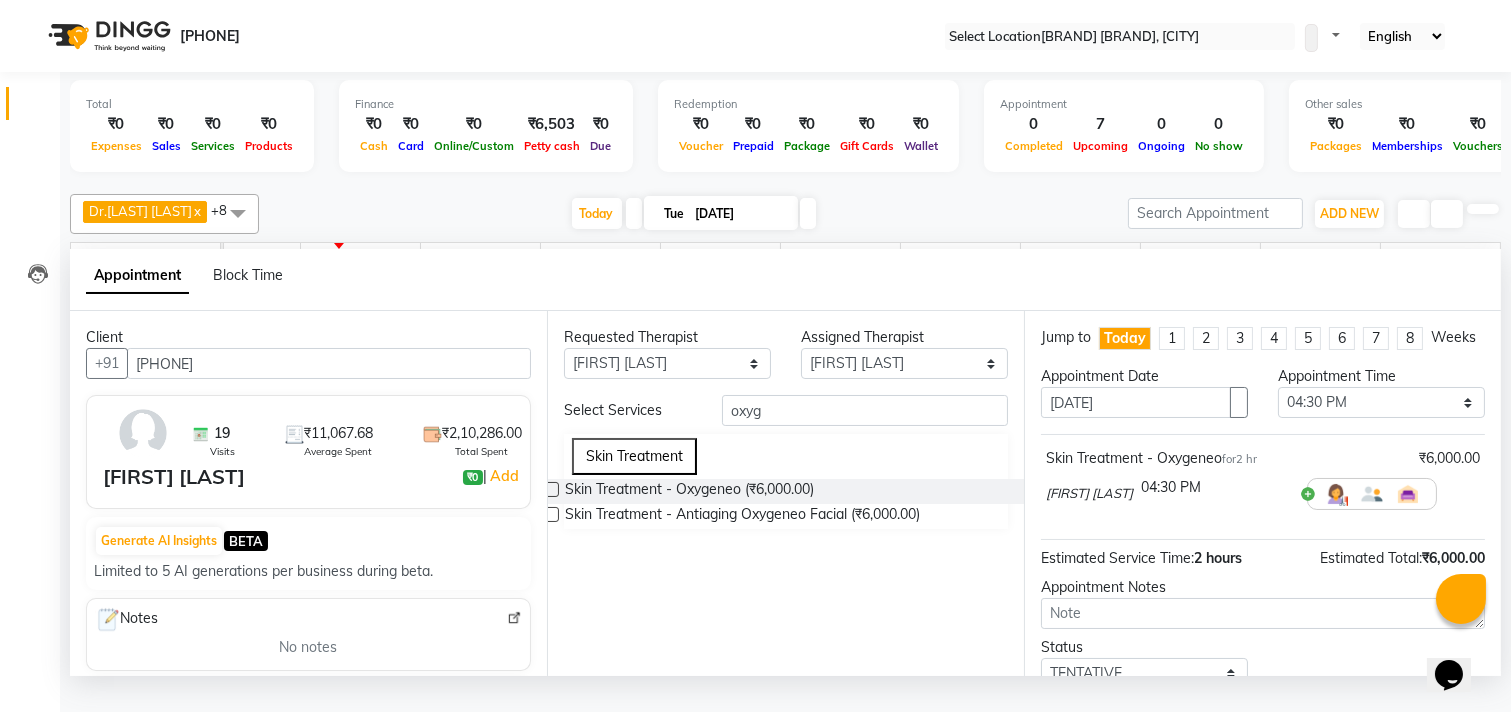 scroll, scrollTop: 161, scrollLeft: 0, axis: vertical 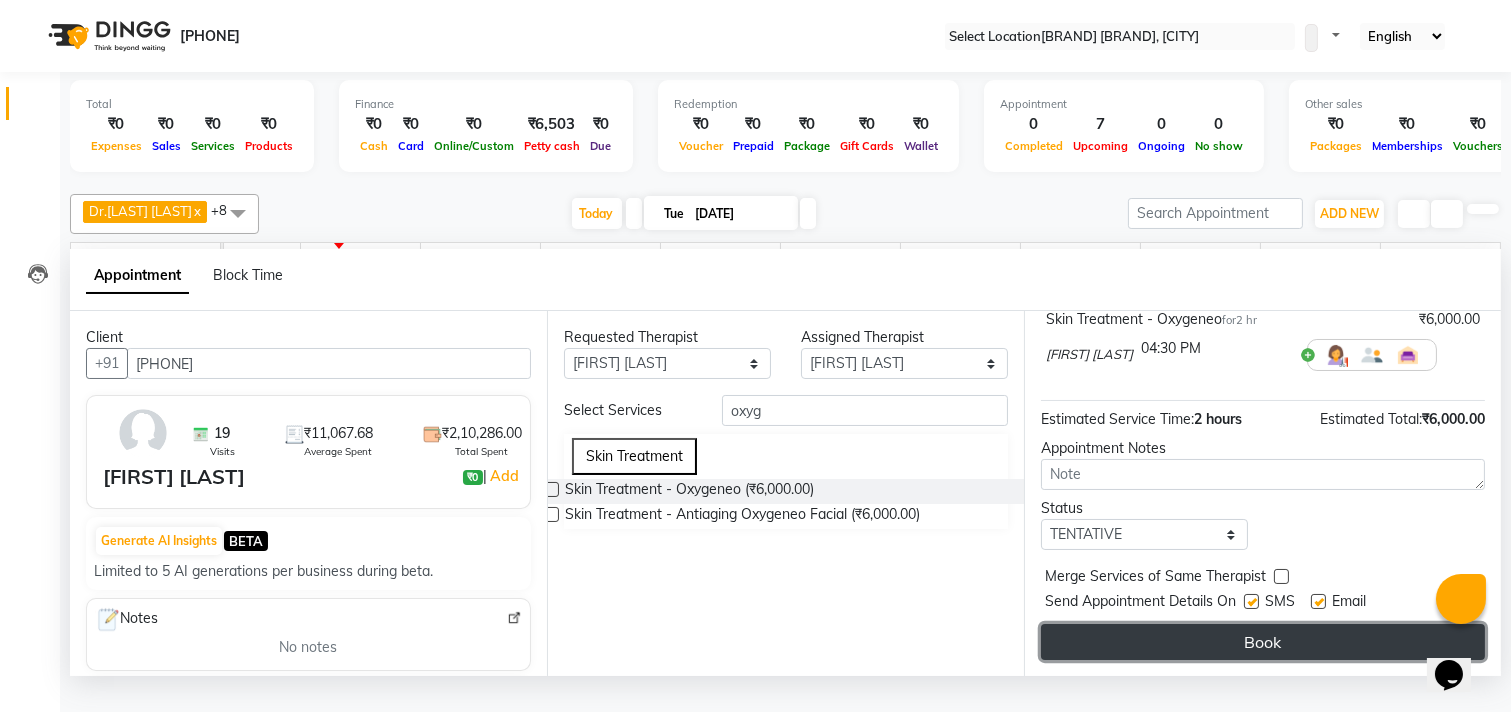 click on "Book" at bounding box center [1263, 642] 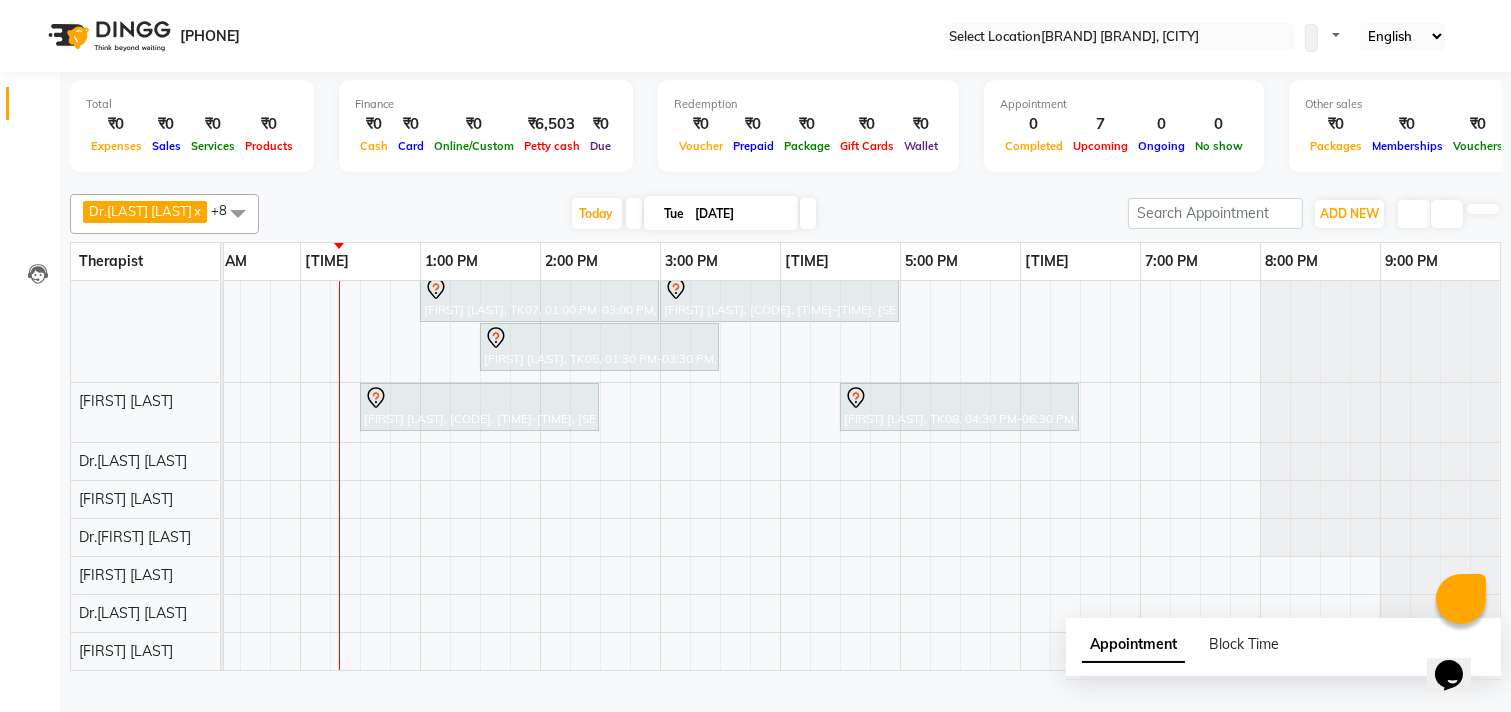 click on "[FIRST] [LAST], TK03, 12:00 PM-02:00 PM, Laser Hair Reduction Treatment - Full Face Laser             [FIRST] [LAST], TK02, 02:00 PM-04:00 PM, Skin Treatment - Peel(Face)             [FIRST] [LAST], TK01, 12:30 PM-02:30 PM, Hair Treatment - Hair Meso             [FIRST] [LAST], TK01, 02:30 PM-04:30 PM, Skin Treatment - Peel(Face)             [FIRST] [LAST], TK07, 01:00 PM-03:00 PM, Skin Treatment - Peel(Face)             [FIRST] [LAST], TK04, 03:00 PM-05:00 PM, Hair Treatment - Hair Matrix             [FIRST] [LAST], TK05, 01:30 PM-03:30 PM, Skin Treatment - Peel(Face)             [FIRST] [LAST], TK06, 12:30 PM-02:30 PM, Skin Treatment - Ipl Laser             [FIRST] [LAST], TK08, 04:30 PM-06:30 PM, Skin Treatment - Oxygeneo" at bounding box center (600, 404) 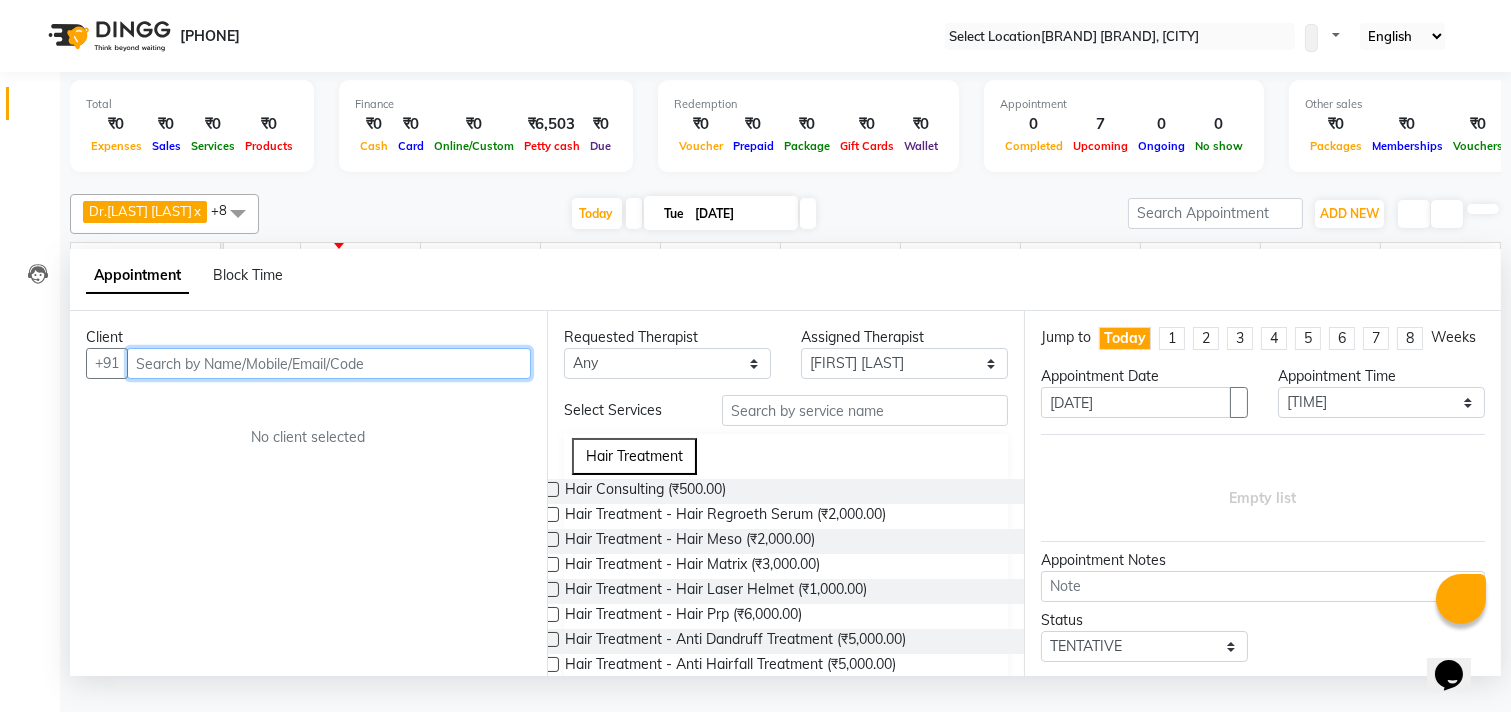 click at bounding box center (329, 363) 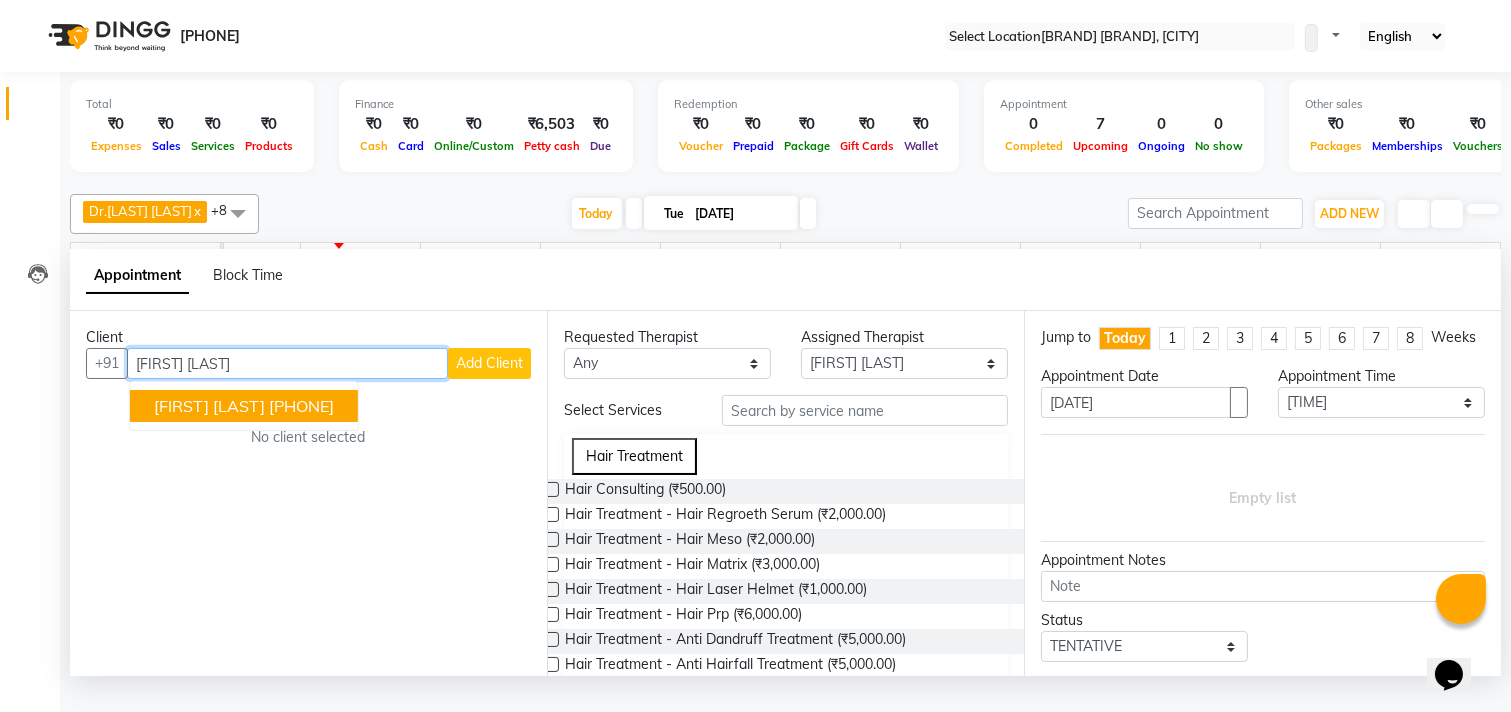 click on "[FIRST] [LAST]" at bounding box center [209, 406] 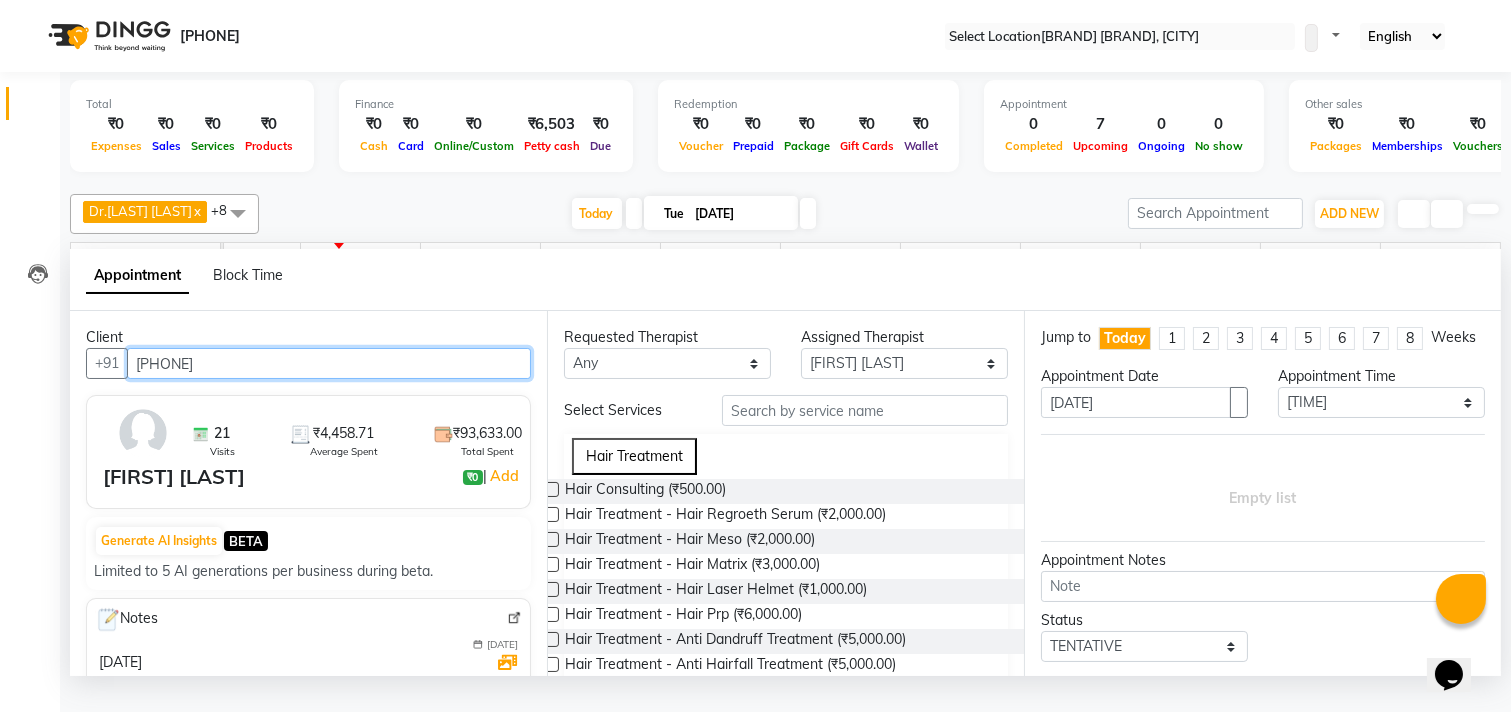 type on "[PHONE]" 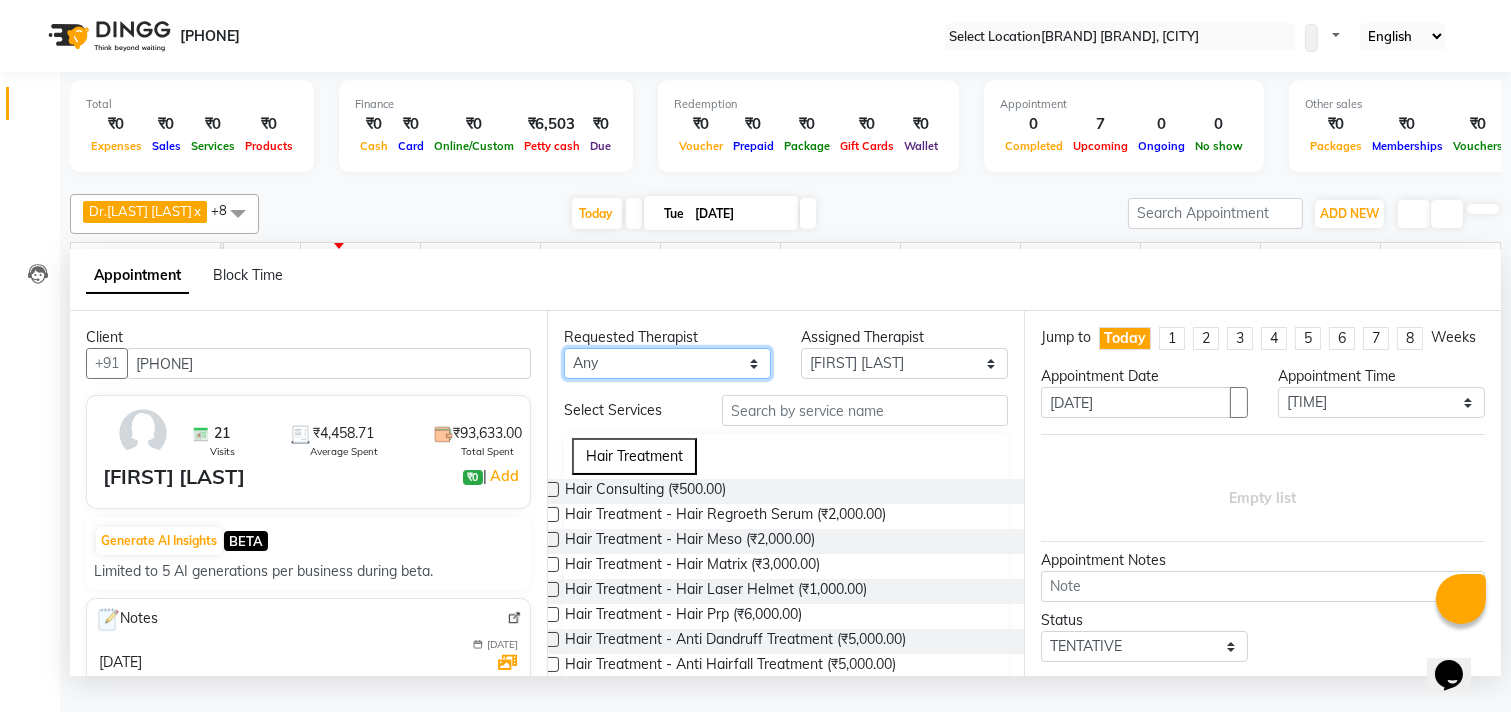 click on "Any [FIRST] [LAST]	 Dr.[LAST] [LAST] Dr.[LAST] [LAST] Dr.[LAST] [LAST] [FIRST] [LAST] [FIRST]  More [FIRST] [LAST]	 [FIRST] [LAST]	 [FIRST] [LAST]	 [FIRST] [LAST]" at bounding box center [667, 363] 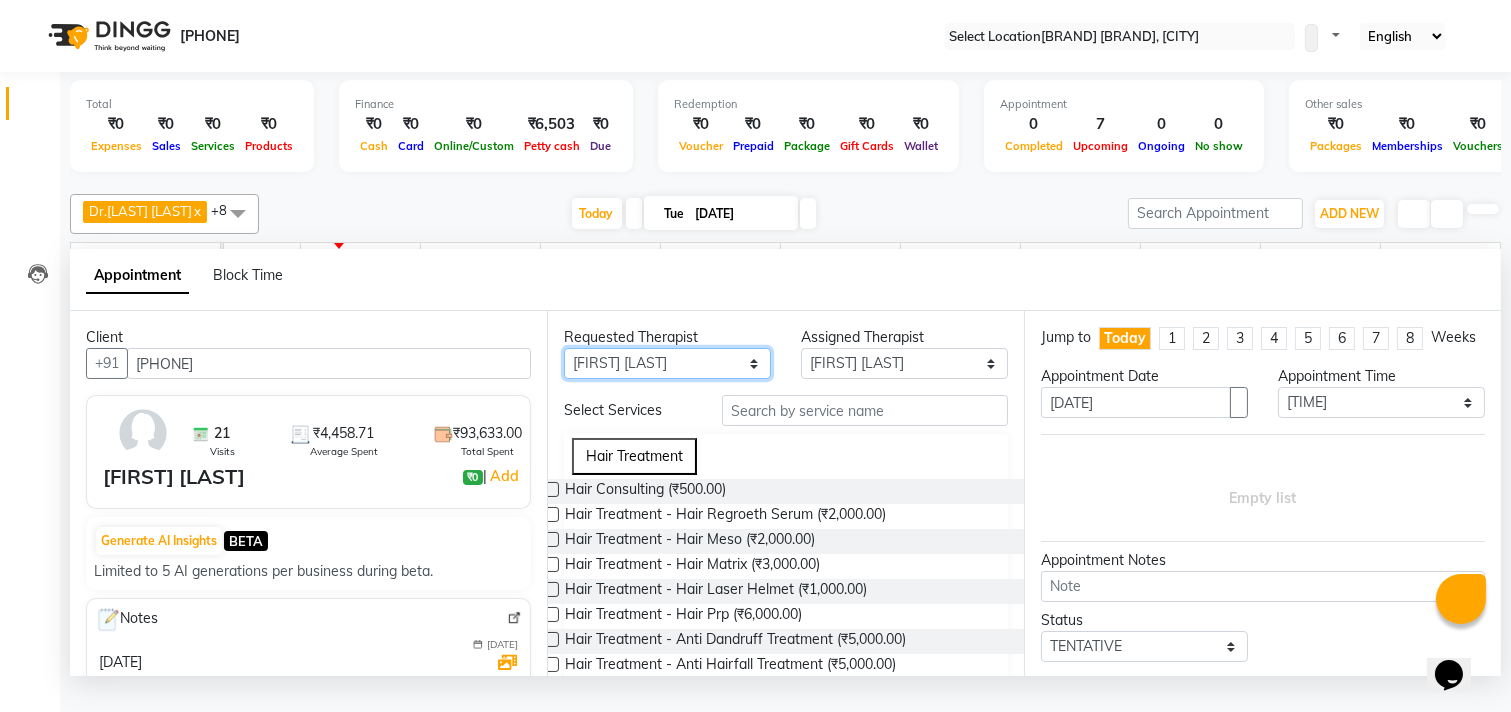click on "Any [FIRST] [LAST]	 Dr.[LAST] [LAST] Dr.[LAST] [LAST] Dr.[LAST] [LAST] [FIRST] [LAST] [FIRST]  More [FIRST] [LAST]	 [FIRST] [LAST]	 [FIRST] [LAST]	 [FIRST] [LAST]" at bounding box center (667, 363) 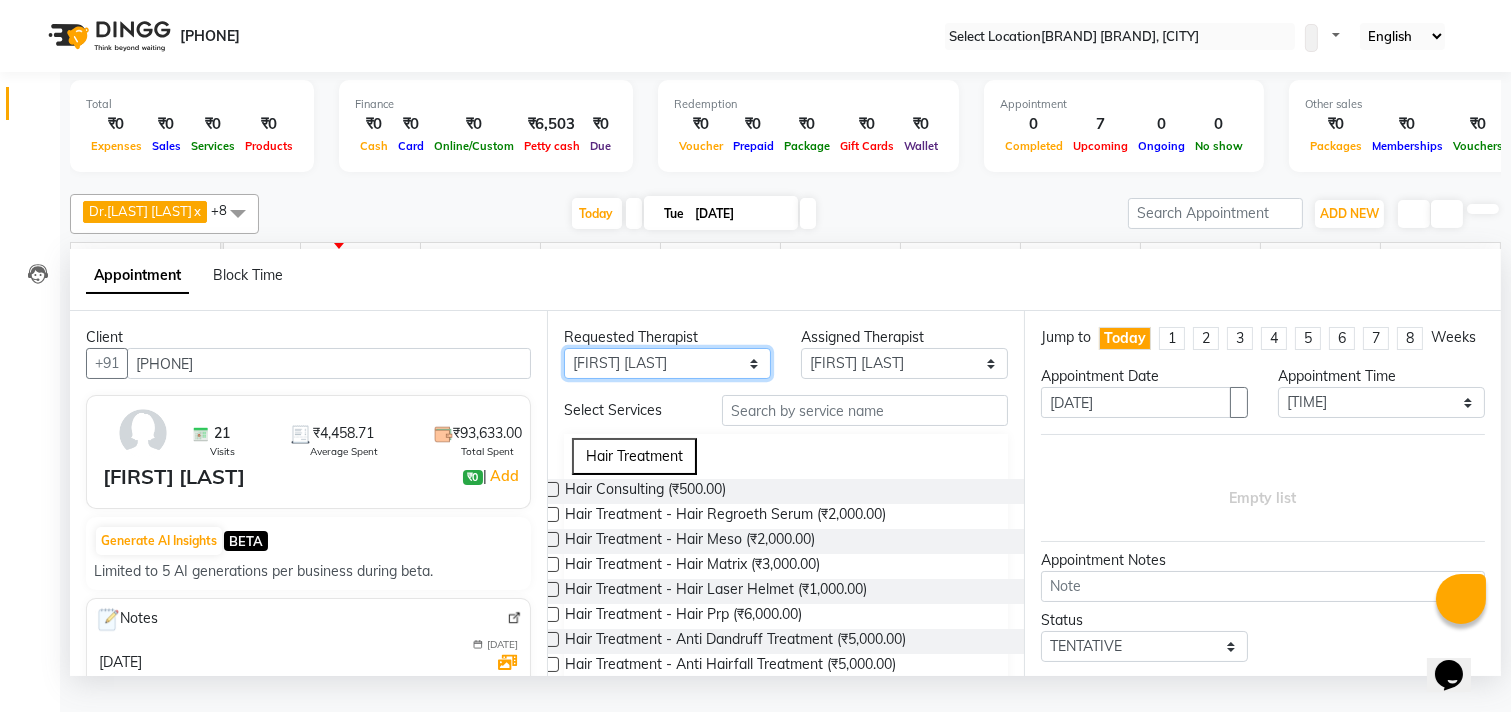 click on "Any [FIRST] [LAST]	 Dr.[LAST] [LAST] Dr.[LAST] [LAST] Dr.[LAST] [LAST] [FIRST] [LAST] [FIRST]  More [FIRST] [LAST]	 [FIRST] [LAST]	 [FIRST] [LAST]	 [FIRST] [LAST]" at bounding box center [667, 363] 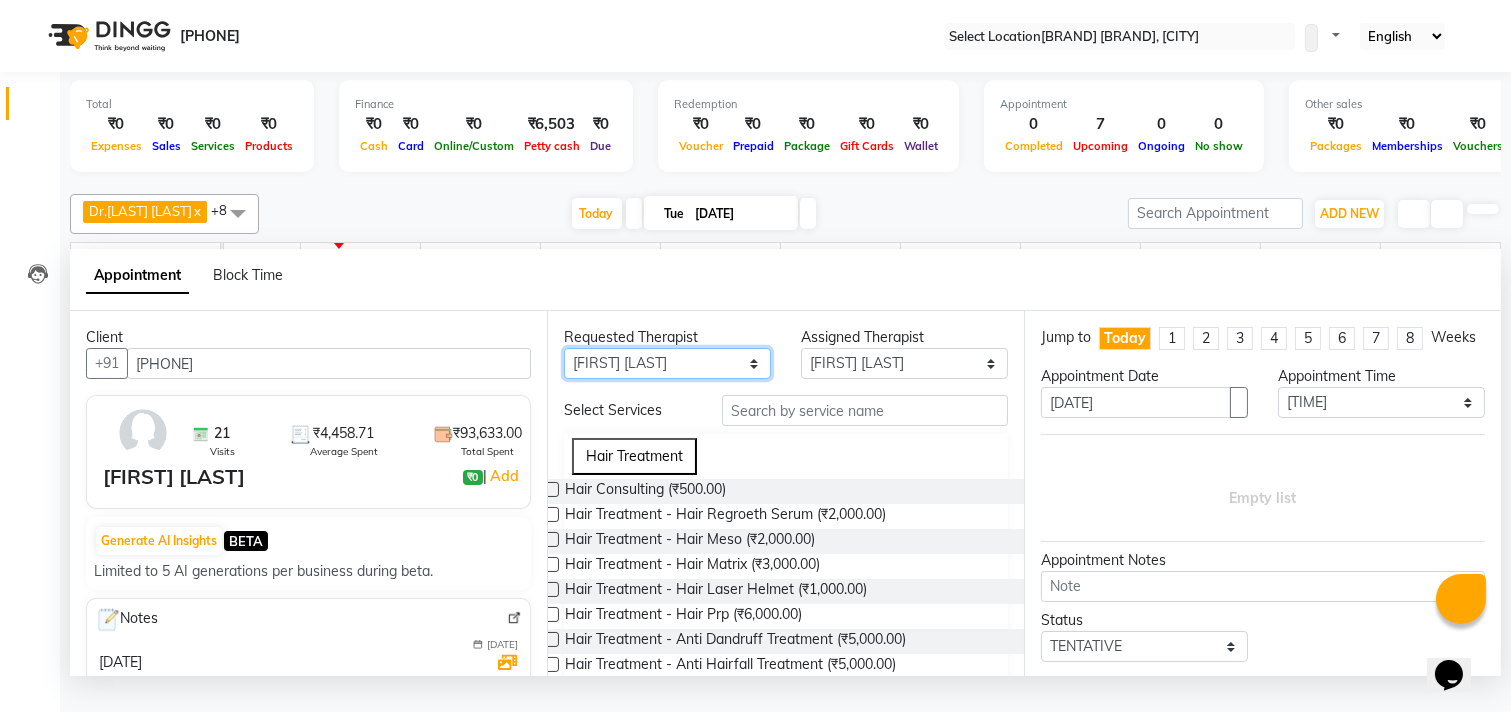 select on "27987" 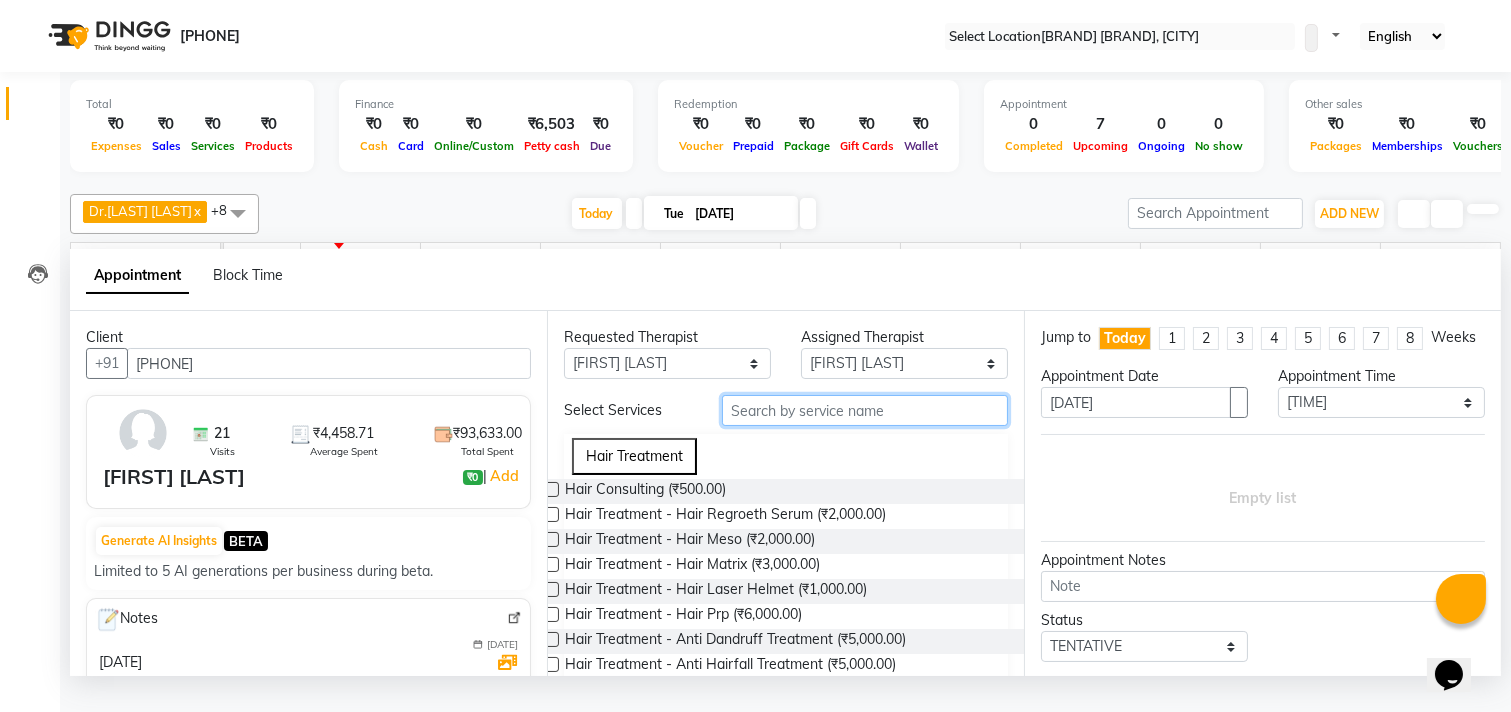 click at bounding box center [865, 410] 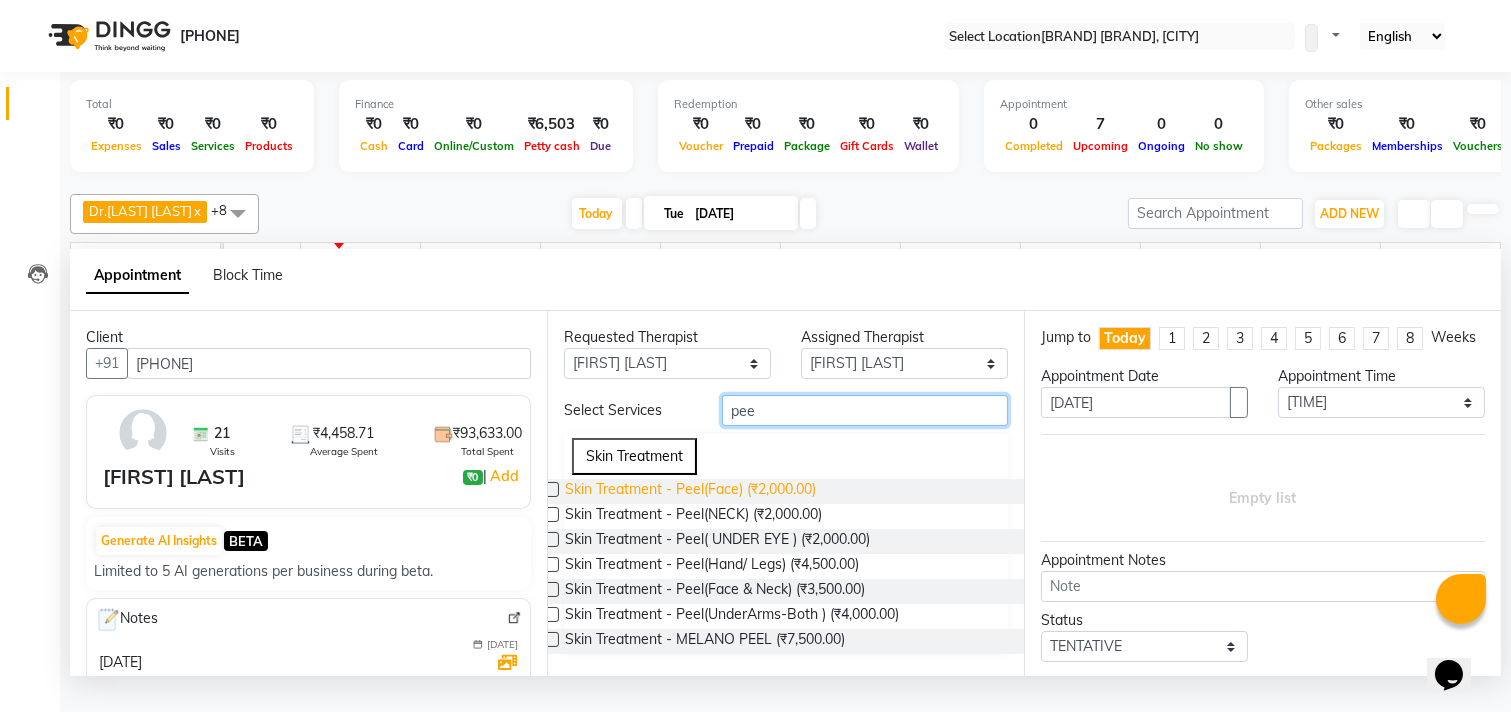 type on "pee" 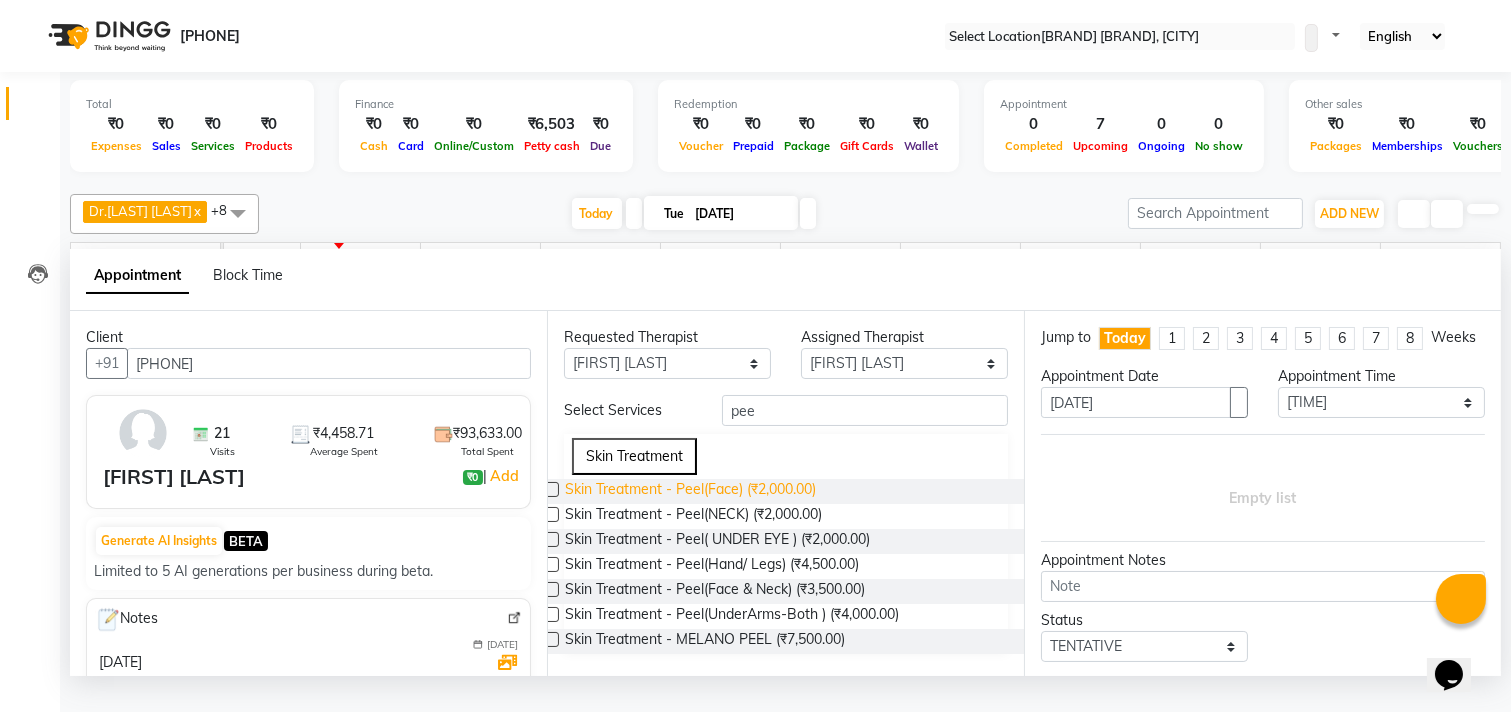 click on "Skin Treatment - Peel(Face) (₹2,000.00)" at bounding box center [690, 491] 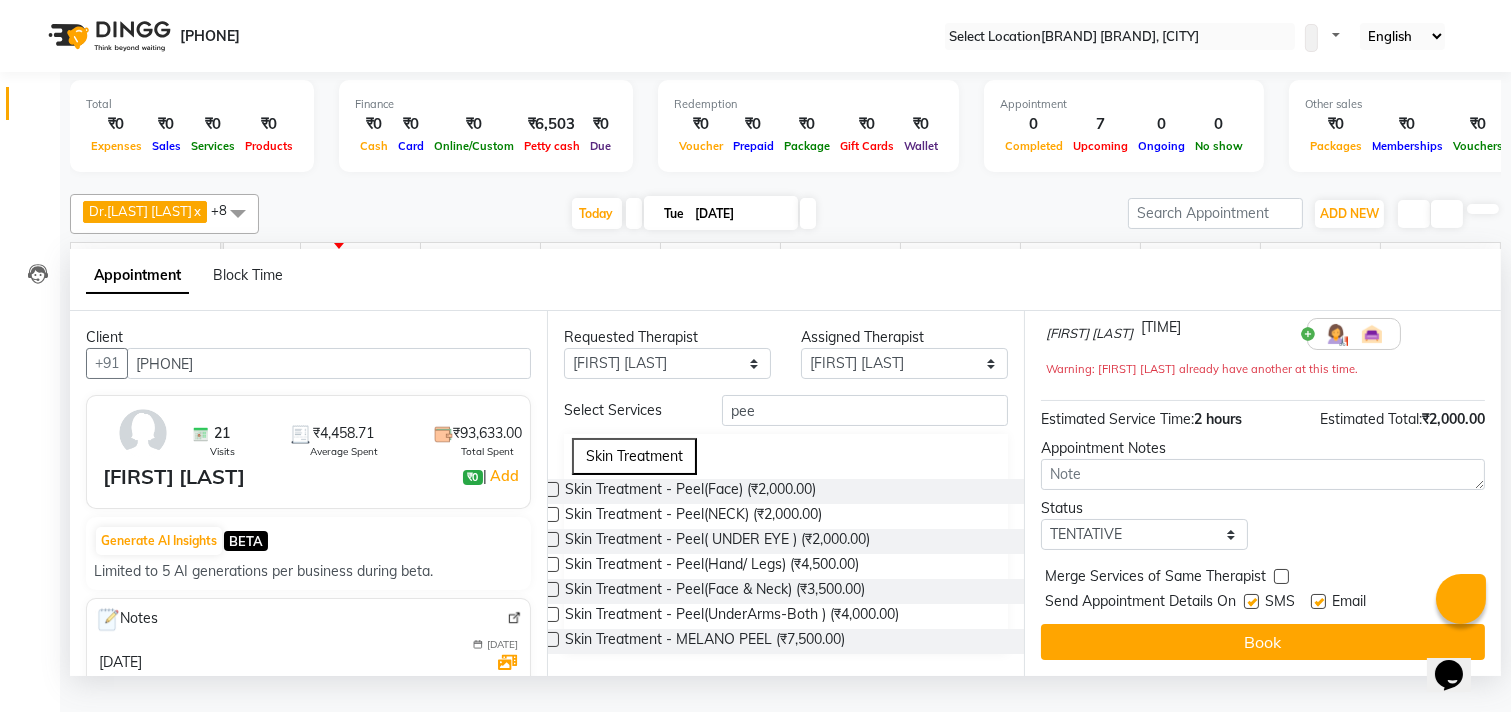scroll, scrollTop: 182, scrollLeft: 0, axis: vertical 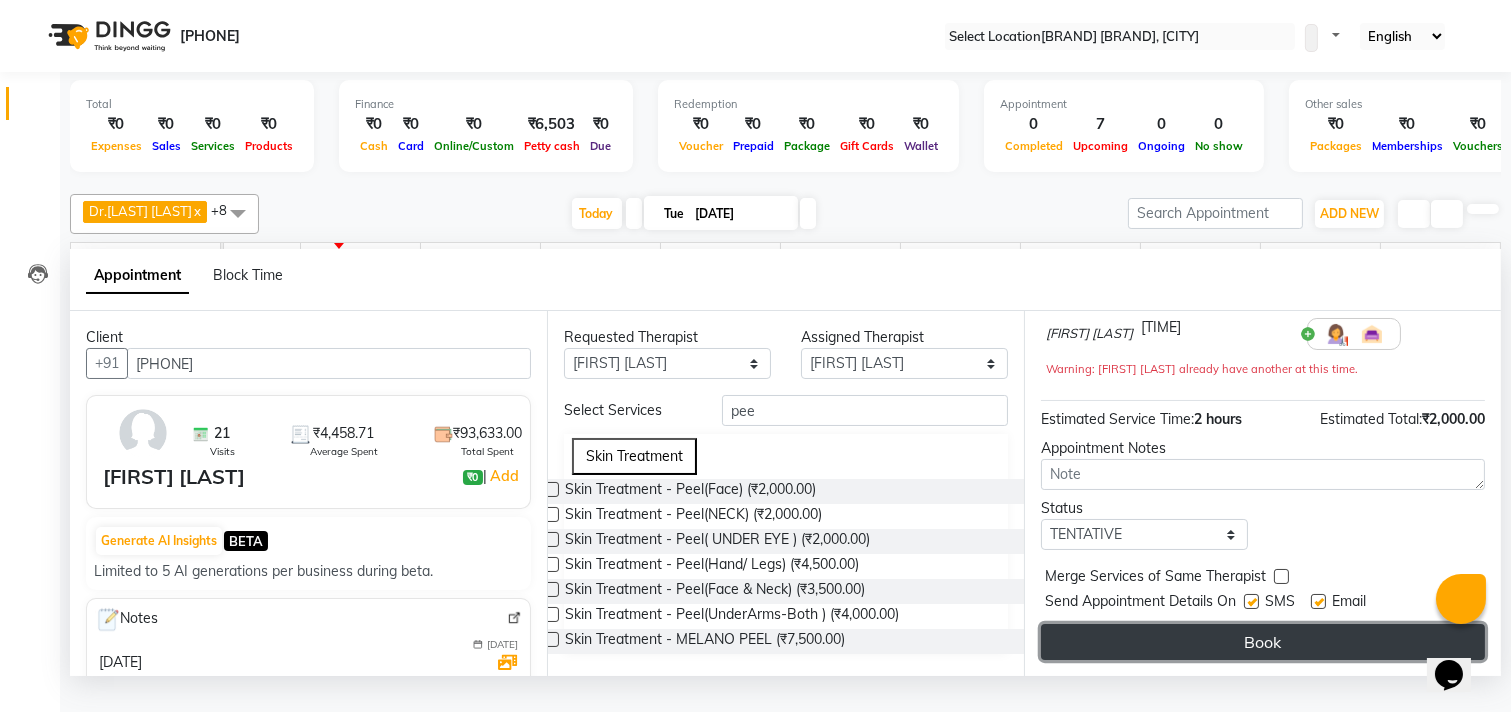 click on "Book" at bounding box center [1263, 642] 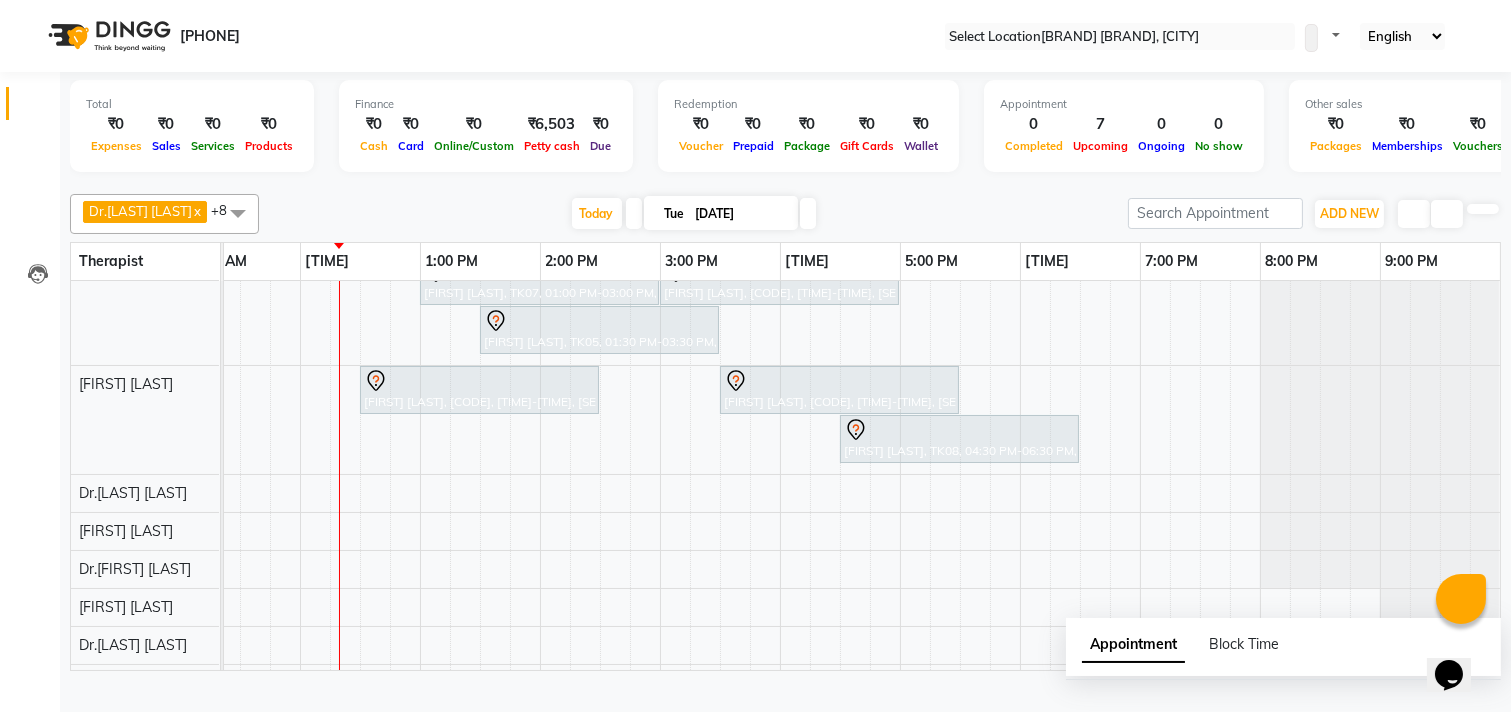click on "[FIRST] [LAST], TK03, 12:00 PM-02:00 PM, Laser Hair Reduction Treatment - Full Face Laser             [FIRST] [LAST], TK02, 02:00 PM-04:00 PM, Skin Treatment - Peel(Face)             [FIRST] [LAST], TK01, 12:30 PM-02:30 PM, Hair Treatment - Hair Meso             [FIRST] [LAST], TK01, 02:30 PM-04:30 PM, Skin Treatment - Peel(Face)             [FIRST] [LAST], TK07, 01:00 PM-03:00 PM, Skin Treatment - Peel(Face)             [FIRST] [LAST], TK04, 03:00 PM-05:00 PM, Hair Treatment - Hair Matrix             [FIRST] [LAST], TK05, 01:30 PM-03:30 PM, Skin Treatment - Peel(Face)             [FIRST] [LAST], TK06, 12:30 PM-02:30 PM, Skin Treatment - Ipl Laser             [FIRST] [LAST], TK09, 03:30 PM-05:30 PM, Skin Treatment - Peel(Face)             [FIRST] [LAST], TK08, 04:30 PM-06:30 PM, Skin Treatment - Oxygeneo" at bounding box center (600, 411) 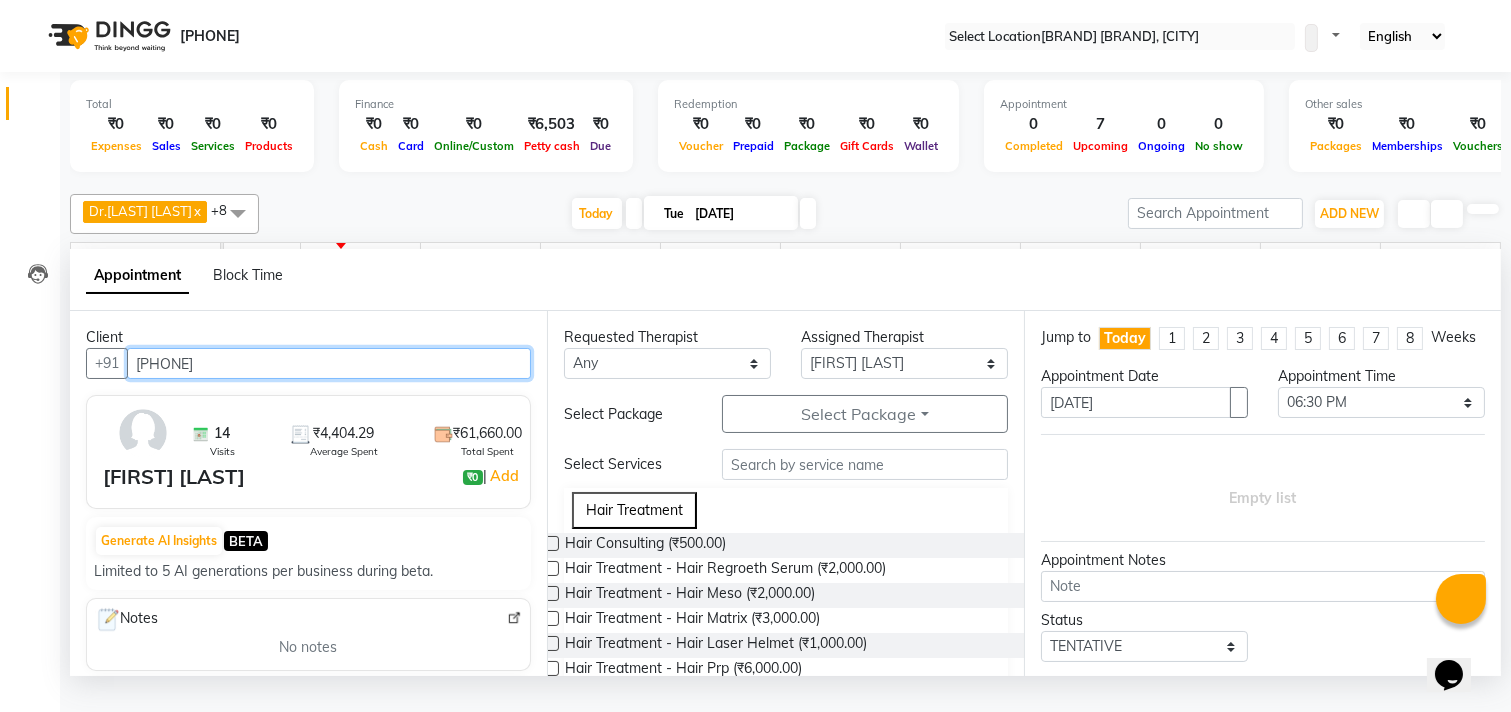 type on "[PHONE]" 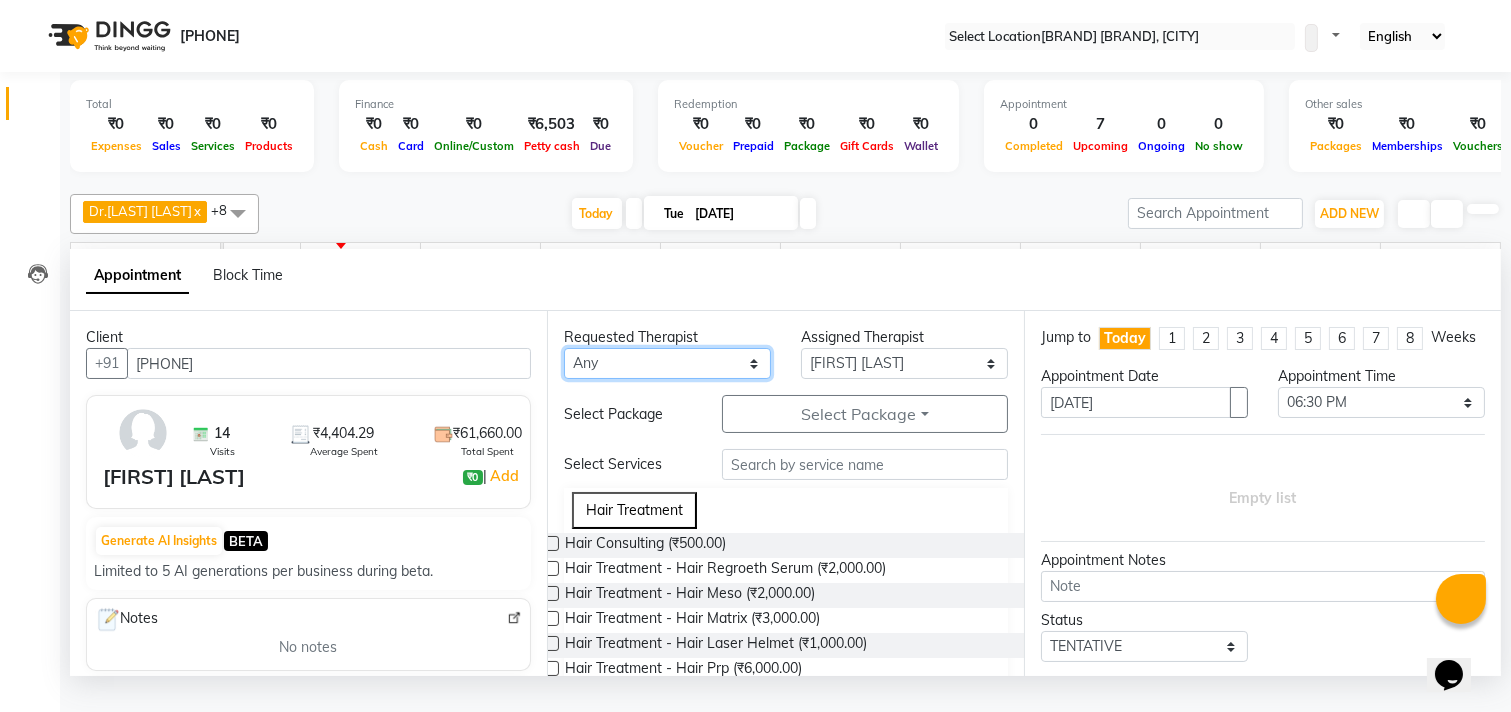 click on "Any [FIRST] [LAST]	 Dr.[LAST] [LAST] Dr.[LAST] [LAST] Dr.[LAST] [LAST] [FIRST] [LAST] [FIRST]  More [FIRST] [LAST]	 [FIRST] [LAST]	 [FIRST] [LAST]	 [FIRST] [LAST]" at bounding box center (667, 363) 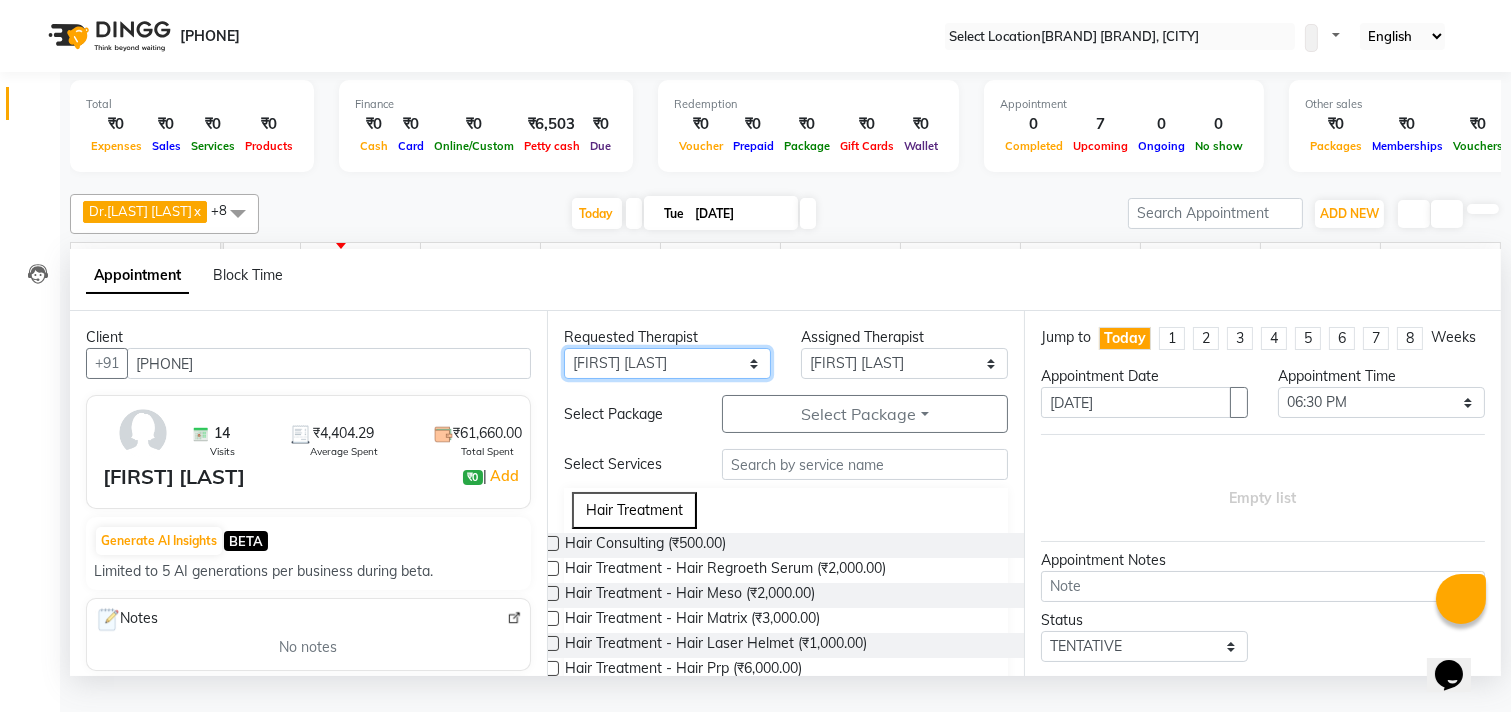 click on "Any [FIRST] [LAST]	 Dr.[LAST] [LAST] Dr.[LAST] [LAST] Dr.[LAST] [LAST] [FIRST] [LAST] [FIRST]  More [FIRST] [LAST]	 [FIRST] [LAST]	 [FIRST] [LAST]	 [FIRST] [LAST]" at bounding box center [667, 363] 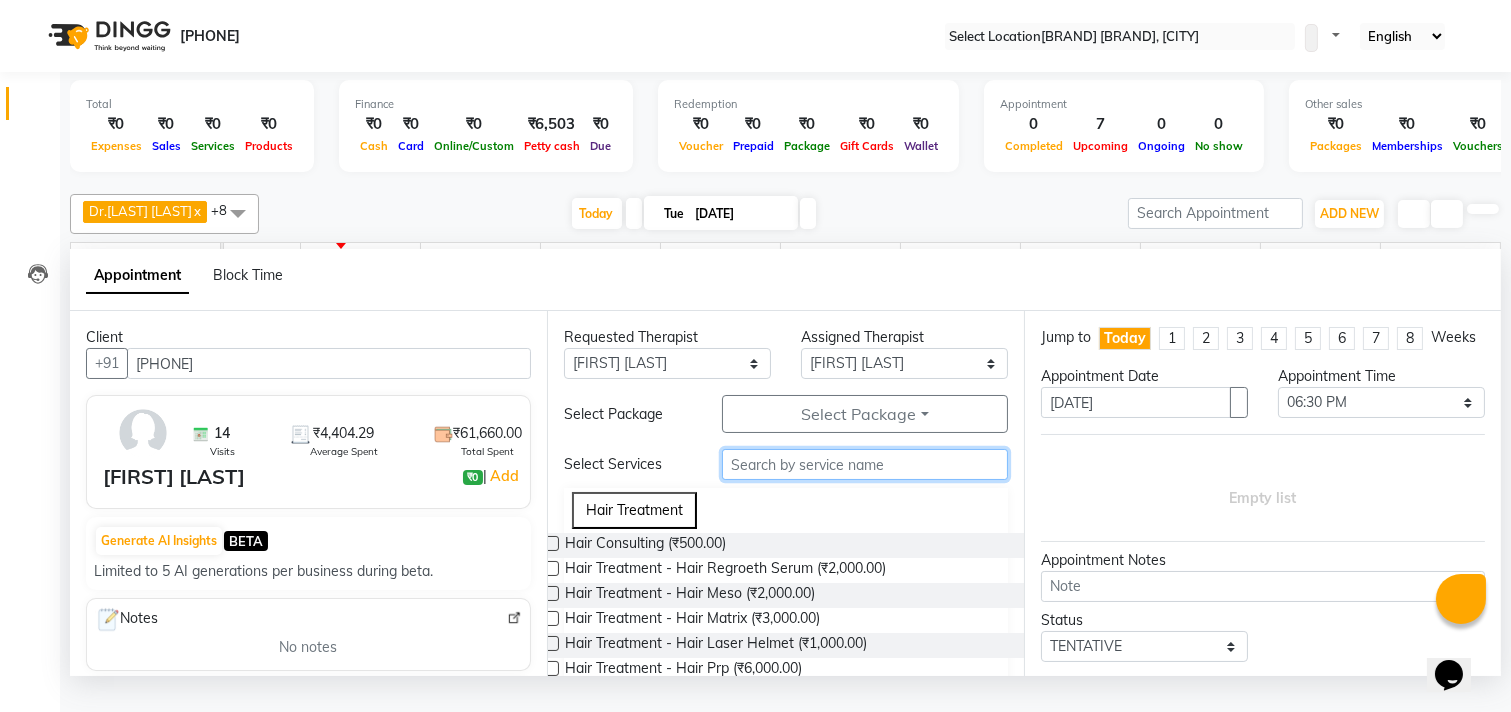 click at bounding box center (865, 464) 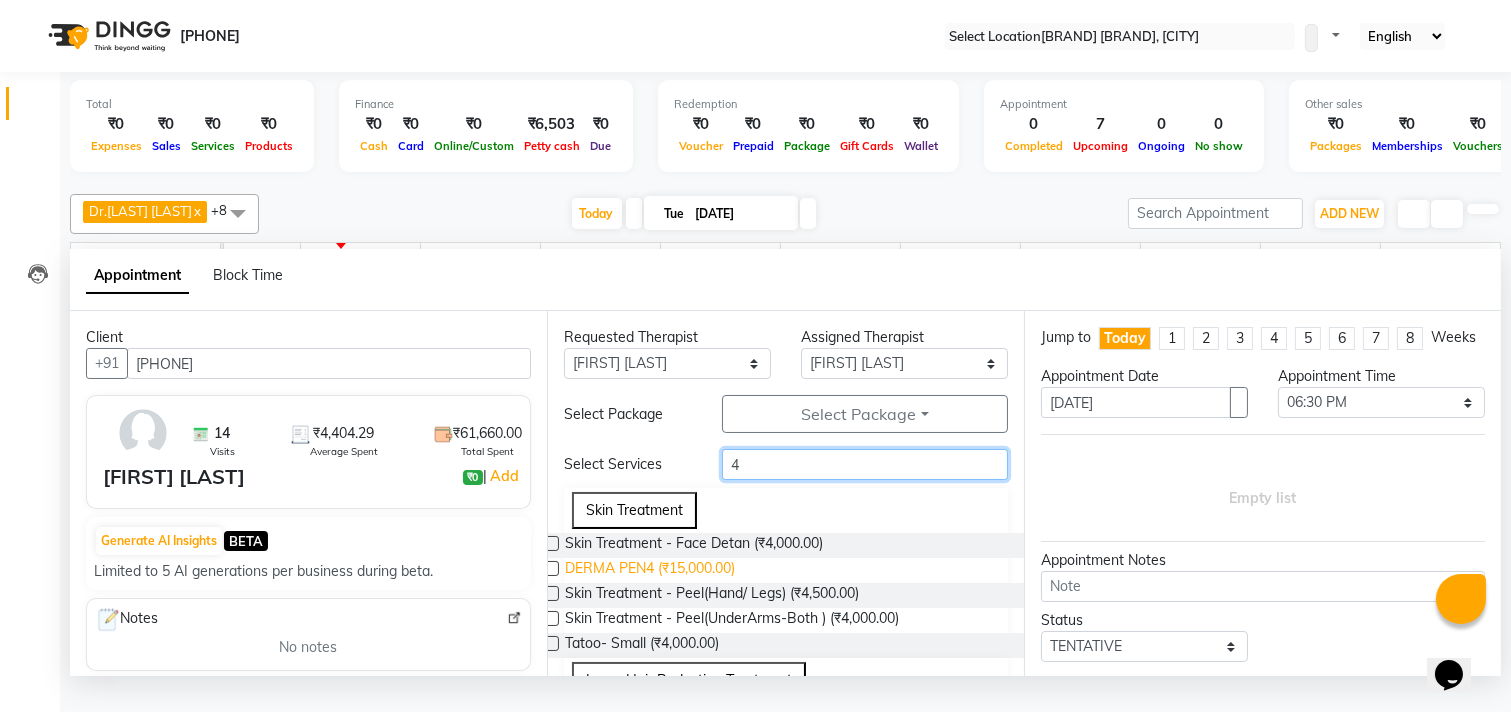 type on "4" 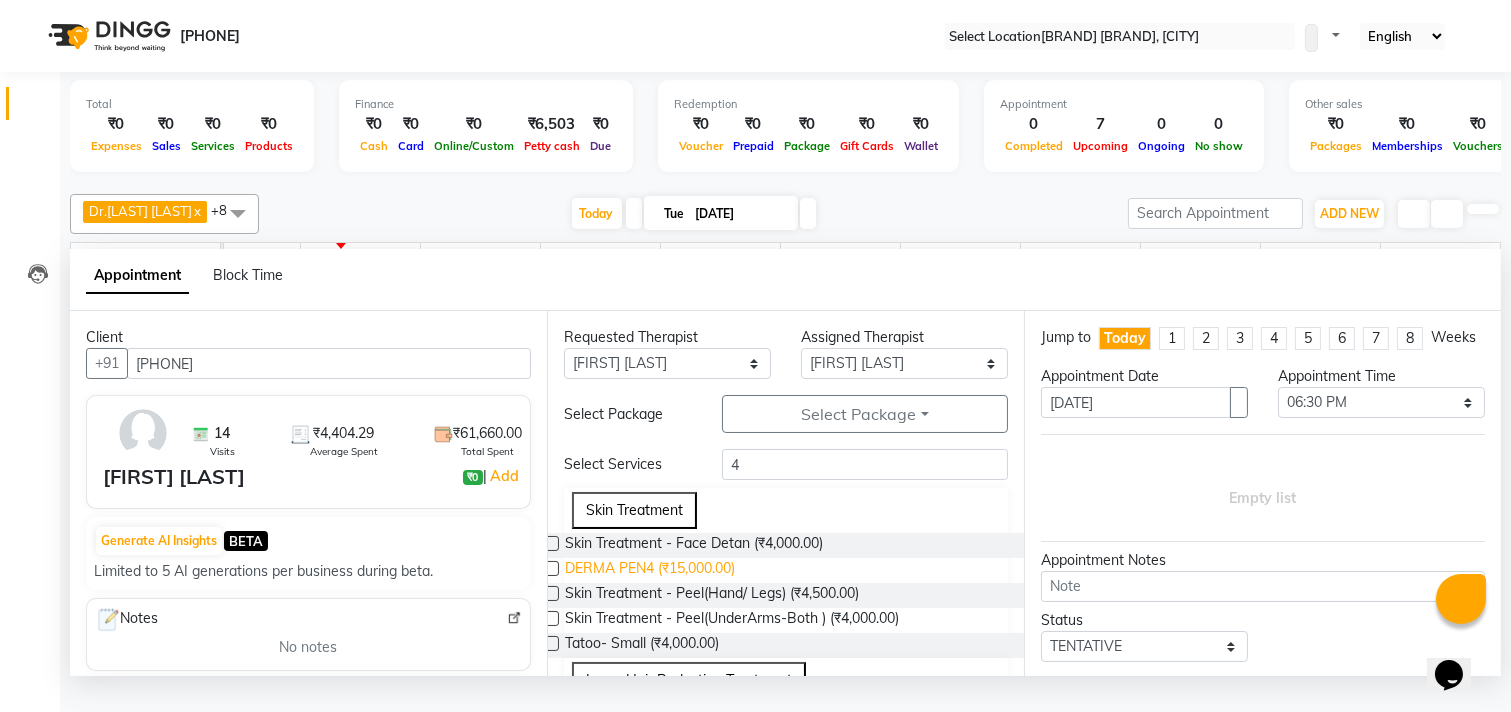 click on "DERMA PEN4 (₹15,000.00)" at bounding box center [694, 545] 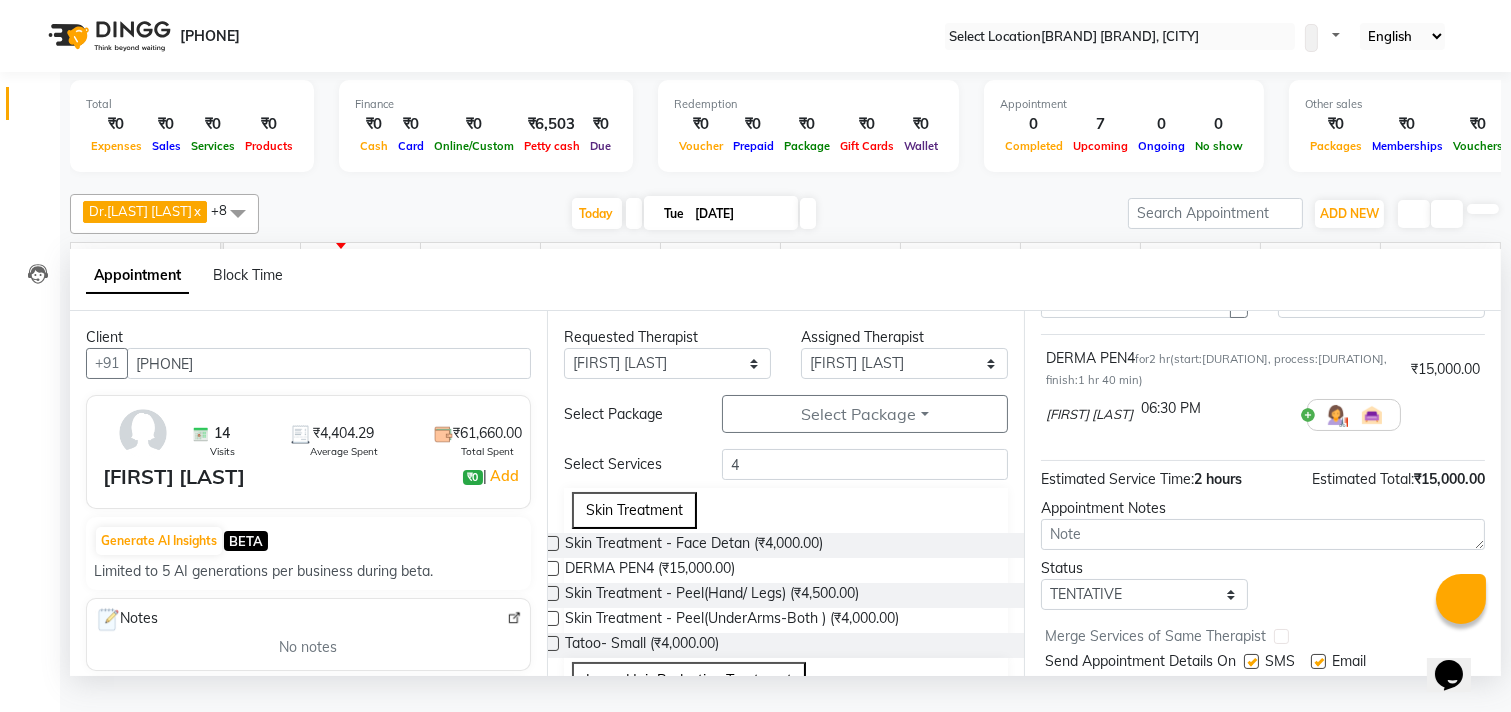 scroll, scrollTop: 182, scrollLeft: 0, axis: vertical 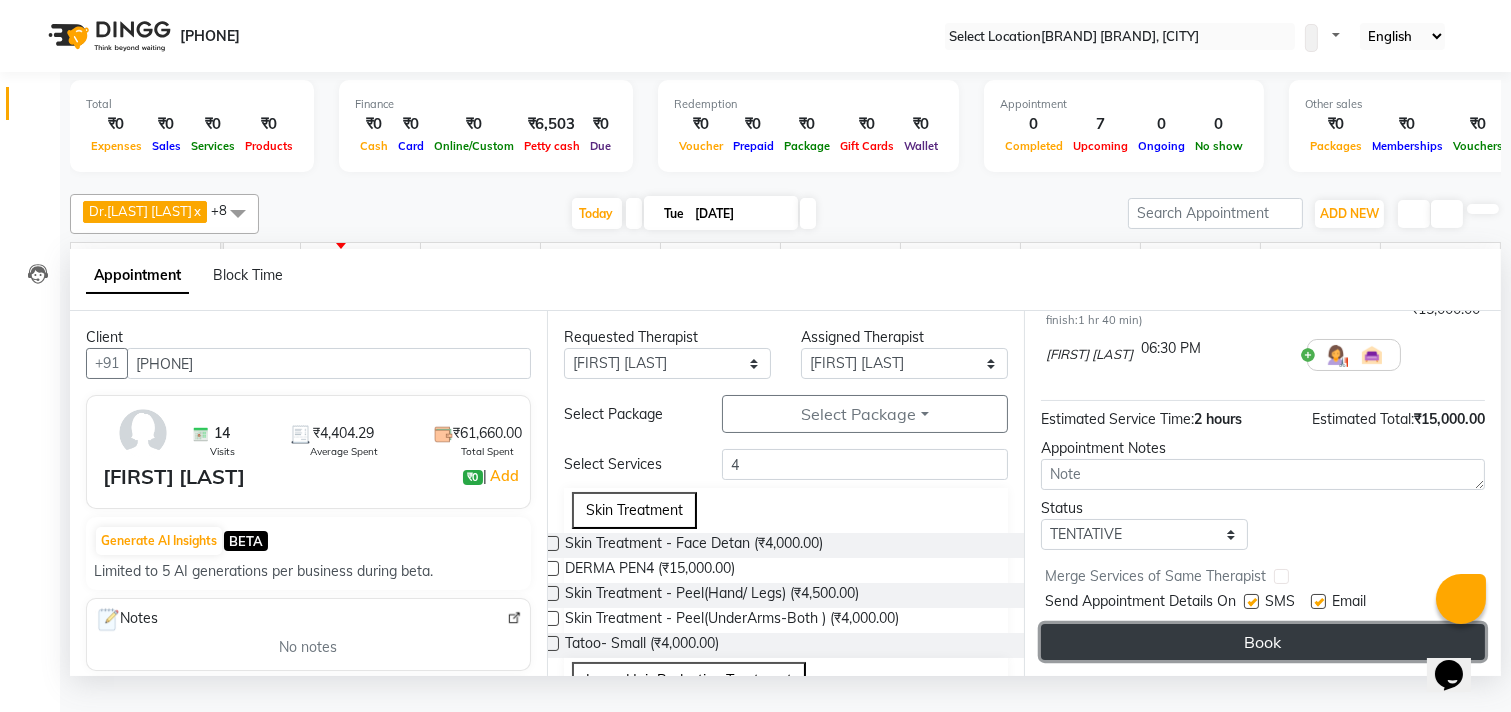click on "Book" at bounding box center (1263, 642) 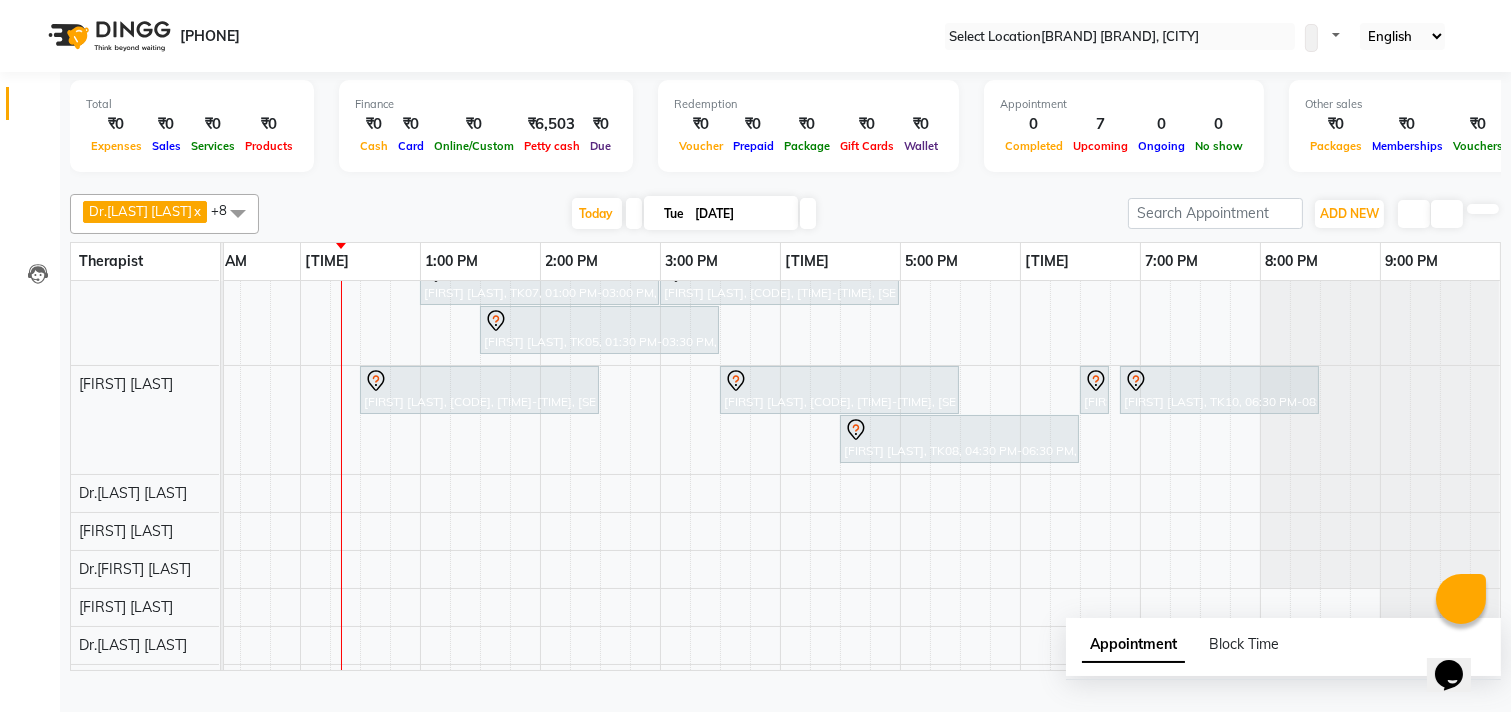 scroll, scrollTop: 208, scrollLeft: 524, axis: both 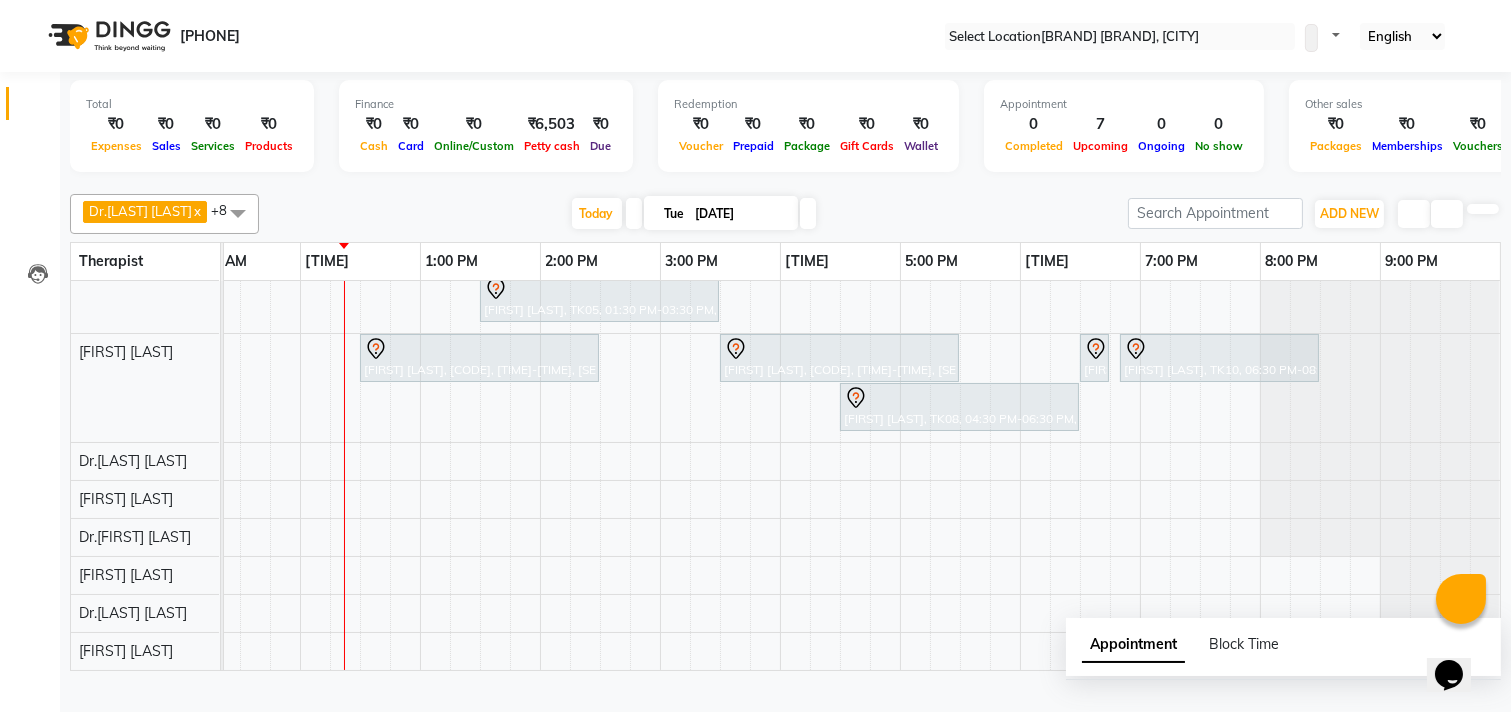 click on "[FIRST] [LAST], TK03, 12:00 PM-02:00 PM, Laser Hair Reduction Treatment - Full Face Laser             [FIRST] [LAST], TK02, 02:00 PM-04:00 PM, Skin Treatment - Peel(Face)             [FIRST] [LAST], TK01, 12:30 PM-02:30 PM, Hair Treatment - Hair Meso             [FIRST] [LAST], TK01, 02:30 PM-04:30 PM, Skin Treatment - Peel(Face)             [FIRST] [LAST], TK05, 01:30 PM-03:30 PM, Skin Treatment - Peel(Face)             [FIRST] [LAST], TK04, 03:00 PM-05:00 PM, Hair Treatment - Hair Matrix             [FIRST] [LAST], TK06, 12:30 PM-02:30 PM, Skin Treatment - Ipl Laser             [FIRST] [LAST], TK09, 03:30 PM-05:30 PM, Skin Treatment - Peel(Face)             [FIRST] [LAST], TK10, 06:30 PM-08:30 PM, DERMA PEN4             [FIRST] [LAST], TK10, 06:30 PM-08:30 PM, DERMA PEN4             [FIRST] [LAST], TK08, 04:30 PM-06:30 PM, Skin Treatment - Oxygeneo" at bounding box center (600, 379) 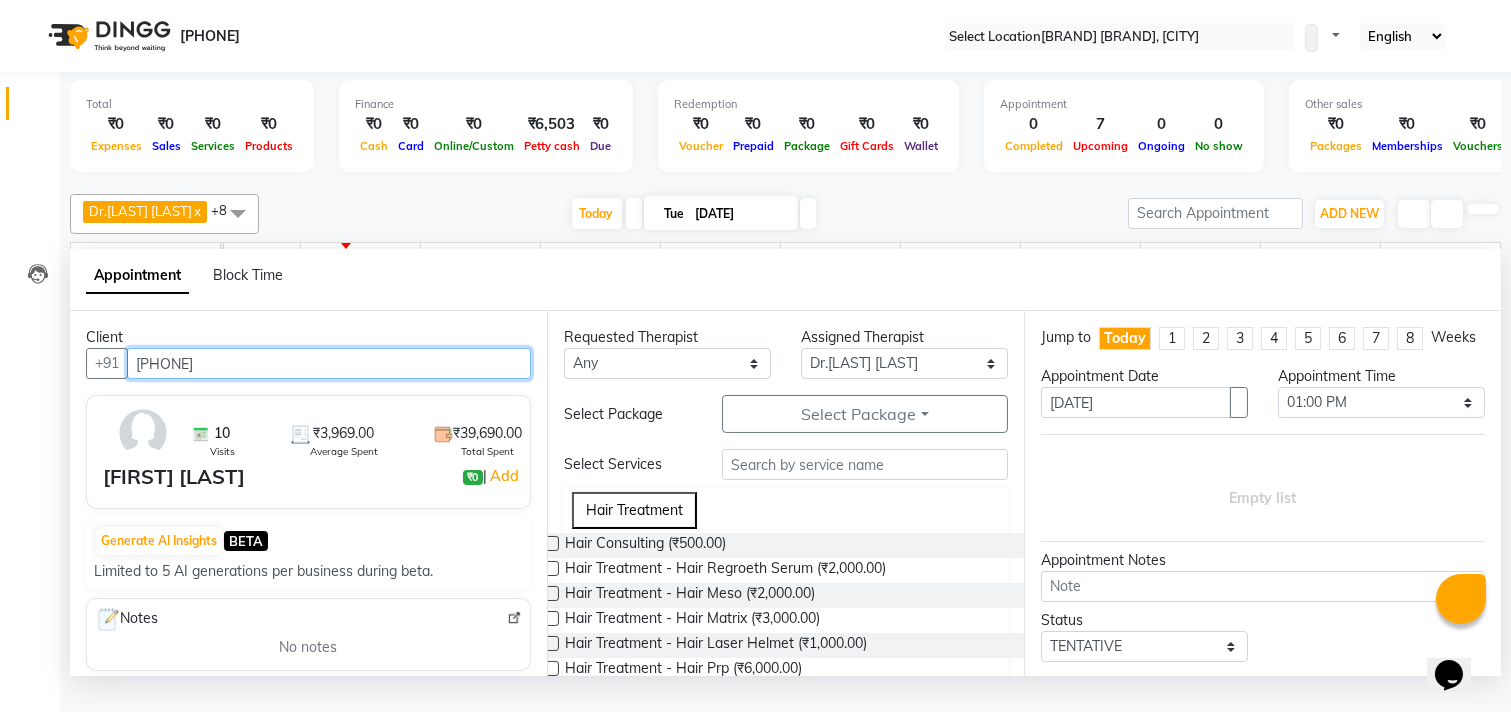type on "[PHONE]" 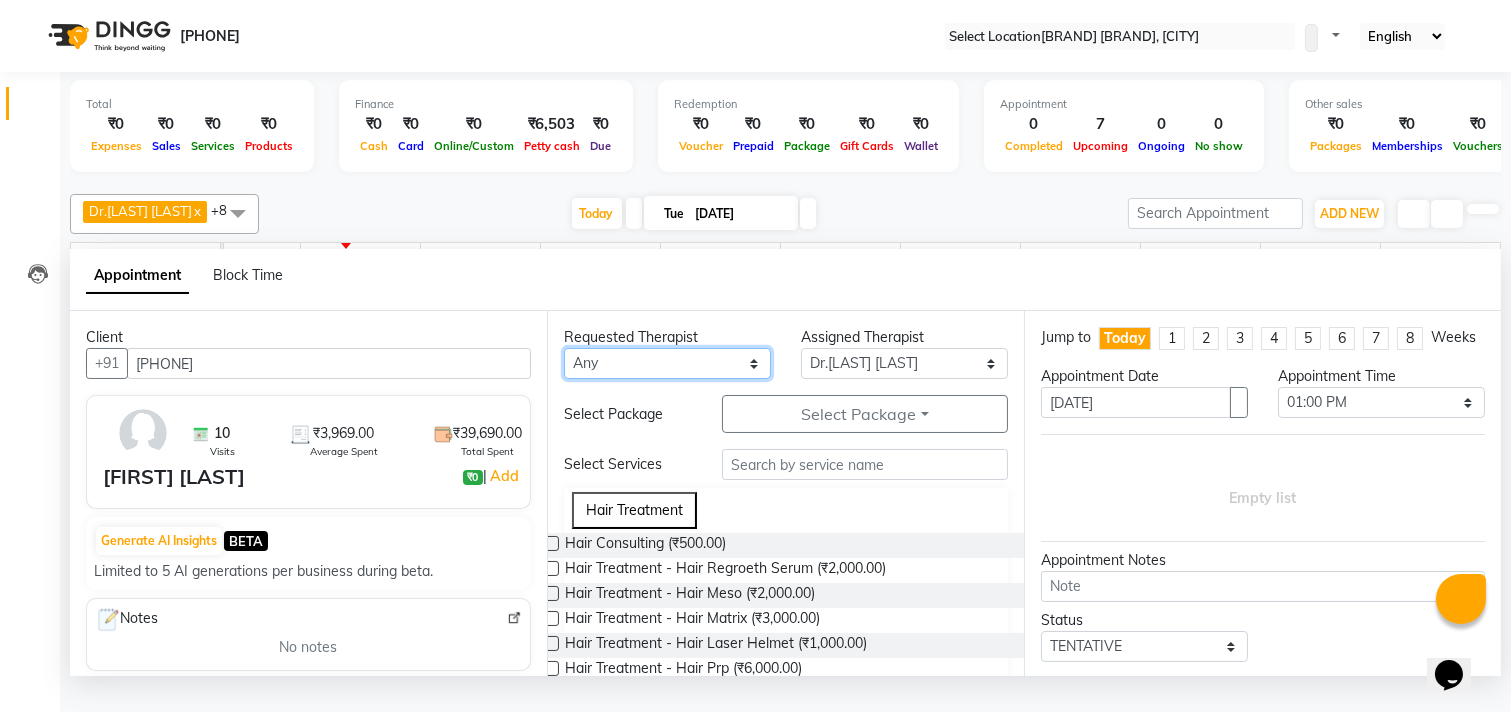 click on "Any [FIRST] [LAST]	 Dr.[LAST] [LAST] Dr.[LAST] [LAST] Dr.[LAST] [LAST] [FIRST] [LAST] [FIRST]  More [FIRST] [LAST]	 [FIRST] [LAST]	 [FIRST] [LAST]	 [FIRST] [LAST]" at bounding box center (667, 363) 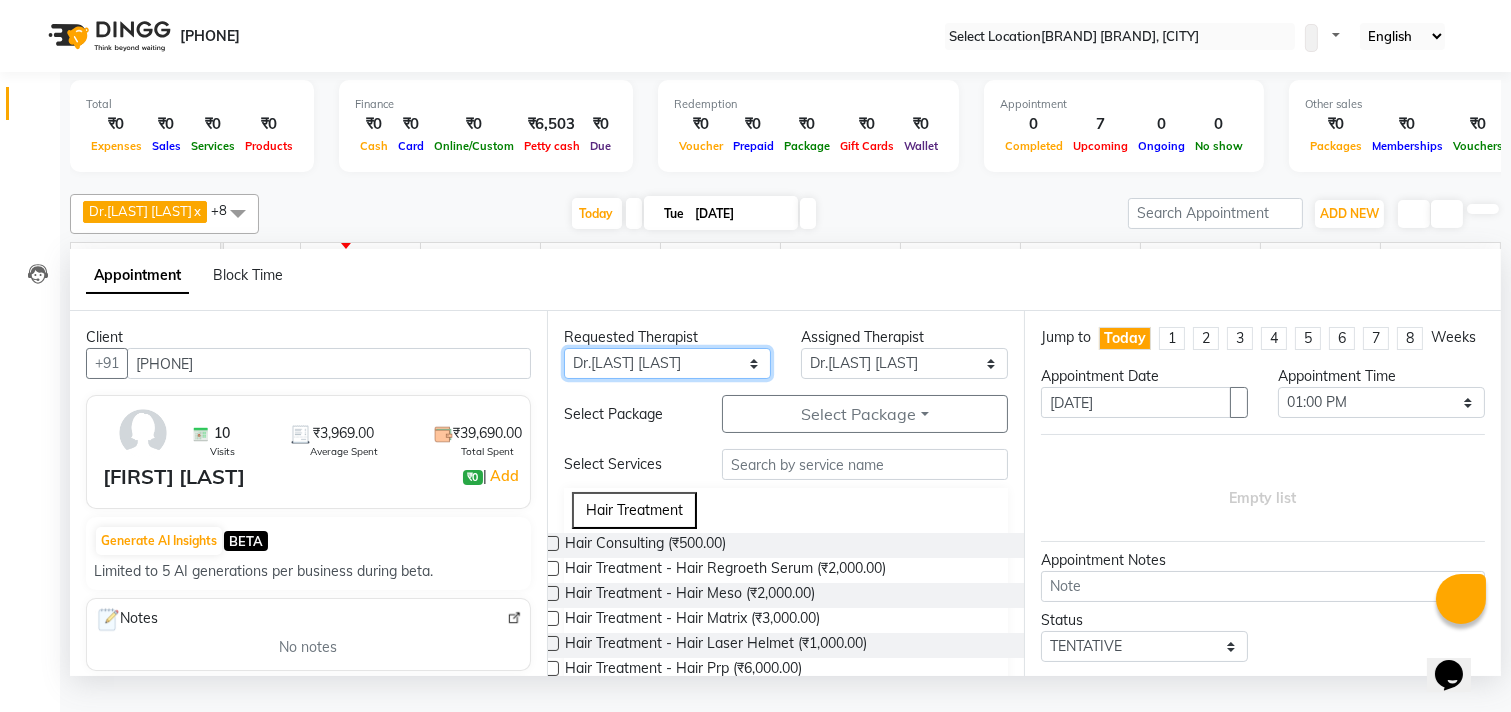 click on "Any [FIRST] [LAST]	 Dr.[LAST] [LAST] Dr.[LAST] [LAST] Dr.[LAST] [LAST] [FIRST] [LAST] [FIRST]  More [FIRST] [LAST]	 [FIRST] [LAST]	 [FIRST] [LAST]	 [FIRST] [LAST]" at bounding box center [667, 363] 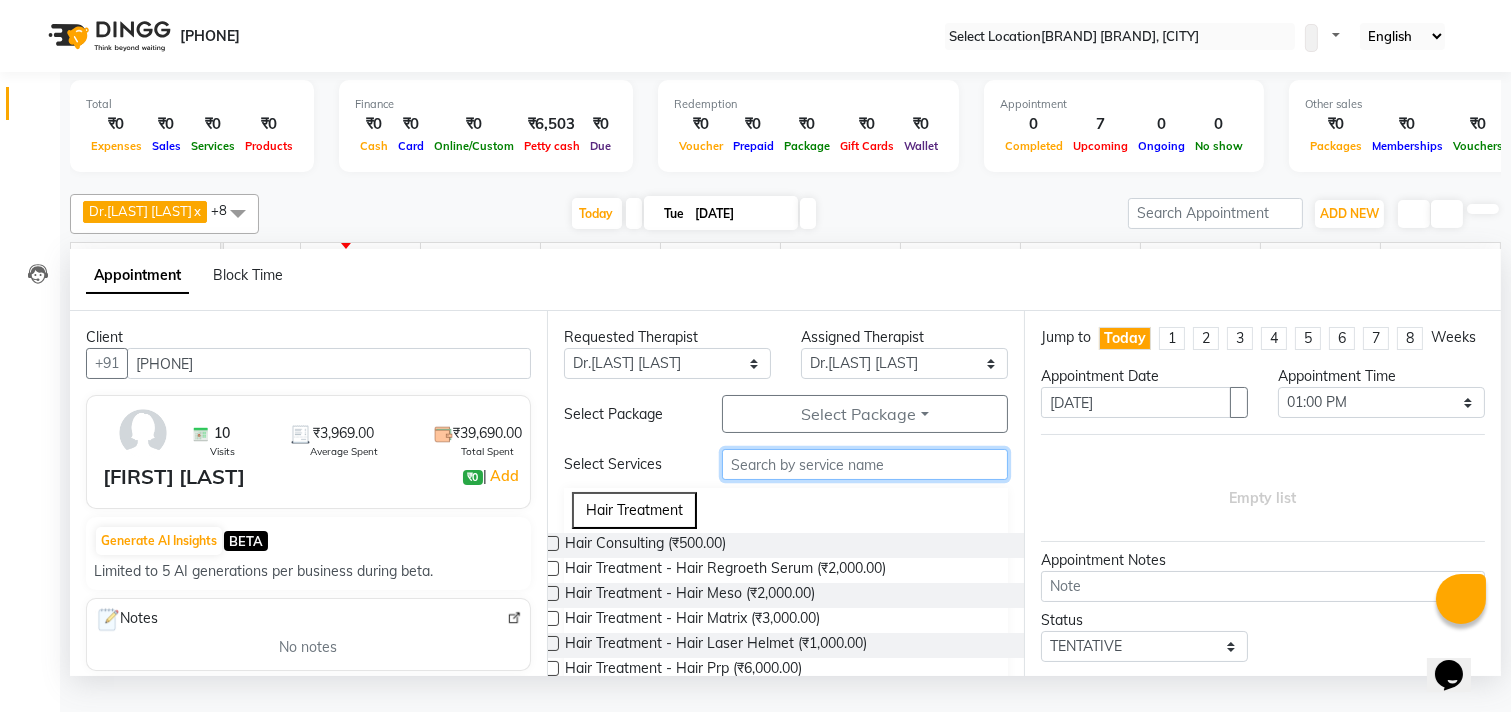 click at bounding box center (865, 464) 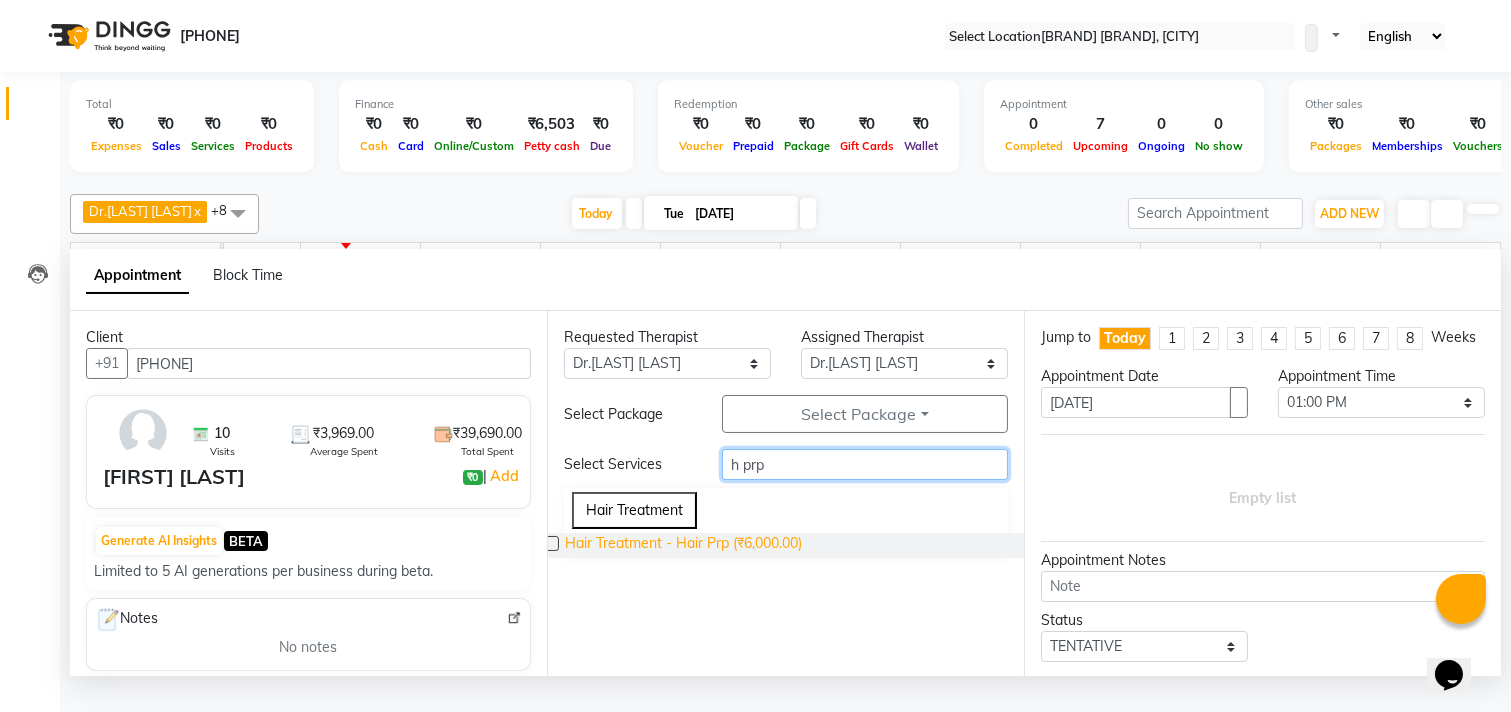 type on "h prp" 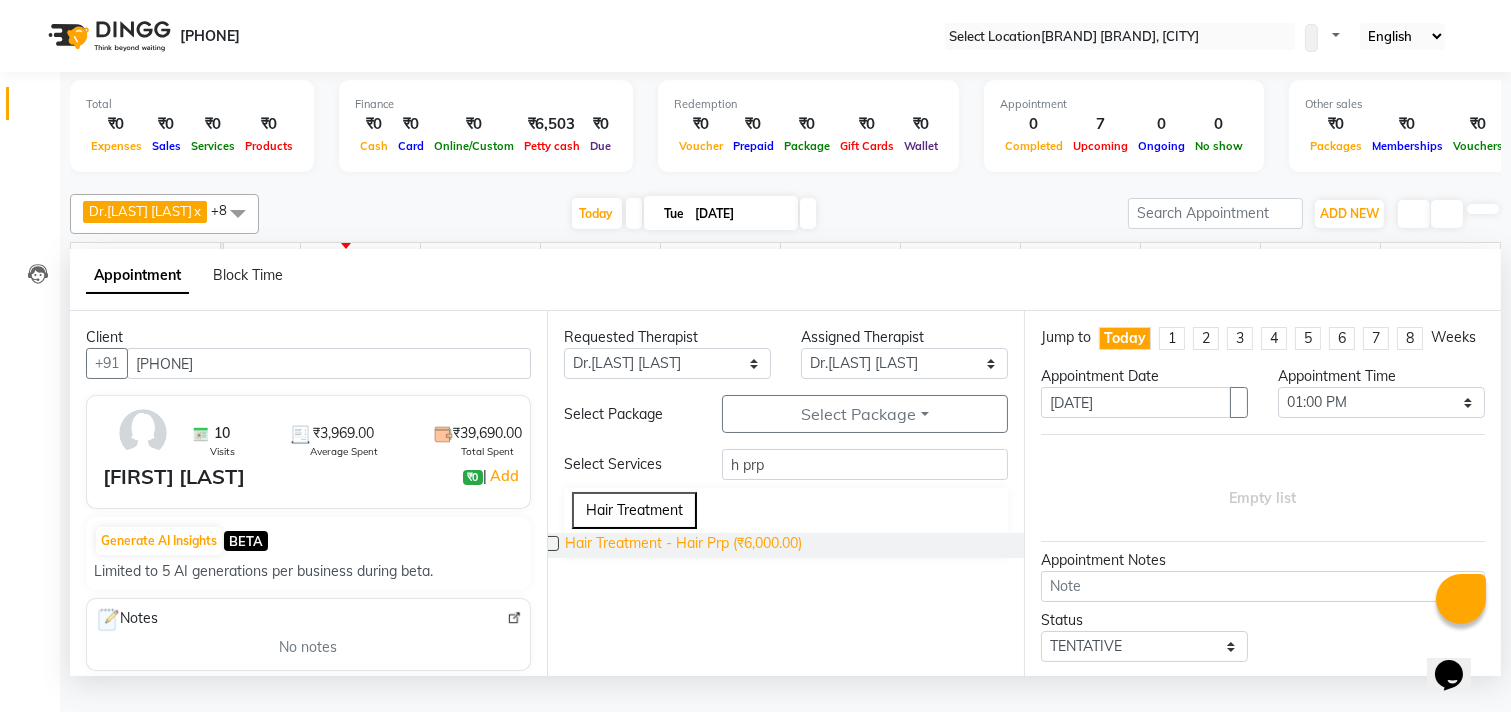 click on "Hair Treatment - Hair Prp (₹6,000.00)" at bounding box center (683, 545) 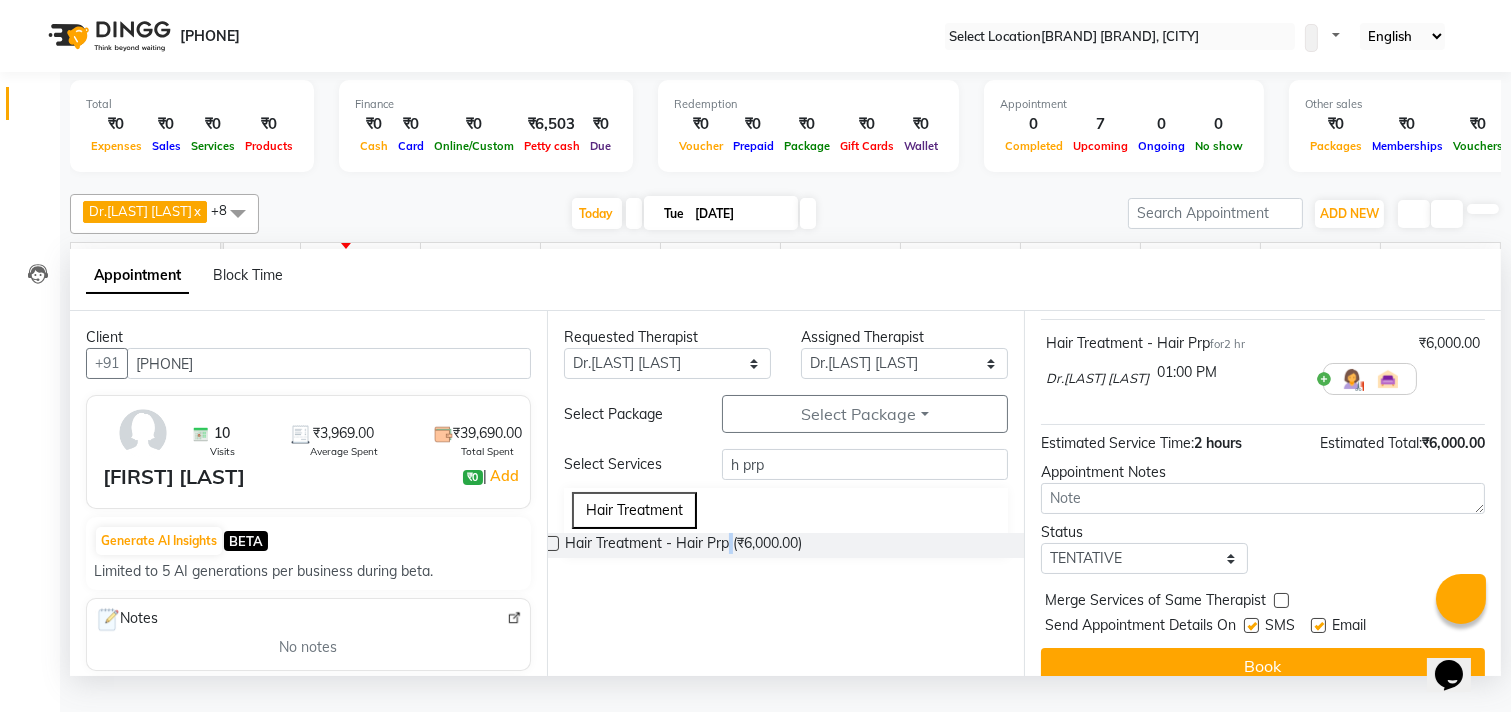 scroll, scrollTop: 161, scrollLeft: 0, axis: vertical 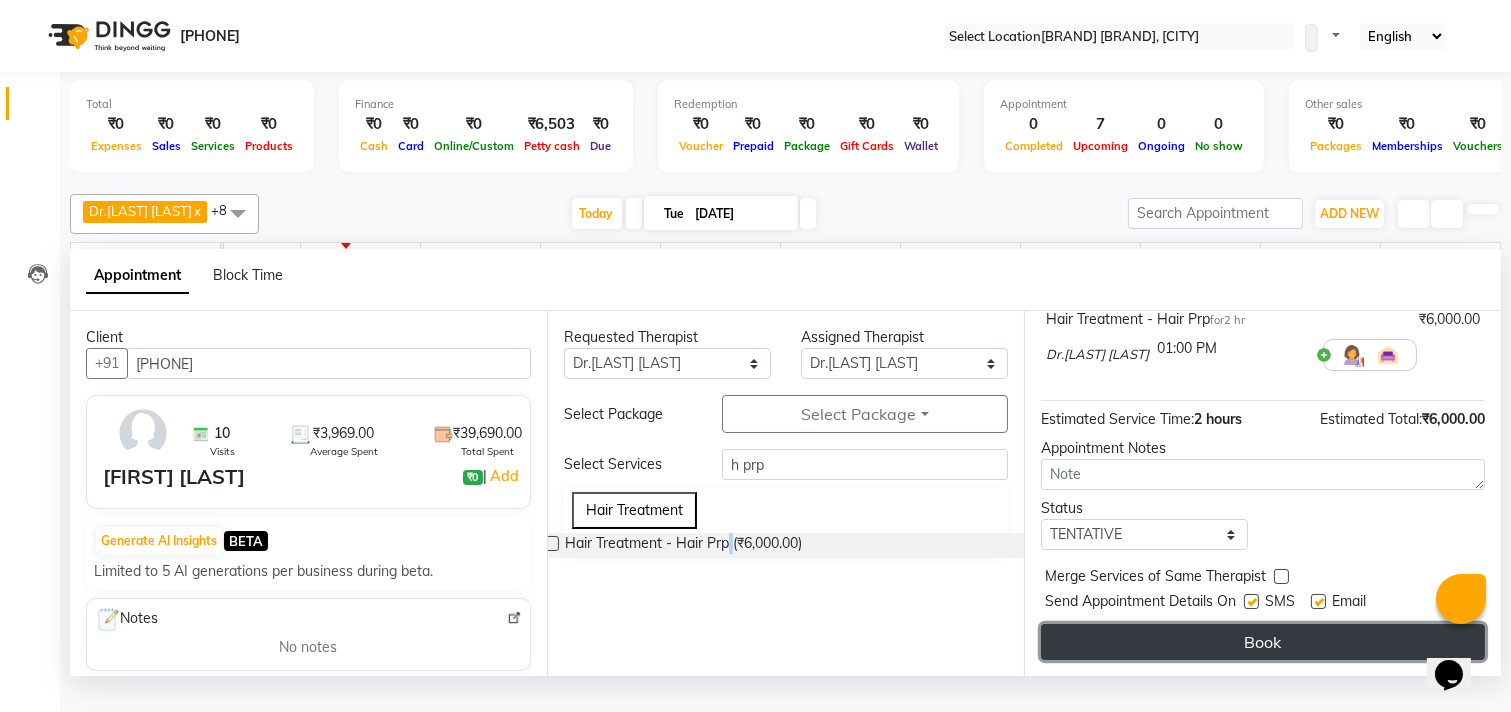 click on "Book" at bounding box center (1263, 642) 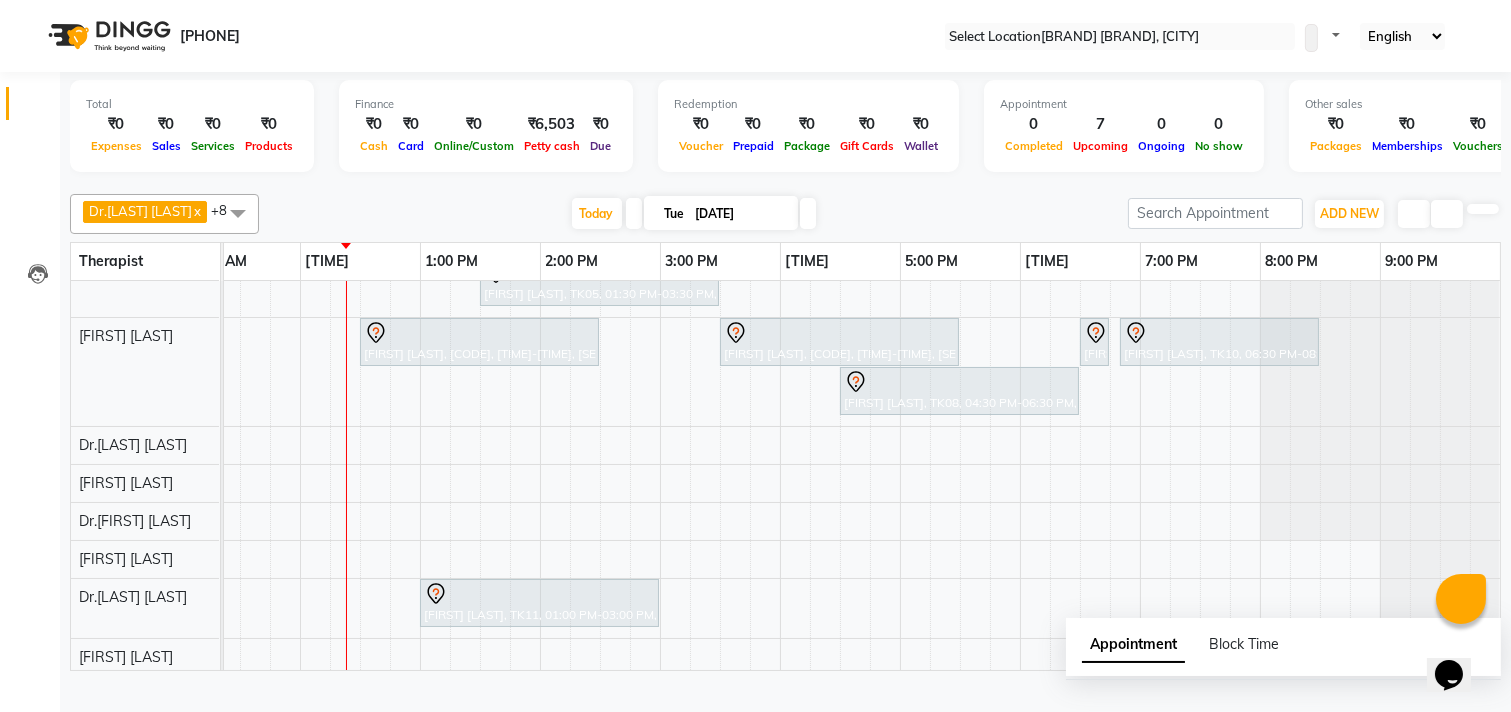 click on "[FIRST] [LAST], TK03, 12:00 PM-02:00 PM, Laser Hair Reduction Treatment - Full Face Laser             [FIRST] [LAST], TK02, 02:00 PM-04:00 PM, Skin Treatment - Peel(Face)             [FIRST] [LAST], TK01, 12:30 PM-02:30 PM, Hair Treatment - Hair Meso             [FIRST] [LAST], TK01, 02:30 PM-04:30 PM, Skin Treatment - Peel(Face)             [FIRST] [LAST], TK05, 01:30 PM-03:30 PM, Skin Treatment - Peel(Face)             [FIRST] [LAST], TK04, 03:00 PM-05:00 PM, Hair Treatment - Hair Matrix             [FIRST] [LAST], TK06, 12:30 PM-02:30 PM, Skin Treatment - Ipl Laser             [FIRST] [LAST], TK09, 03:30 PM-05:30 PM, Skin Treatment - Peel(Face)             [FIRST] [LAST], TK10, 06:30 PM-08:30 PM, DERMA PEN4             [FIRST] [LAST], TK10, 06:30 PM-08:30 PM, DERMA PEN4             [FIRST] [LAST], TK08, 04:30 PM-06:30 PM, Skin Treatment - Oxygeneo" at bounding box center (600, 374) 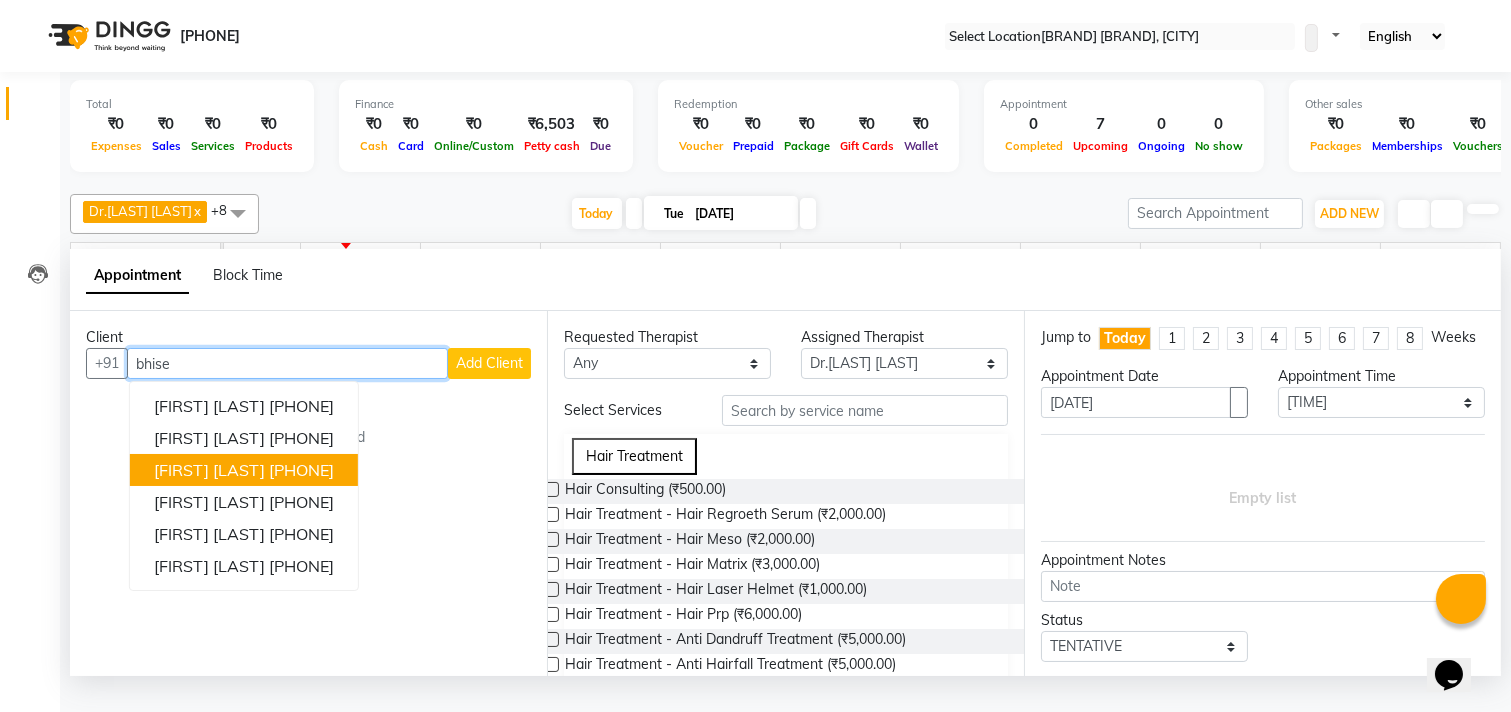 click on "[FIRST] [LAST]" at bounding box center [209, 470] 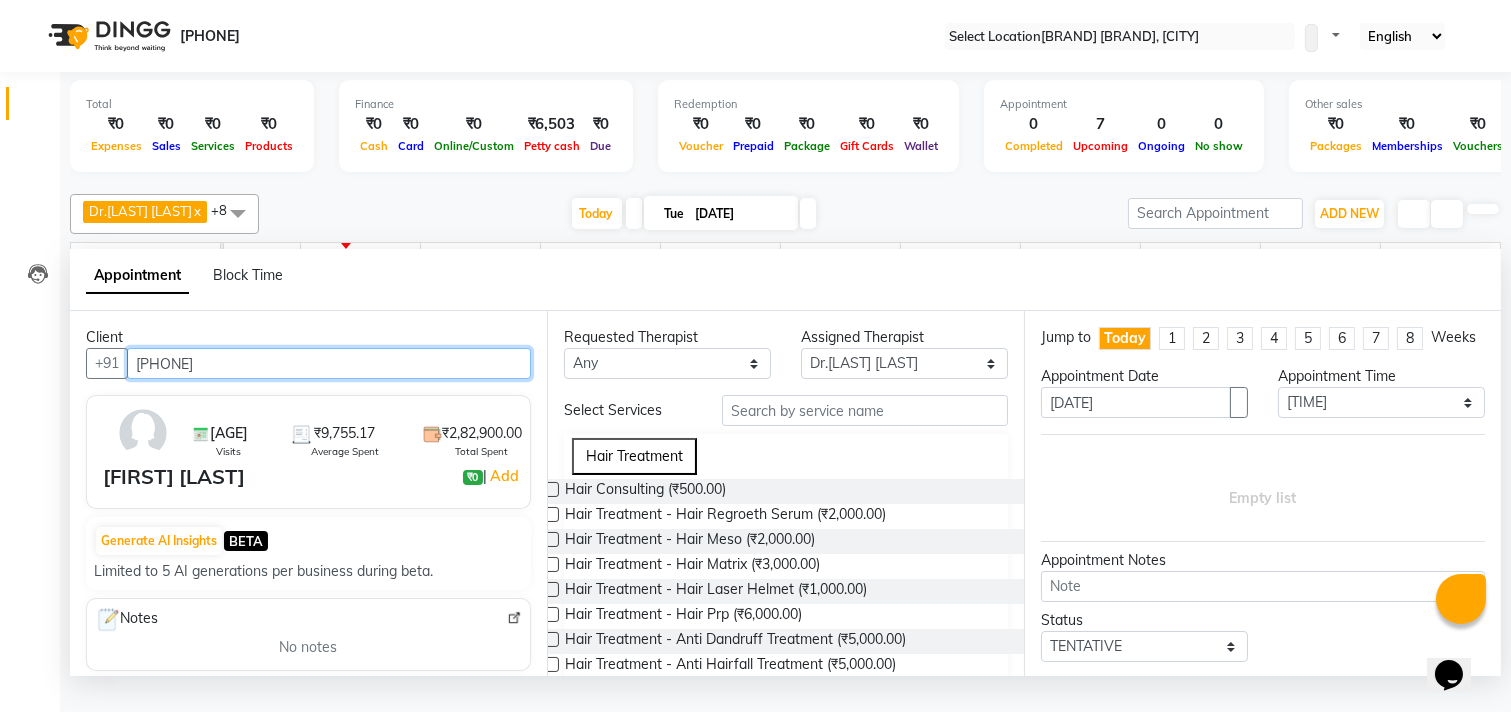 type on "[PHONE]" 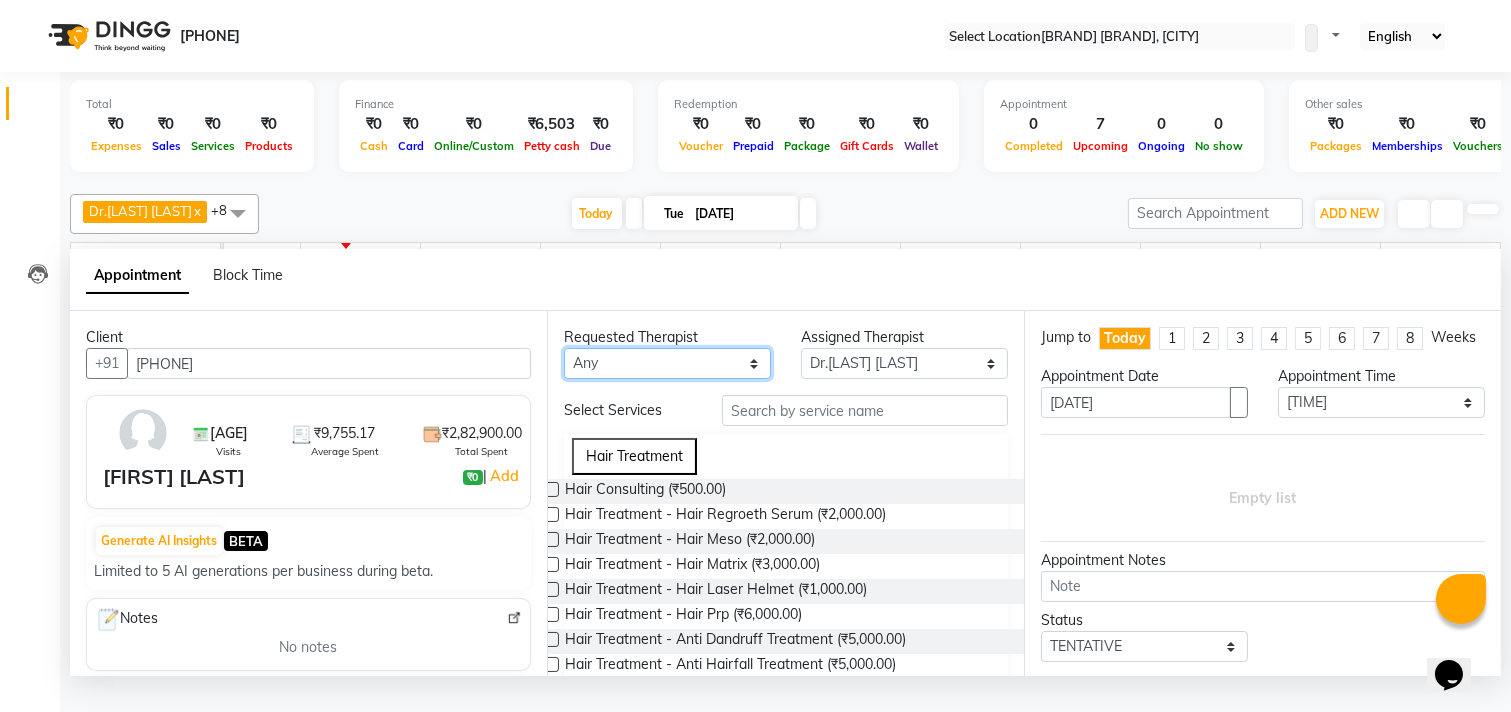 click on "Any [FIRST] [LAST]	 Dr.[LAST] [LAST] Dr.[LAST] [LAST] Dr.[LAST] [LAST] [FIRST] [LAST] [FIRST]  More [FIRST] [LAST]	 [FIRST] [LAST]	 [FIRST] [LAST]	 [FIRST] [LAST]" at bounding box center (667, 363) 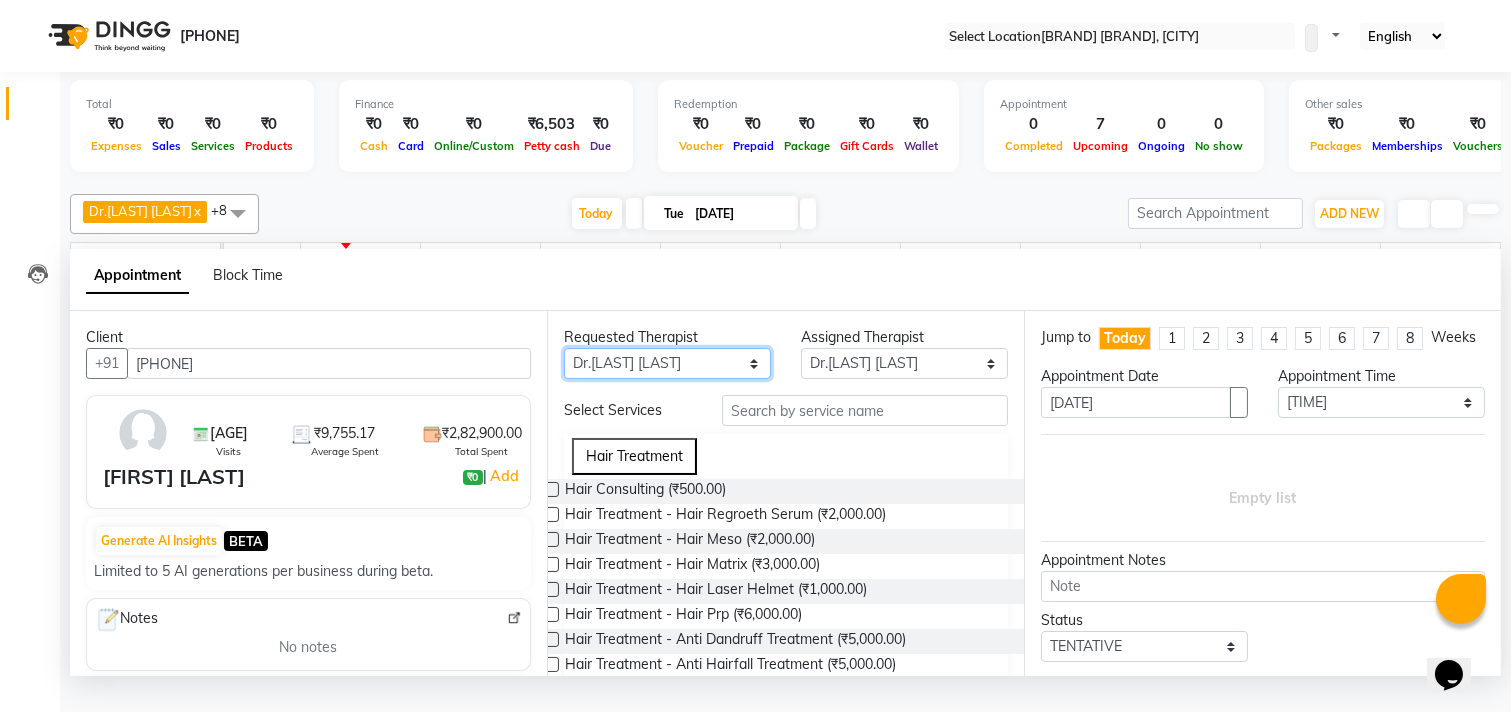 click on "Any [FIRST] [LAST]	 Dr.[LAST] [LAST] Dr.[LAST] [LAST] Dr.[LAST] [LAST] [FIRST] [LAST] [FIRST]  More [FIRST] [LAST]	 [FIRST] [LAST]	 [FIRST] [LAST]	 [FIRST] [LAST]" at bounding box center (667, 363) 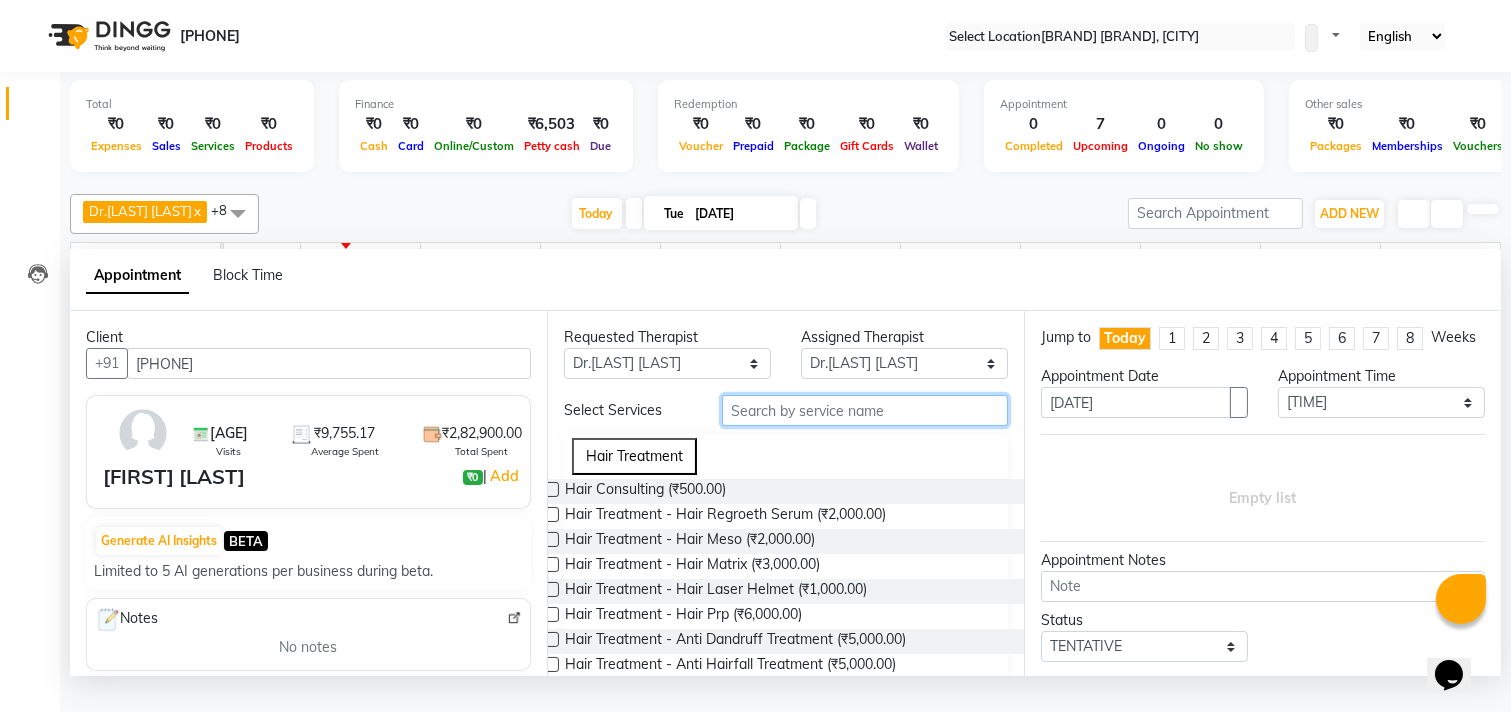 click at bounding box center [865, 410] 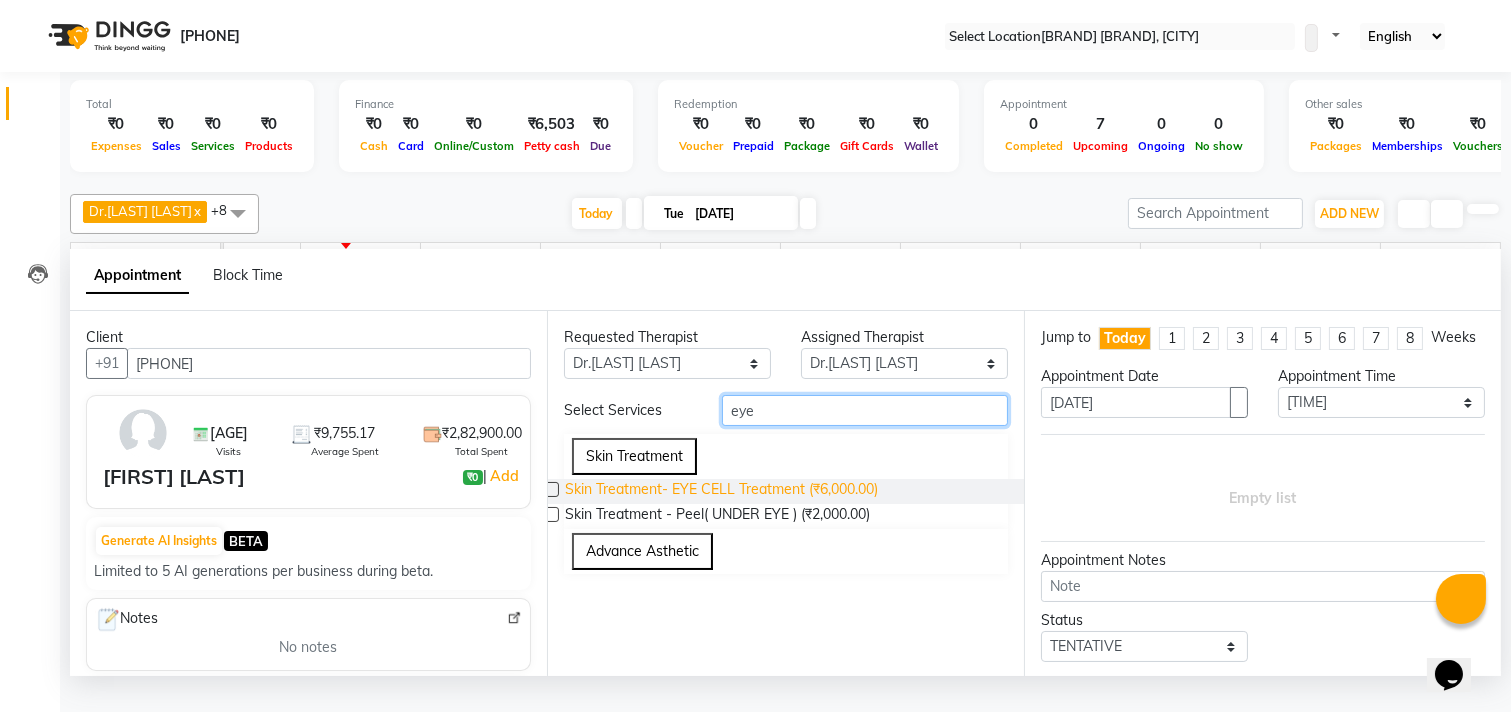 type on "eye" 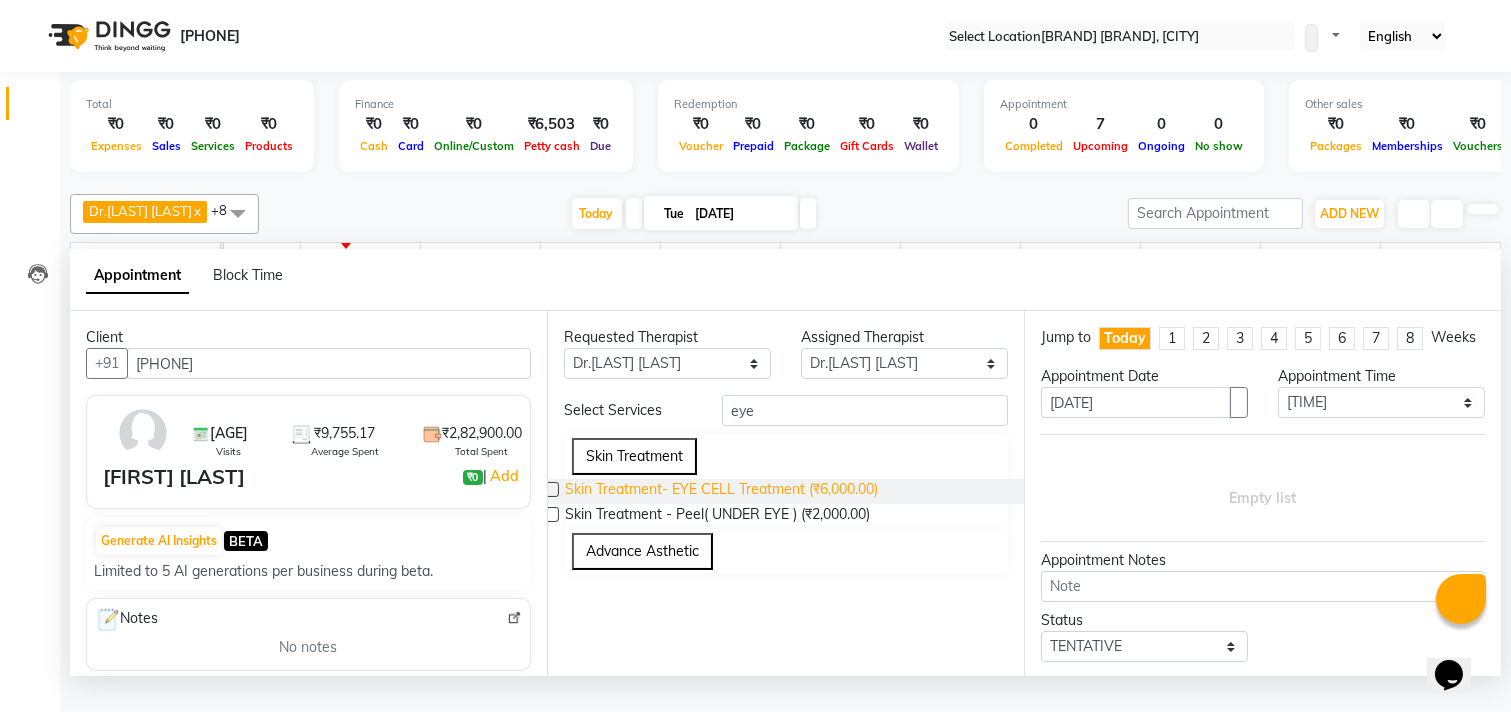 click on "Skin Treatment- EYE CELL Treatment (₹6,000.00)" at bounding box center [721, 491] 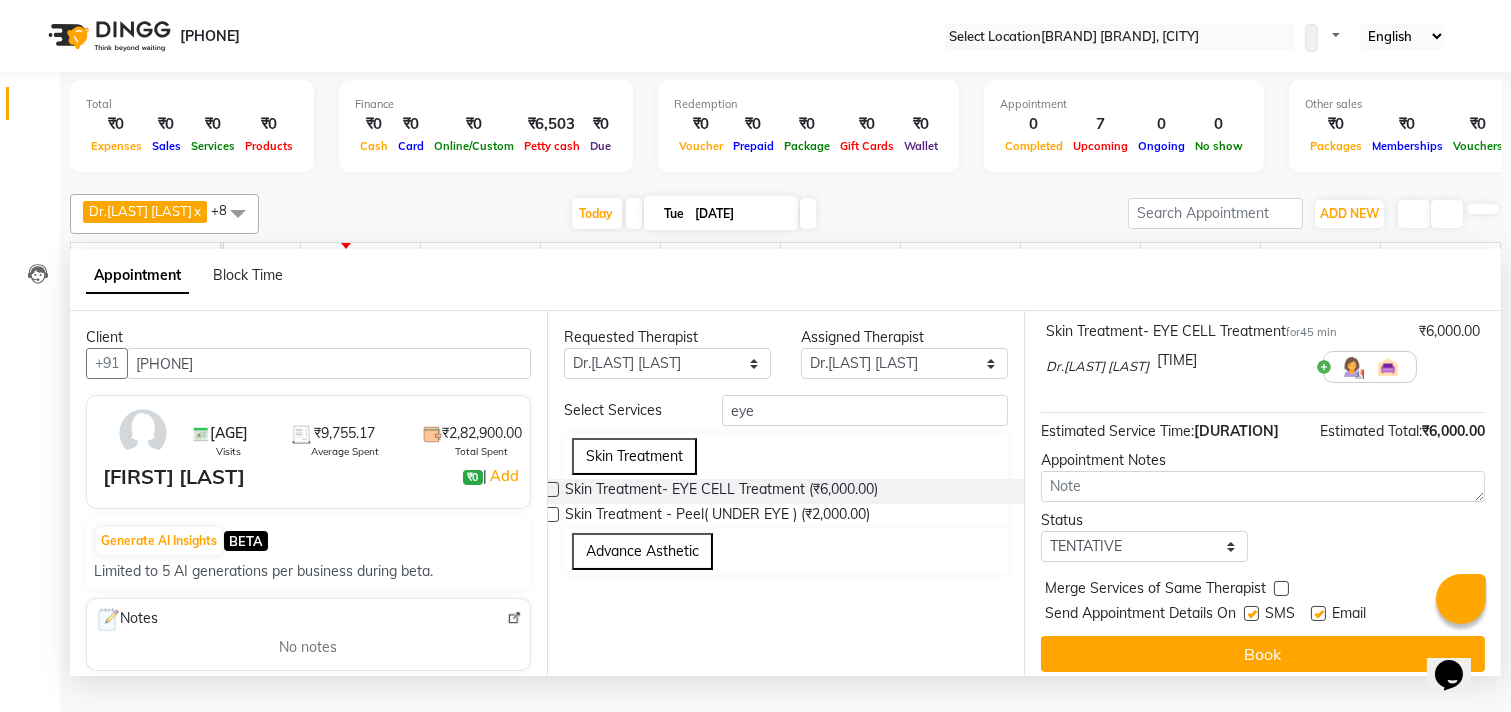scroll, scrollTop: 161, scrollLeft: 0, axis: vertical 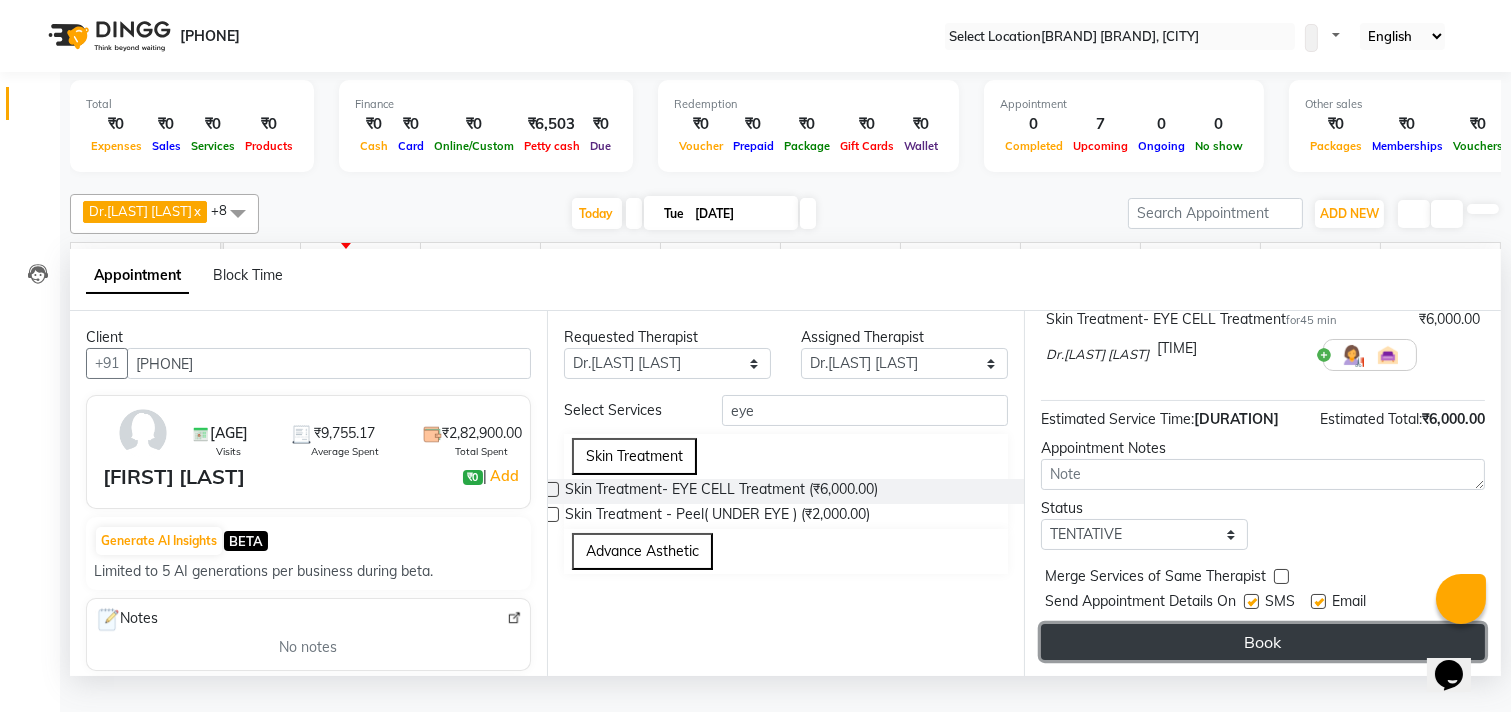 click on "Book" at bounding box center [1263, 642] 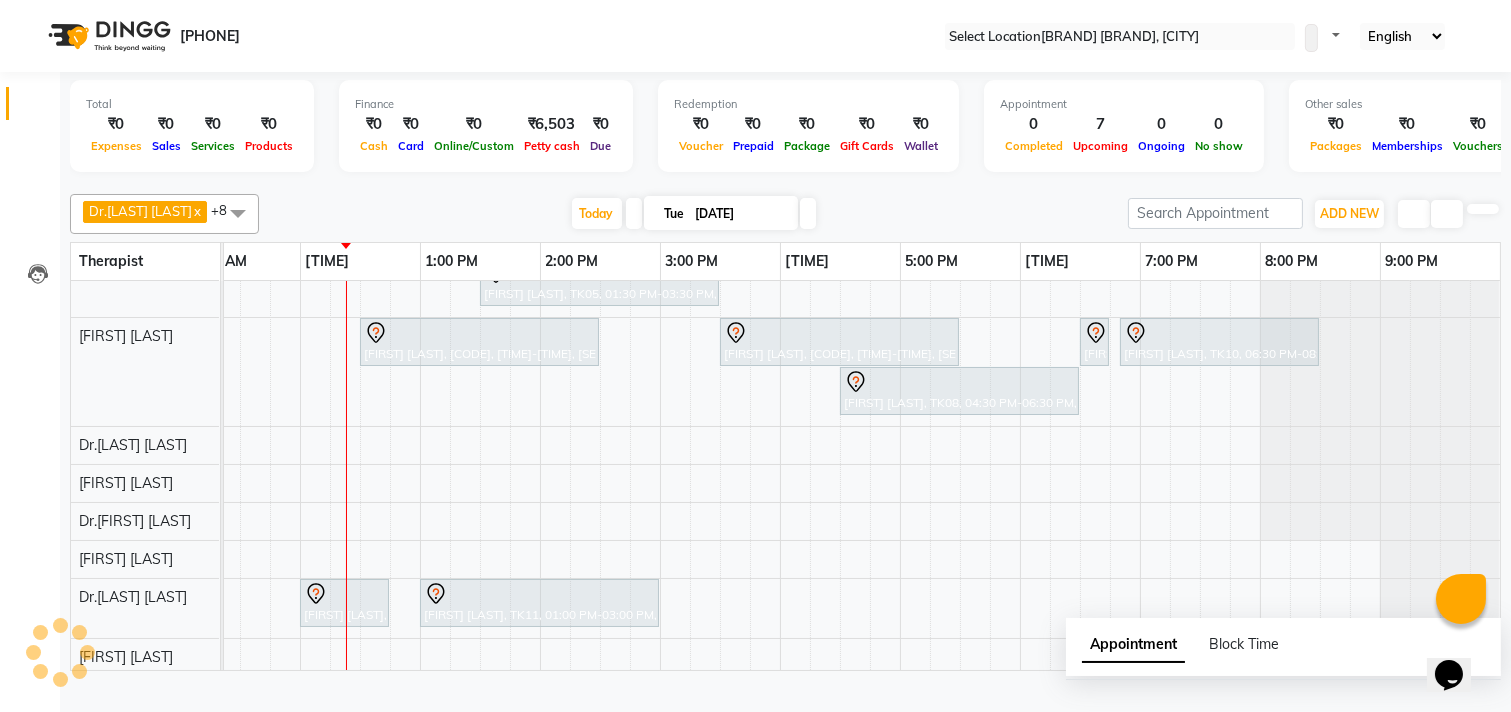 click on "[FIRST] [LAST], TK03, 12:00 PM-02:00 PM, Laser Hair Reduction Treatment - Full Face Laser             [FIRST] [LAST], TK02, 02:00 PM-04:00 PM, Skin Treatment - Peel(Face)             [FIRST] [LAST], TK01, 12:30 PM-02:30 PM, Hair Treatment - Hair Meso             [FIRST] [LAST], TK01, 02:30 PM-04:30 PM, Skin Treatment - Peel(Face)             [FIRST] [LAST], TK05, 01:30 PM-03:30 PM, Skin Treatment - Peel(Face)             [FIRST] [LAST], TK04, 03:00 PM-05:00 PM, Hair Treatment - Hair Matrix             [FIRST] [LAST], TK06, 12:30 PM-02:30 PM, Skin Treatment - Ipl Laser             [FIRST] [LAST], TK09, 03:30 PM-05:30 PM, Skin Treatment - Peel(Face)             [FIRST] [LAST], TK10, 06:30 PM-08:30 PM, DERMA PEN4             [FIRST] [LAST], TK10, 06:30 PM-08:30 PM, DERMA PEN4             [FIRST] [LAST], TK08, 04:30 PM-06:30 PM, Skin Treatment - Oxygeneo" at bounding box center (600, 374) 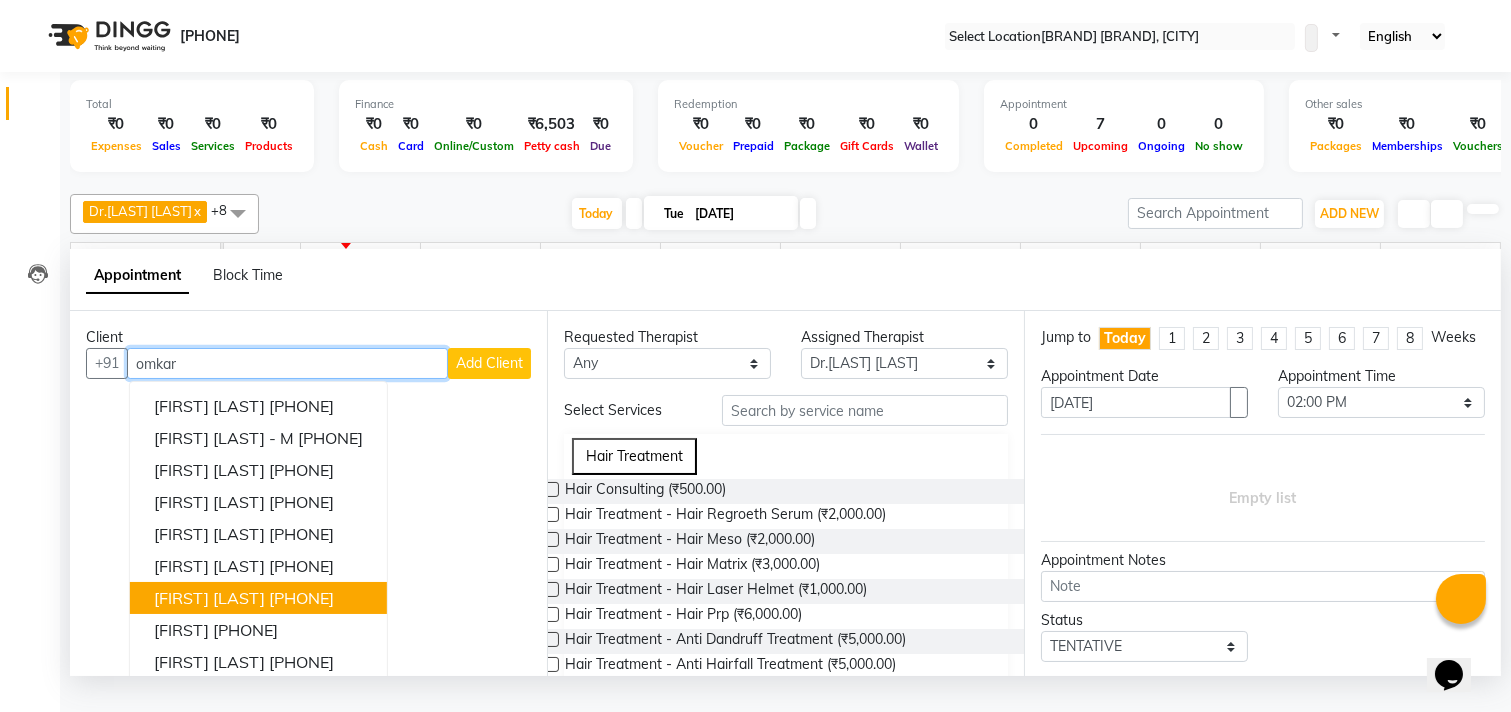 click on "[PHONE]" at bounding box center [301, 598] 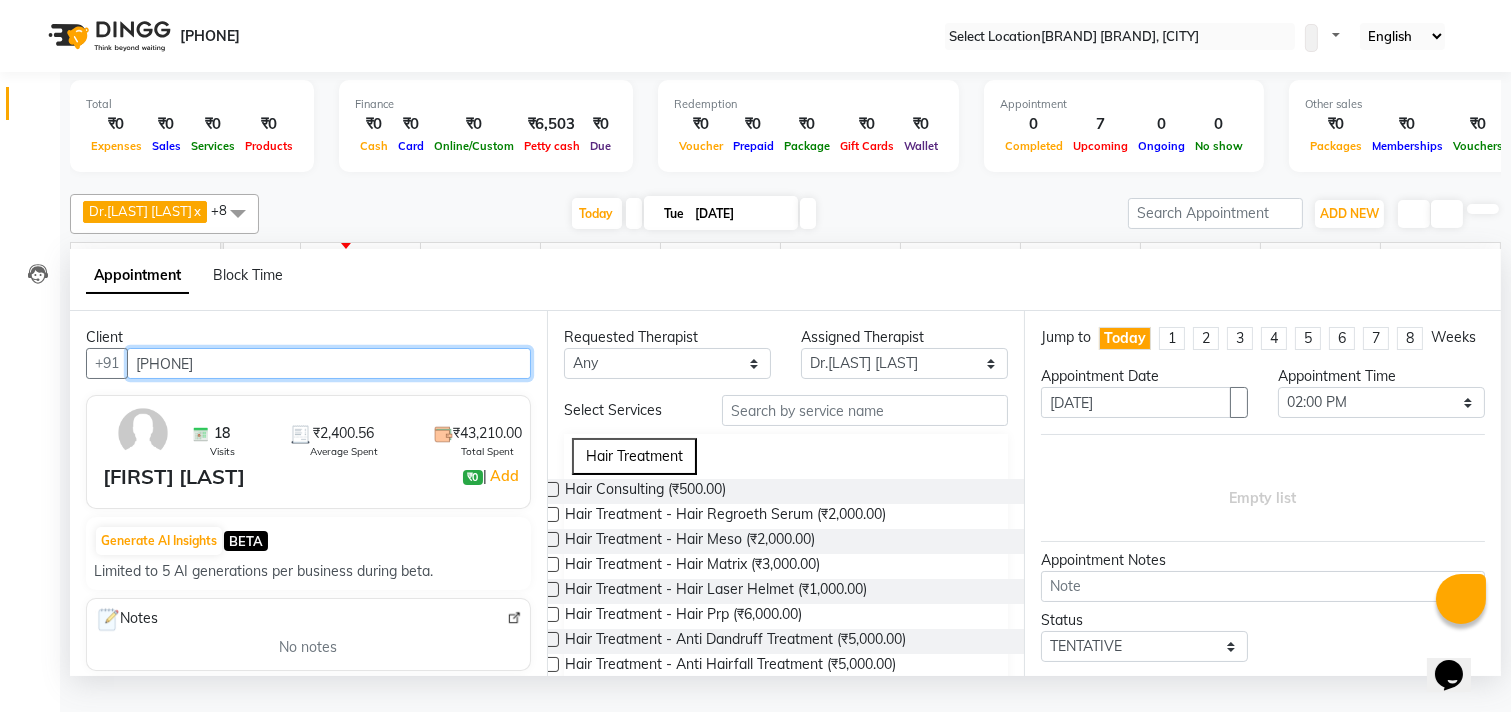 type on "[PHONE]" 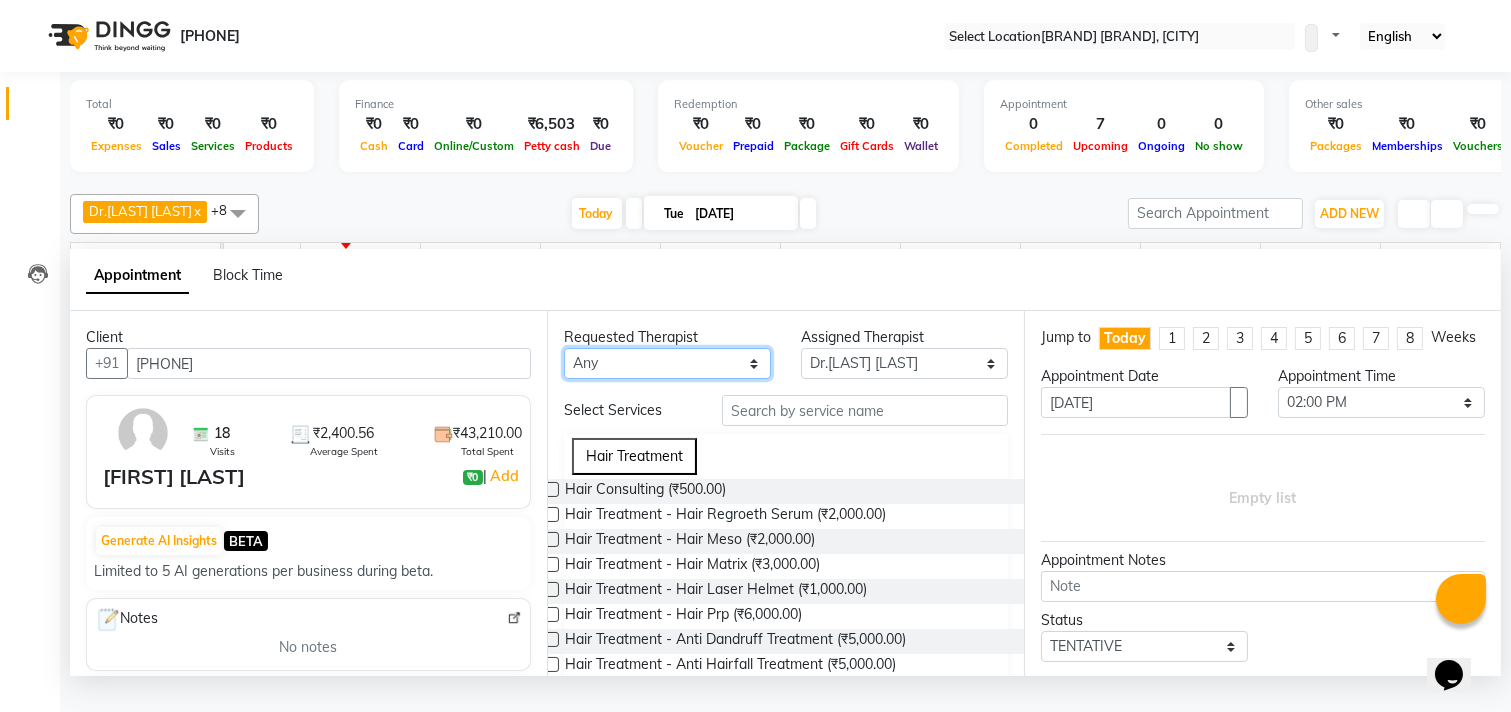 click on "Any [FIRST] [LAST]	 Dr.[LAST] [LAST] Dr.[LAST] [LAST] Dr.[LAST] [LAST] [FIRST] [LAST] [FIRST]  More [FIRST] [LAST]	 [FIRST] [LAST]	 [FIRST] [LAST]	 [FIRST] [LAST]" at bounding box center [667, 363] 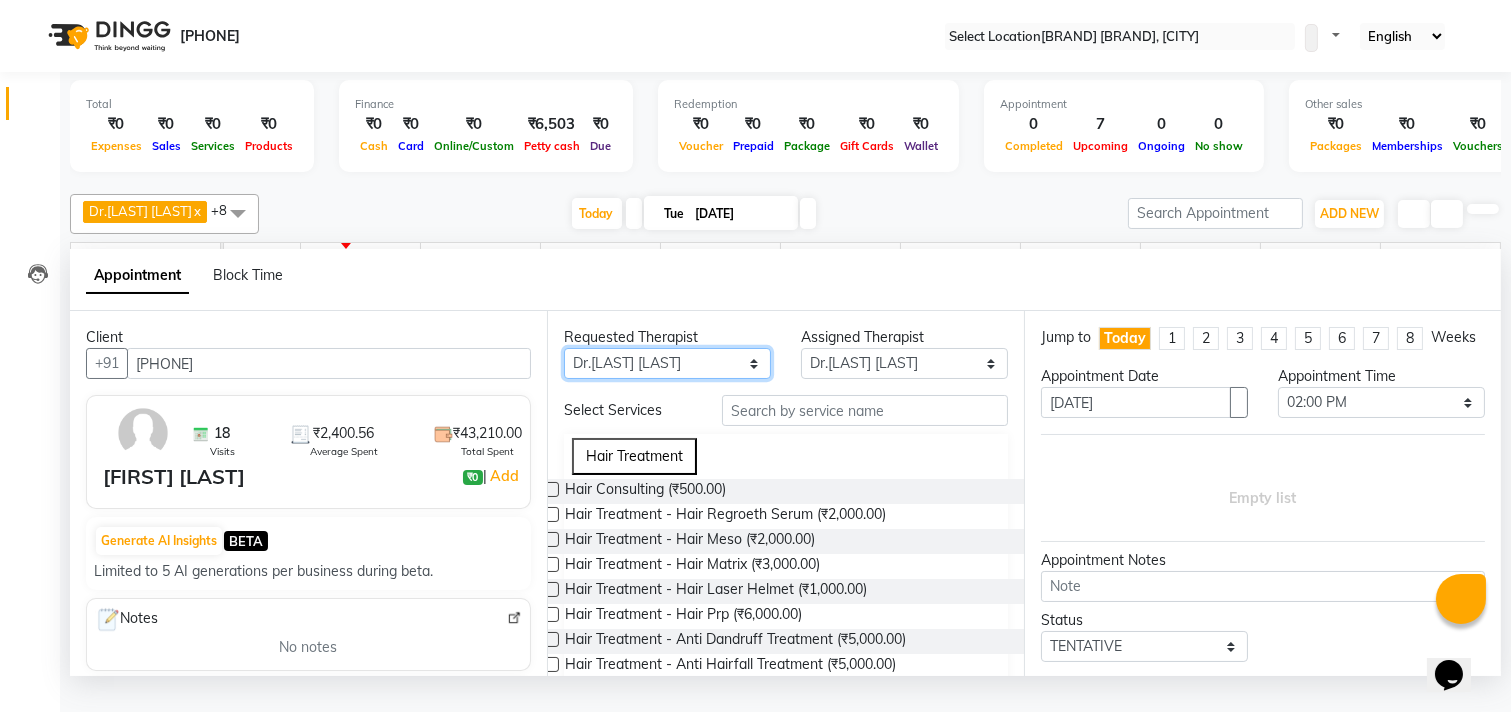 click on "Any [FIRST] [LAST]	 Dr.[LAST] [LAST] Dr.[LAST] [LAST] Dr.[LAST] [LAST] [FIRST] [LAST] [FIRST]  More [FIRST] [LAST]	 [FIRST] [LAST]	 [FIRST] [LAST]	 [FIRST] [LAST]" at bounding box center [667, 363] 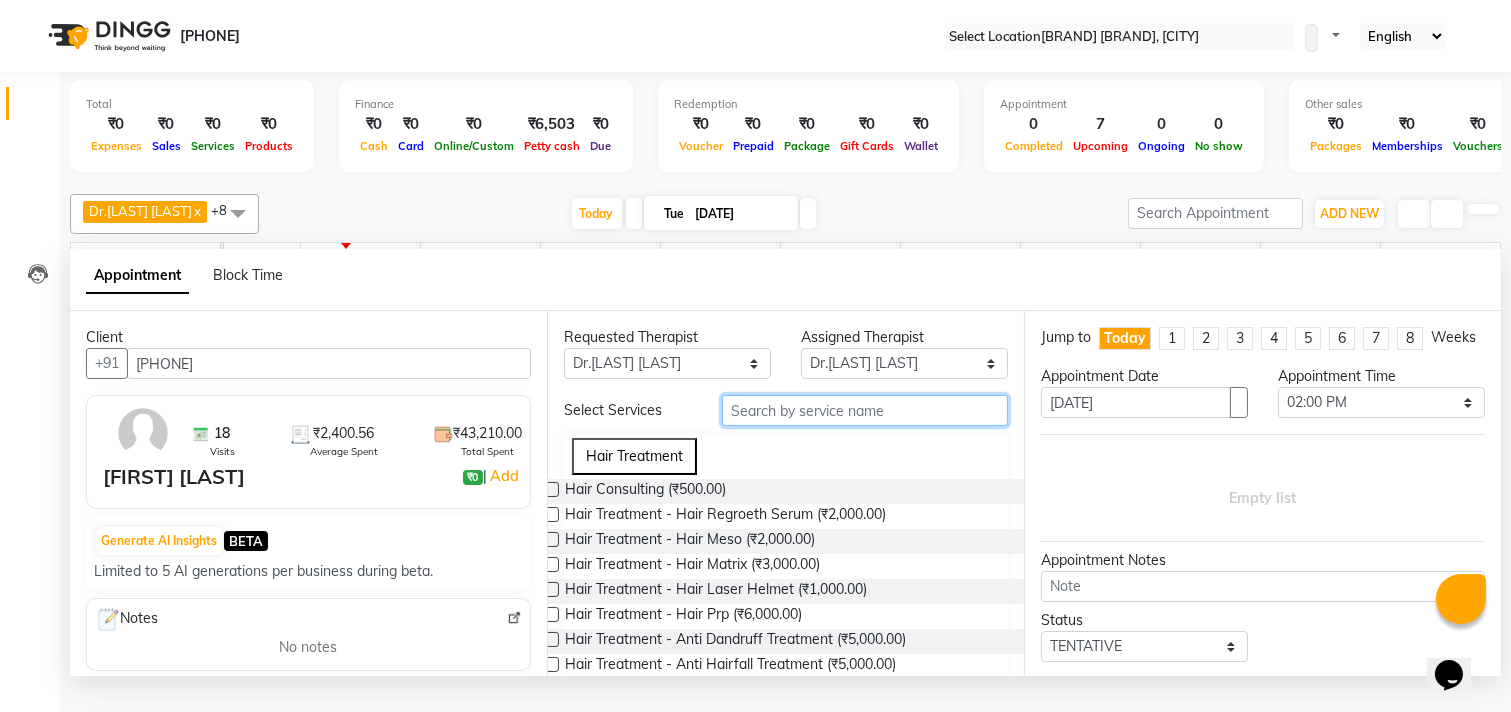 click at bounding box center [865, 410] 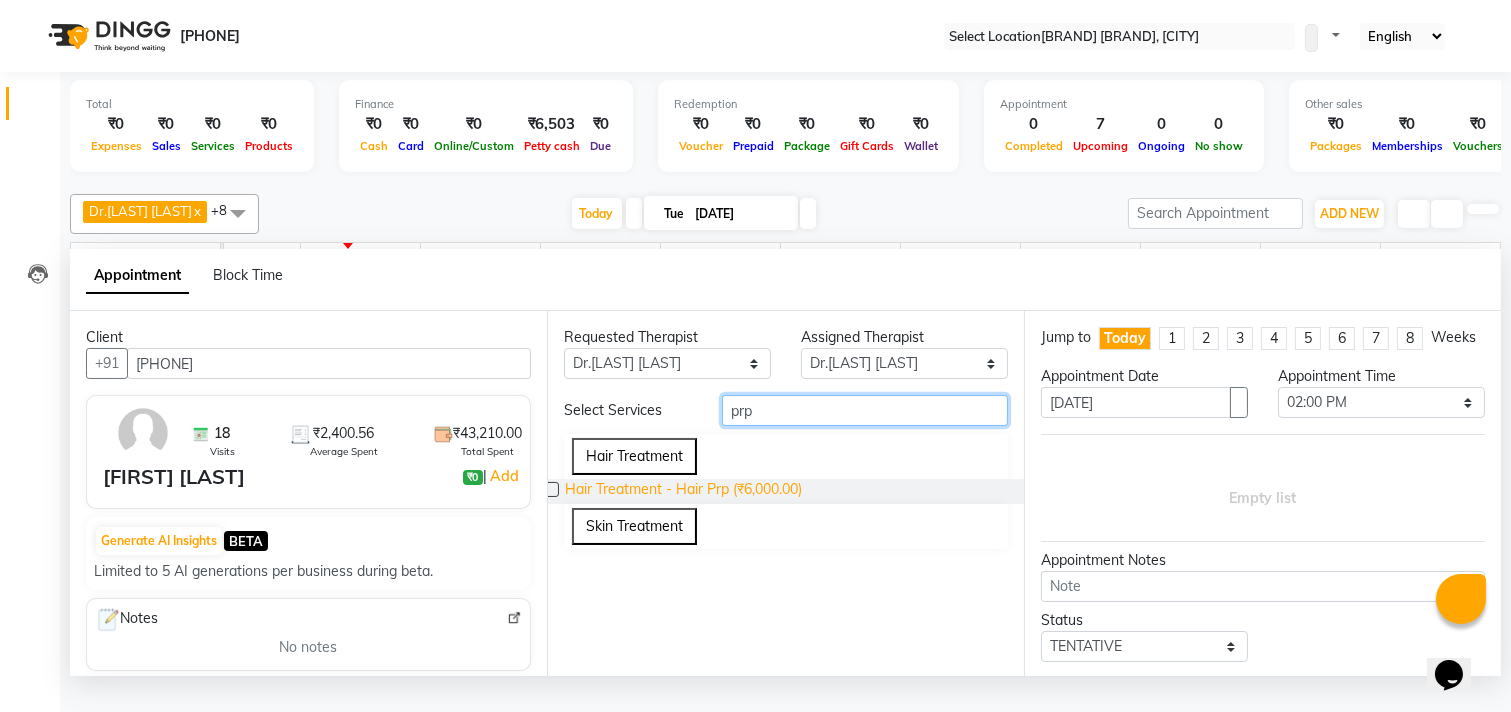 type on "prp" 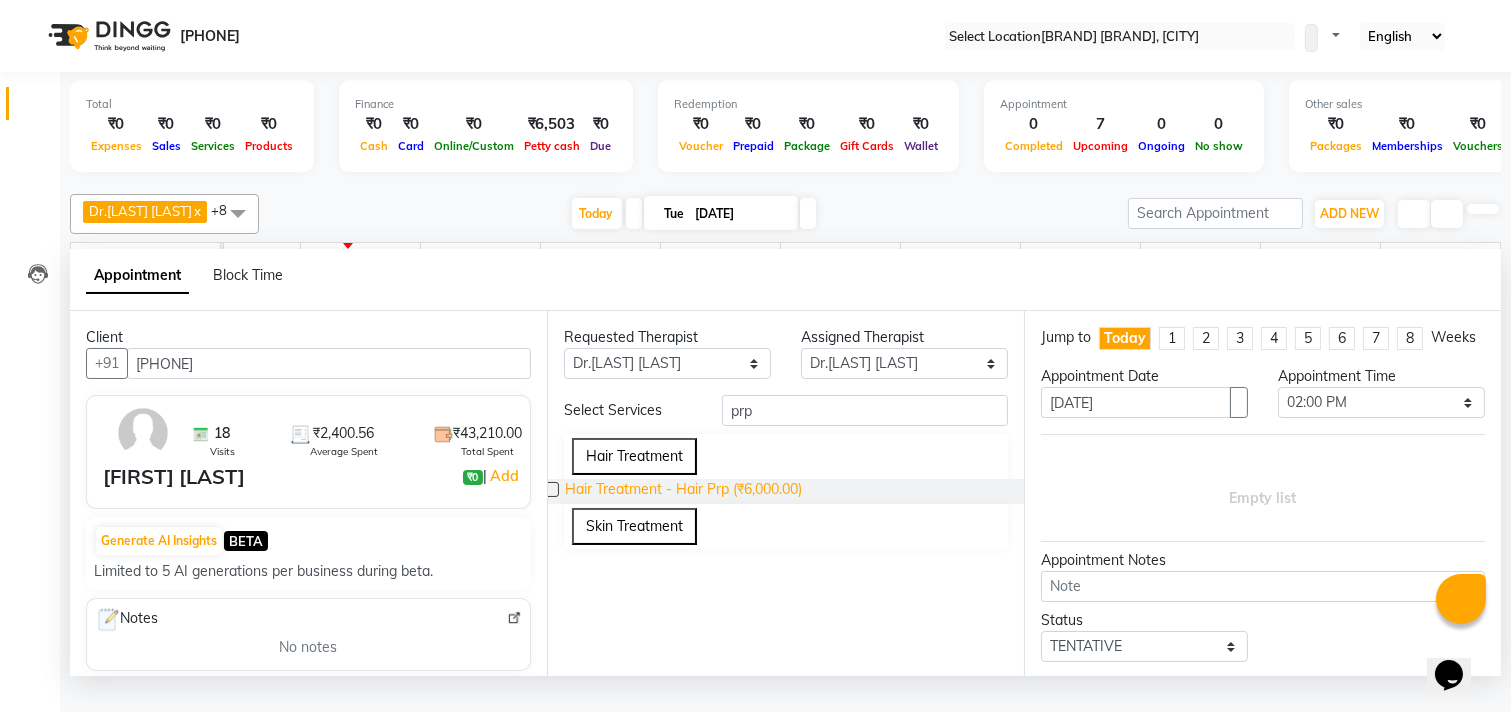 click on "Hair Treatment - Hair Prp (₹6,000.00)" at bounding box center (683, 491) 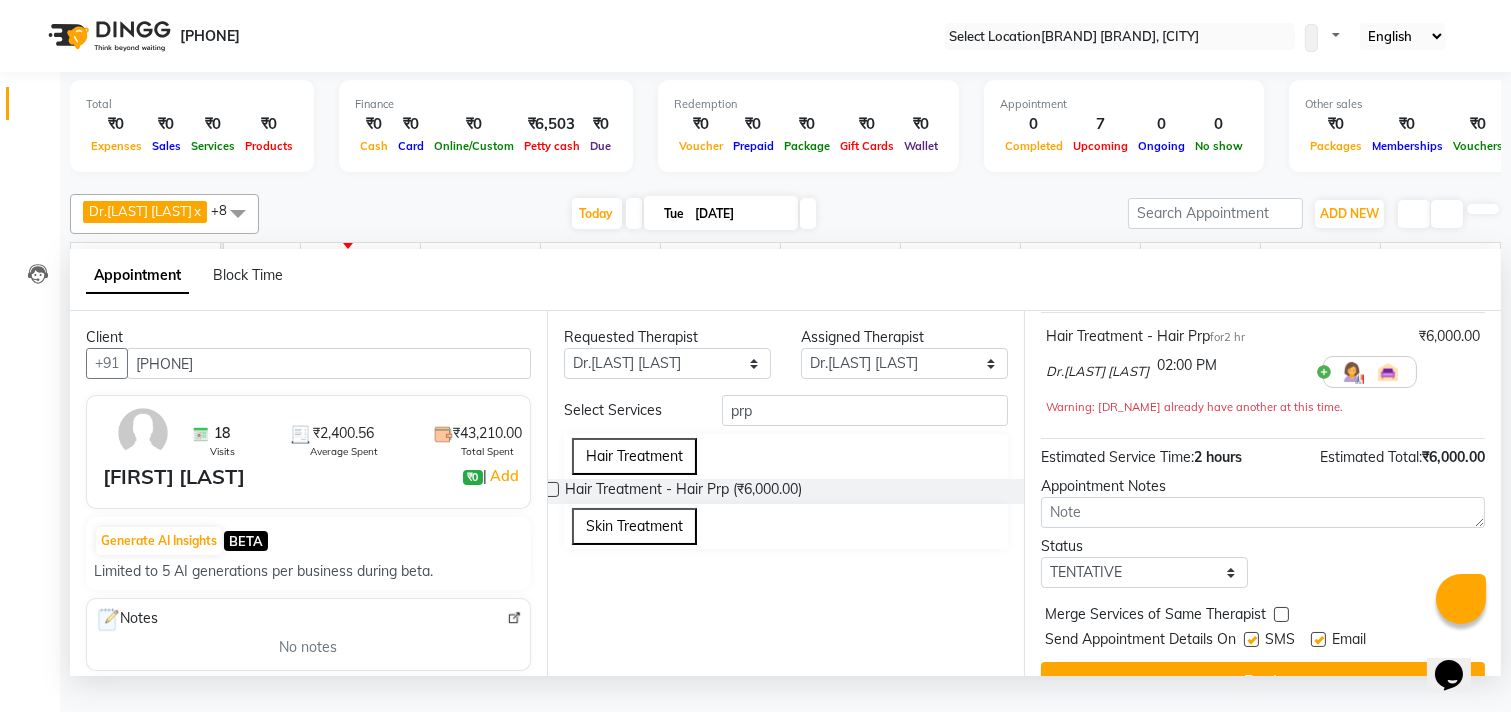 scroll, scrollTop: 182, scrollLeft: 0, axis: vertical 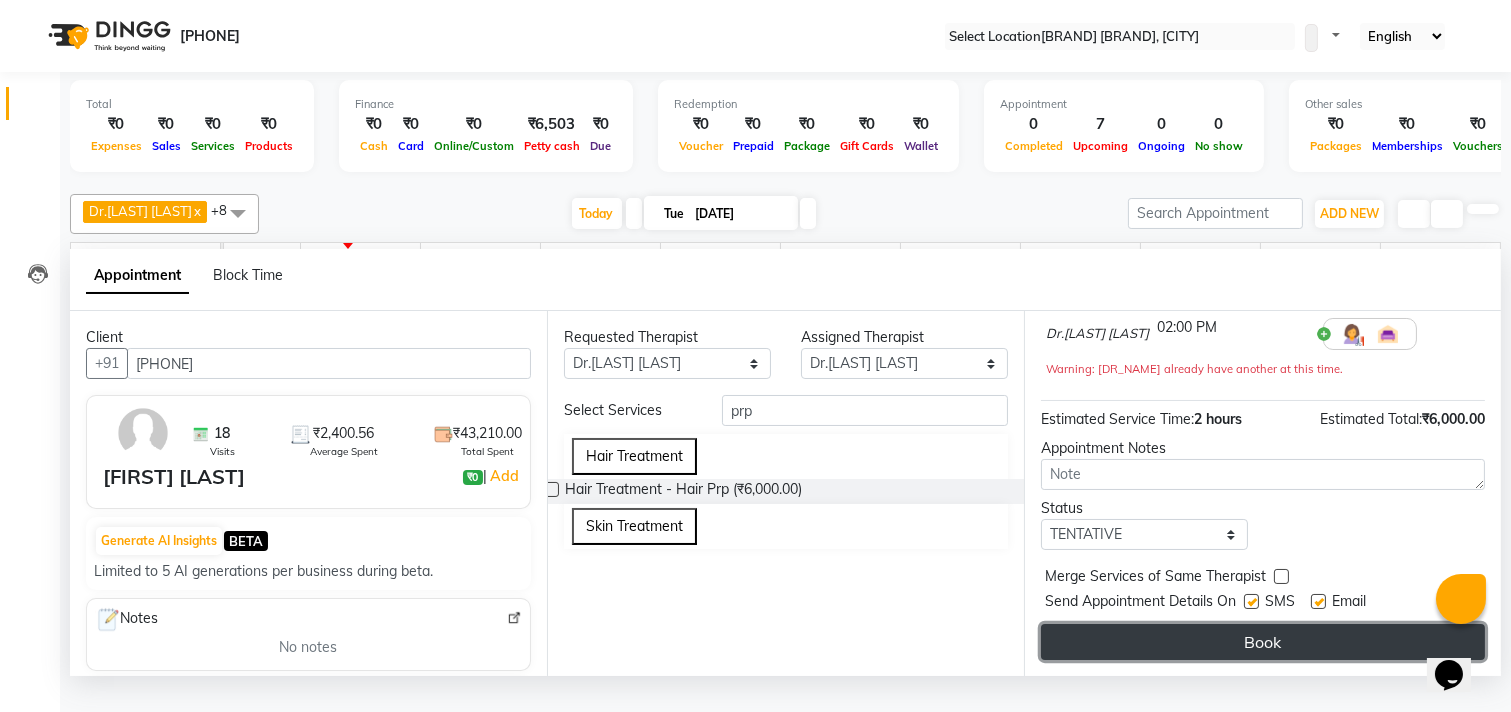 click on "Book" at bounding box center (1263, 642) 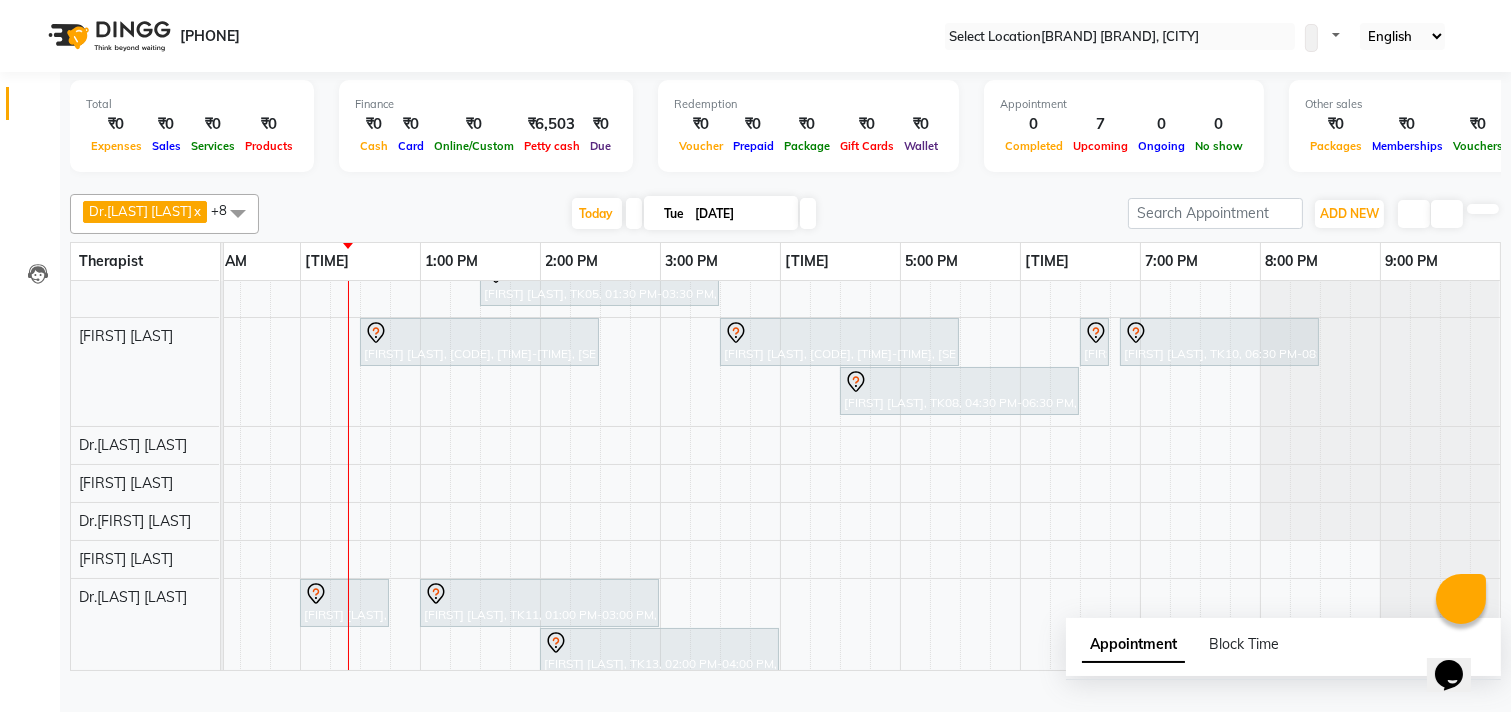 click on "[FIRST] [LAST], TK03, 12:00 PM-02:00 PM, Laser Hair Reduction Treatment - Full Face Laser             [FIRST] [LAST], TK02, 02:00 PM-04:00 PM, Skin Treatment - Peel(Face)             [FIRST] [LAST], TK01, 12:30 PM-02:30 PM, Hair Treatment - Hair Meso             [FIRST] [LAST], TK01, 02:30 PM-04:30 PM, Skin Treatment - Peel(Face)             [FIRST] [LAST], TK05, 01:30 PM-03:30 PM, Skin Treatment - Peel(Face)             [FIRST] [LAST], TK04, 03:00 PM-05:00 PM, Hair Treatment - Hair Matrix             [FIRST] [LAST], TK06, 12:30 PM-02:30 PM, Skin Treatment - Ipl Laser             [FIRST] [LAST], TK09, 03:30 PM-05:30 PM, Skin Treatment - Peel(Face)             [FIRST] [LAST], TK10, 06:30 PM-08:30 PM, DERMA PEN4             [FIRST] [LAST], TK10, 06:30 PM-08:30 PM, DERMA PEN4             [FIRST] [LAST], TK08, 04:30 PM-06:30 PM, Skin Treatment - Oxygeneo" at bounding box center (600, 399) 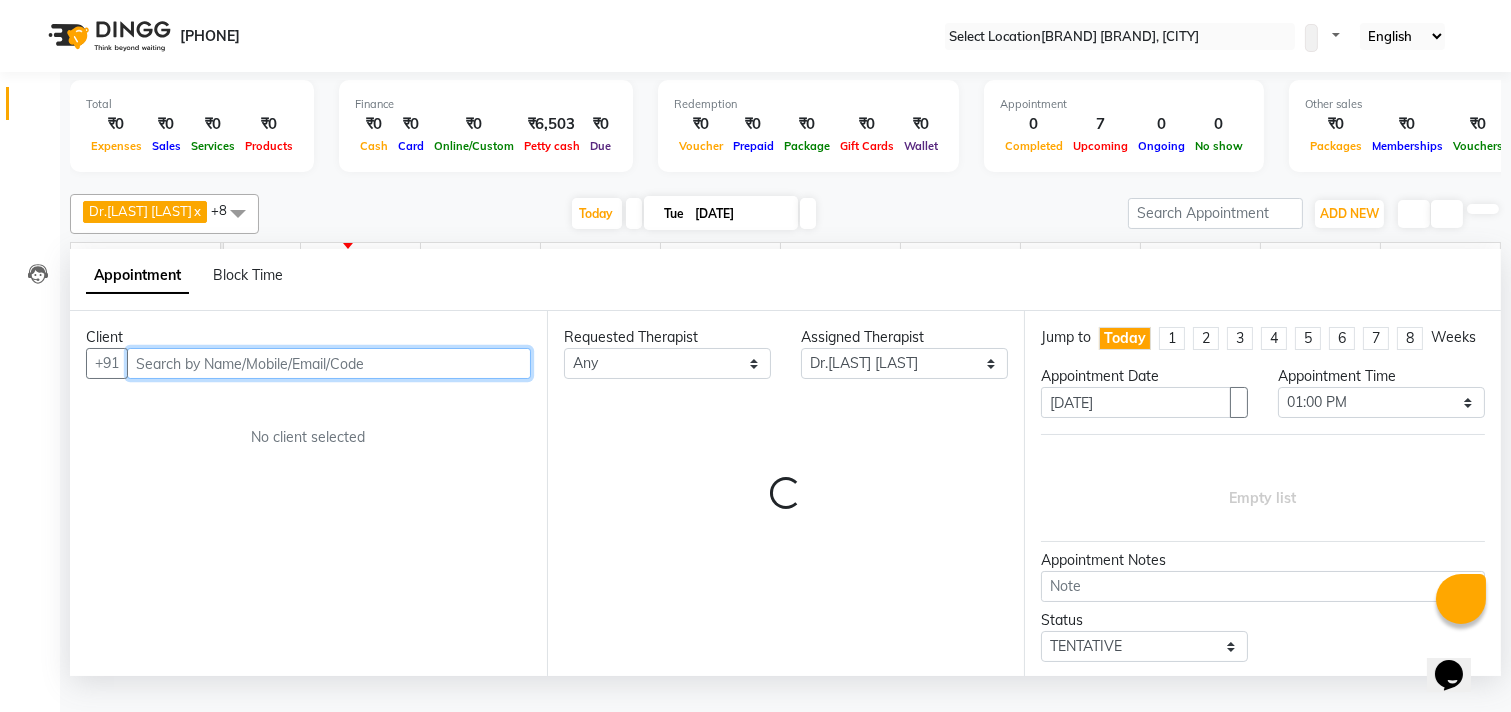 click at bounding box center (329, 363) 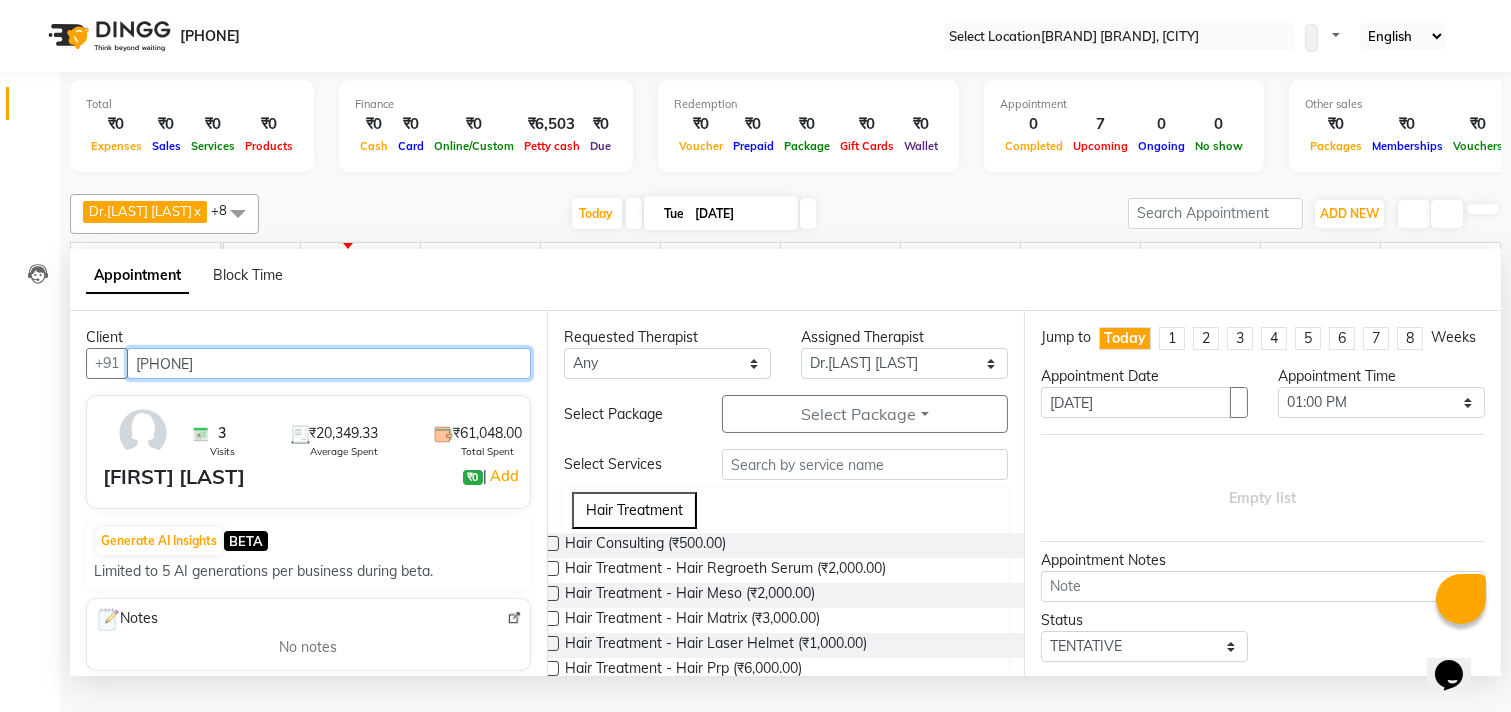 type on "[PHONE]" 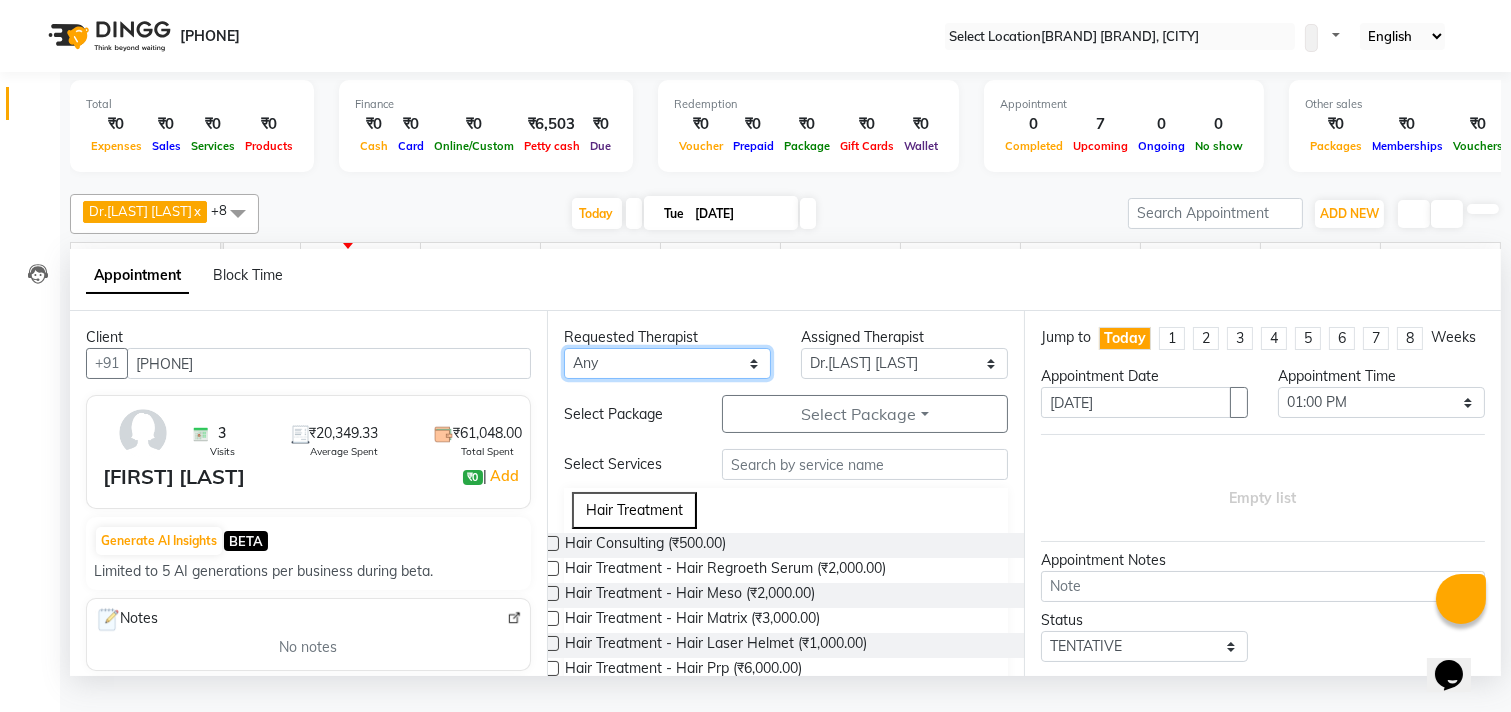 click on "Any [FIRST] [LAST]	 Dr.[LAST] [LAST] Dr.[LAST] [LAST] Dr.[LAST] [LAST] [FIRST] [LAST] [FIRST]  More [FIRST] [LAST]	 [FIRST] [LAST]	 [FIRST] [LAST]	 [FIRST] [LAST]" at bounding box center (667, 363) 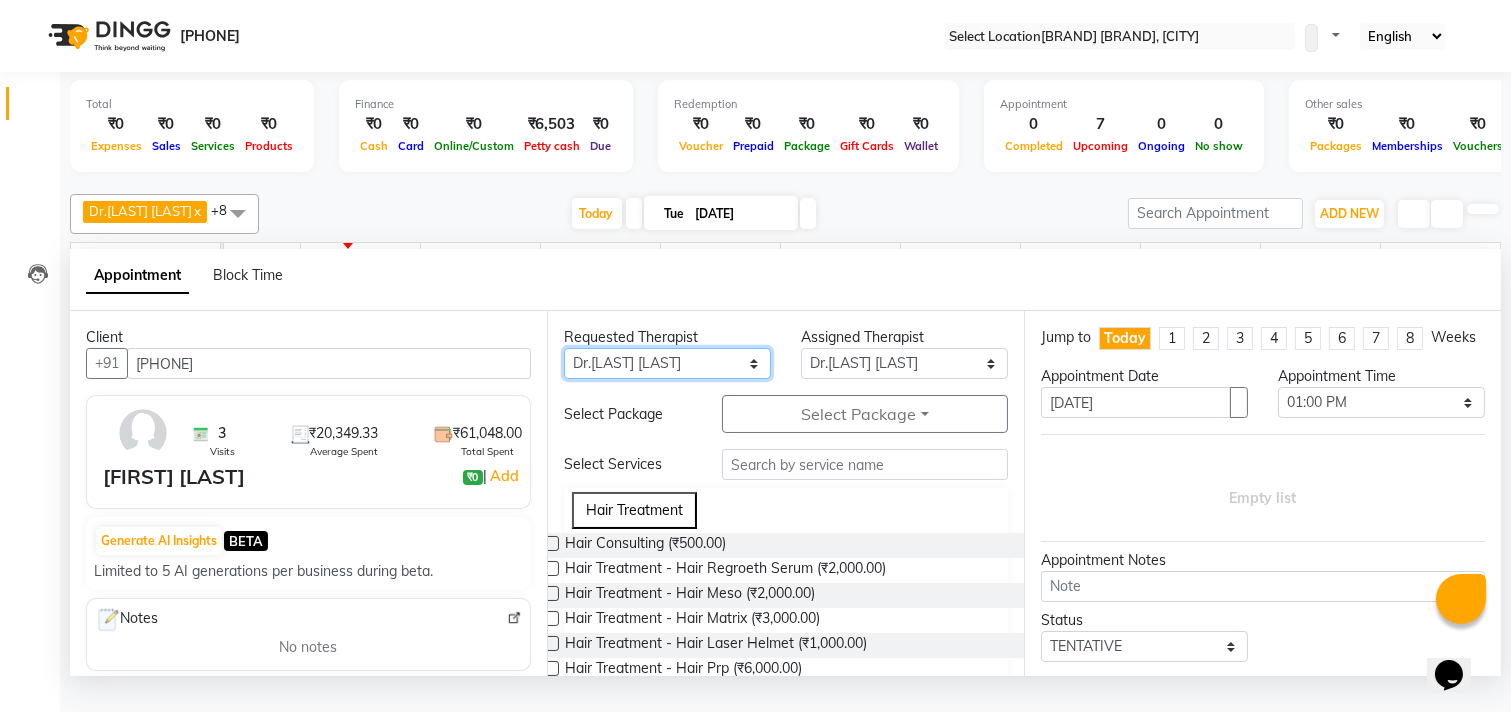 click on "Any [FIRST] [LAST]	 Dr.[LAST] [LAST] Dr.[LAST] [LAST] Dr.[LAST] [LAST] [FIRST] [LAST] [FIRST]  More [FIRST] [LAST]	 [FIRST] [LAST]	 [FIRST] [LAST]	 [FIRST] [LAST]" at bounding box center (667, 363) 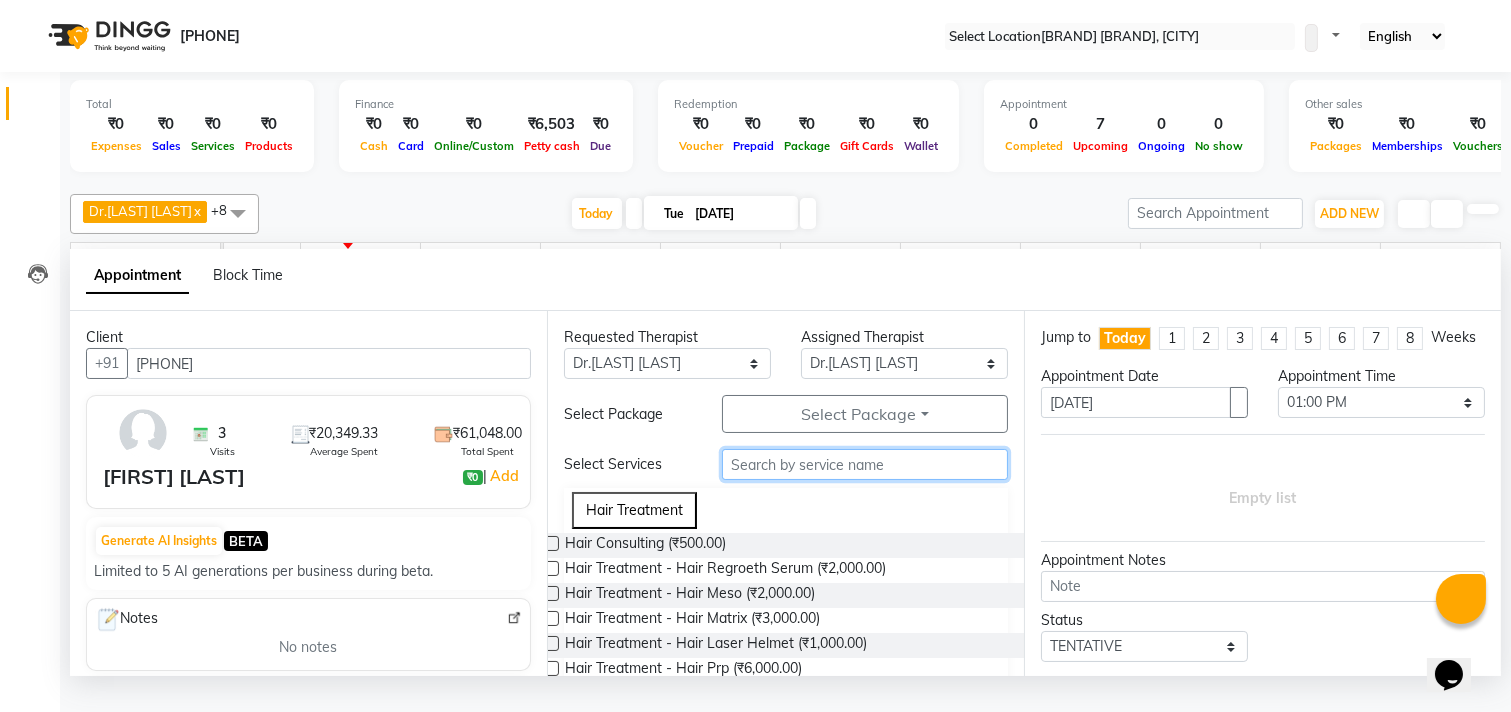 click at bounding box center (865, 464) 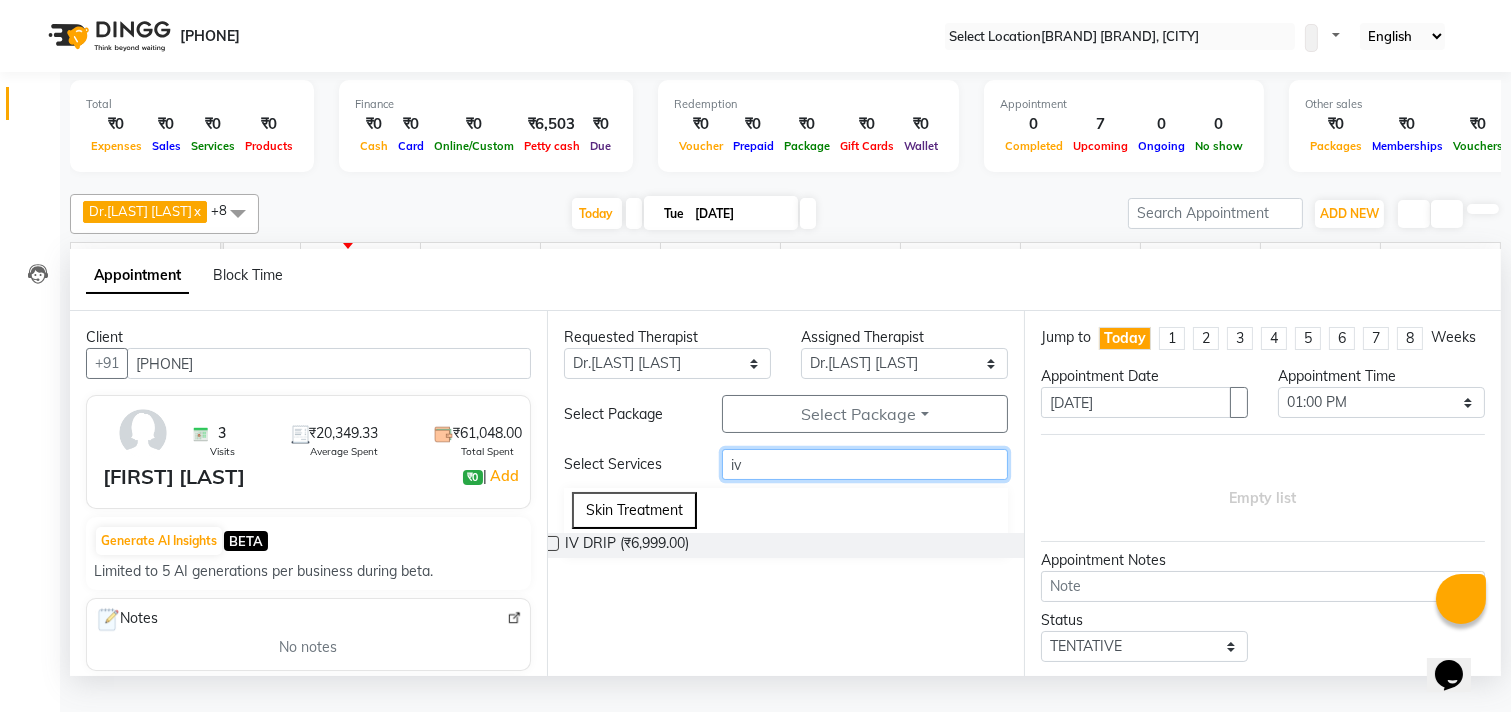 type on "iv" 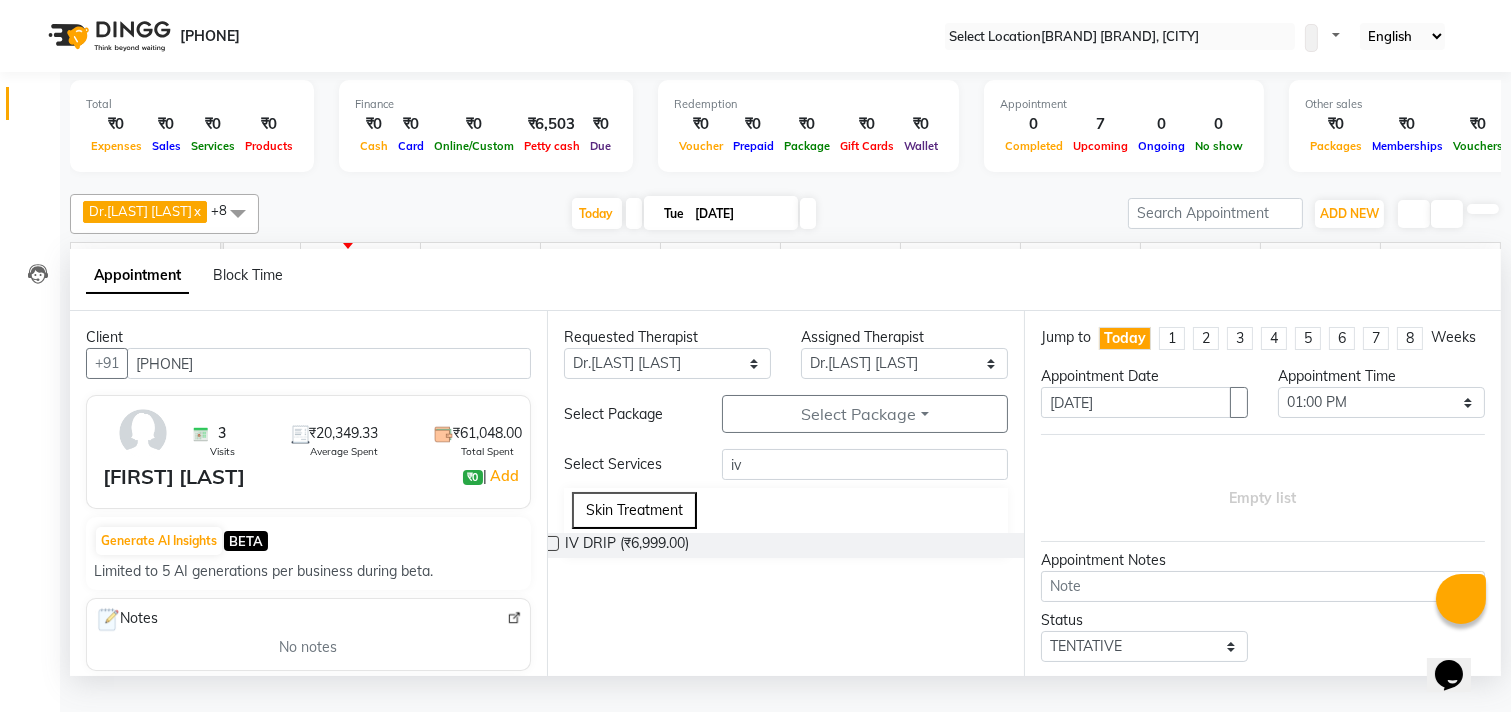 click on "IV DRIP (₹6,999.00)" at bounding box center (786, 545) 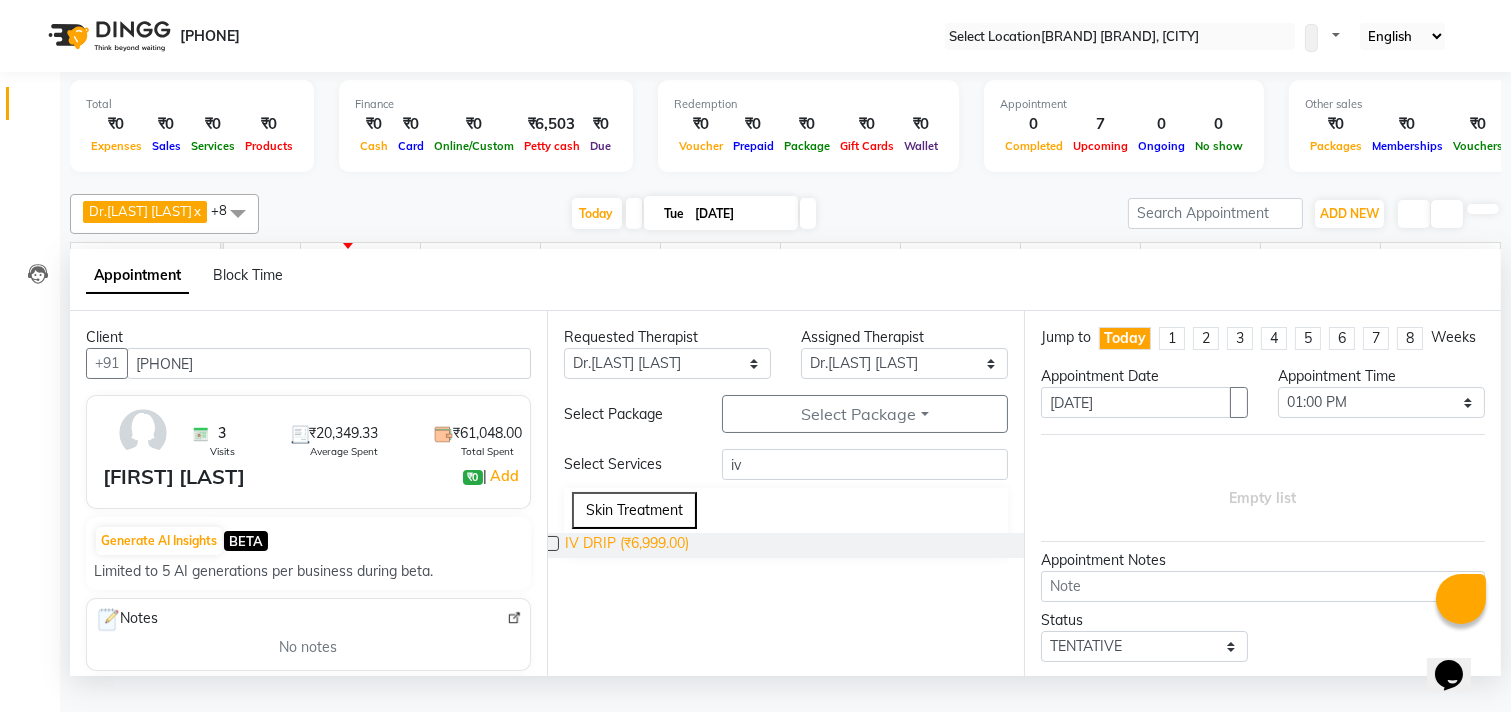 click on "IV DRIP (₹6,999.00)" at bounding box center (627, 545) 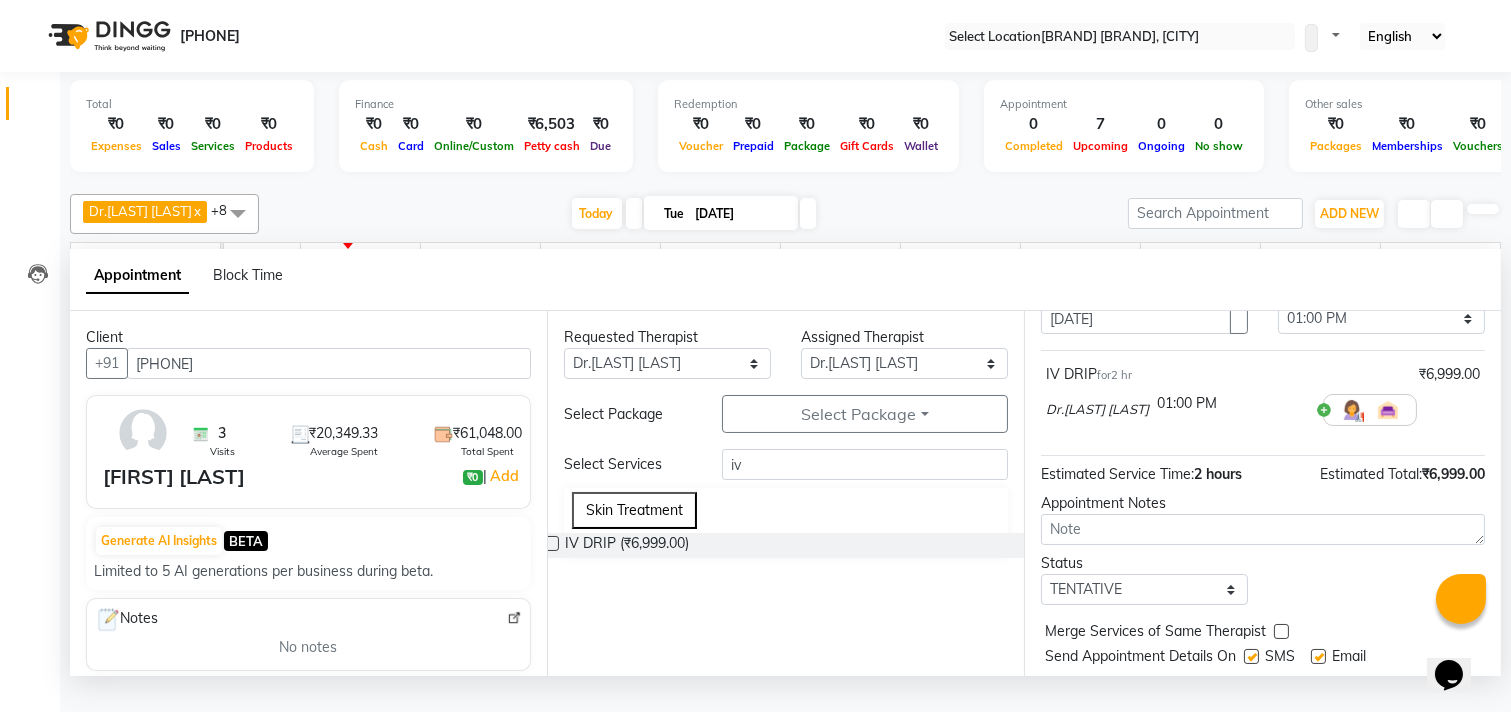 scroll, scrollTop: 161, scrollLeft: 0, axis: vertical 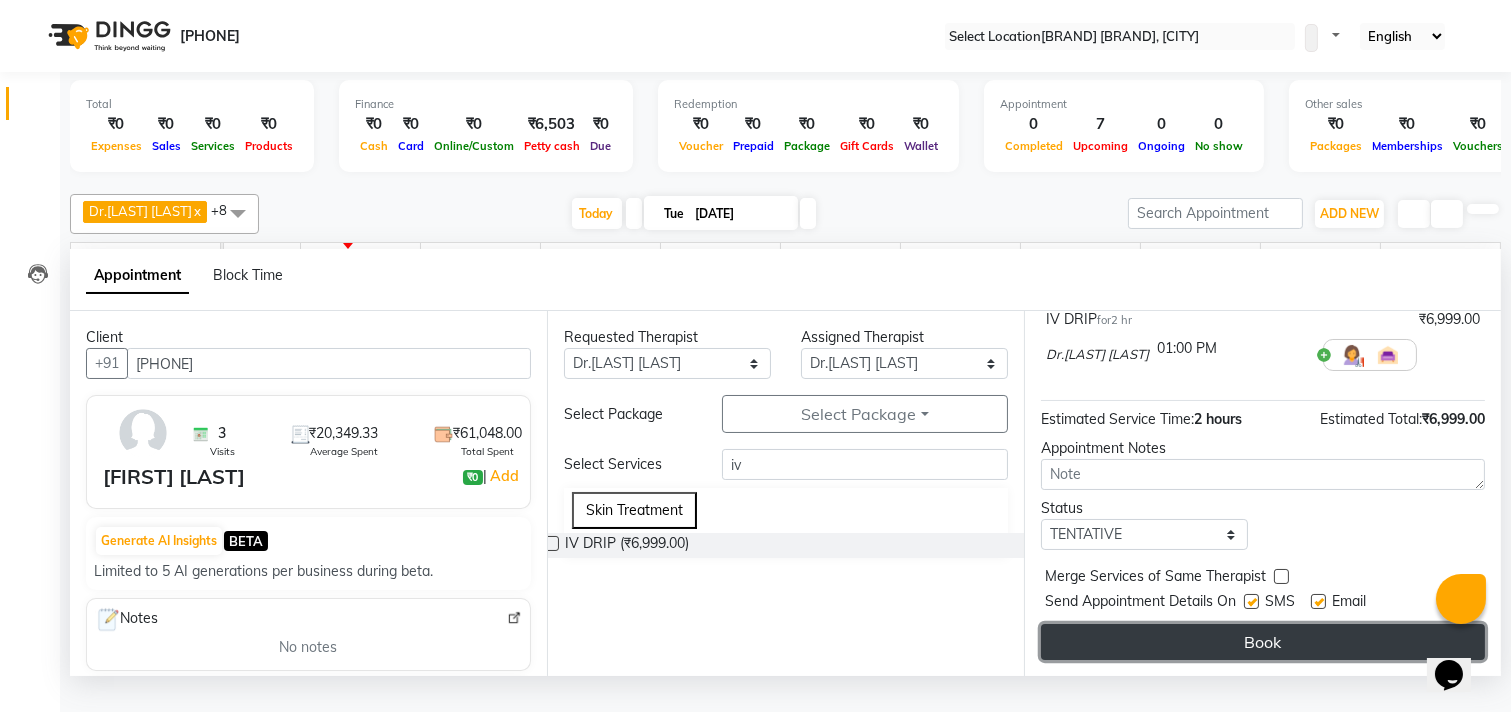 click on "Book" at bounding box center [1263, 642] 